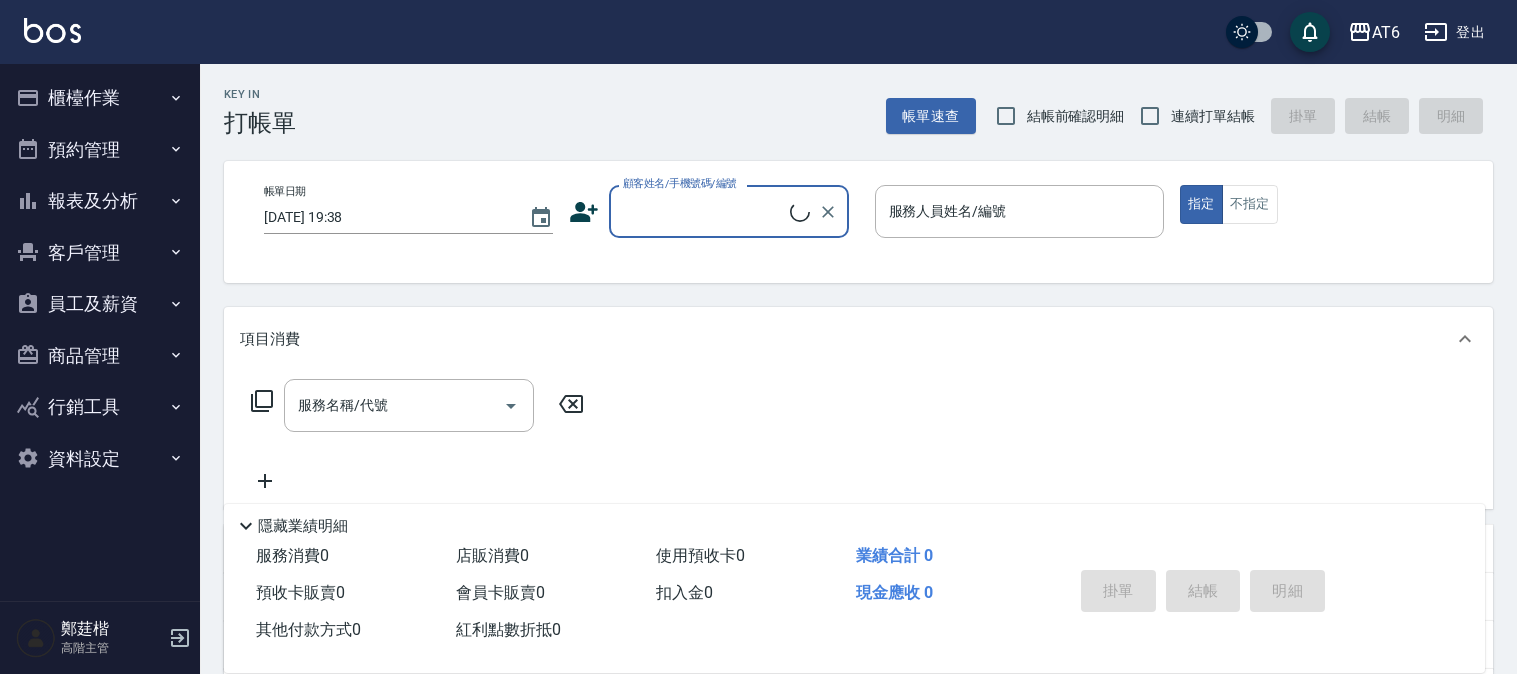 scroll, scrollTop: 0, scrollLeft: 0, axis: both 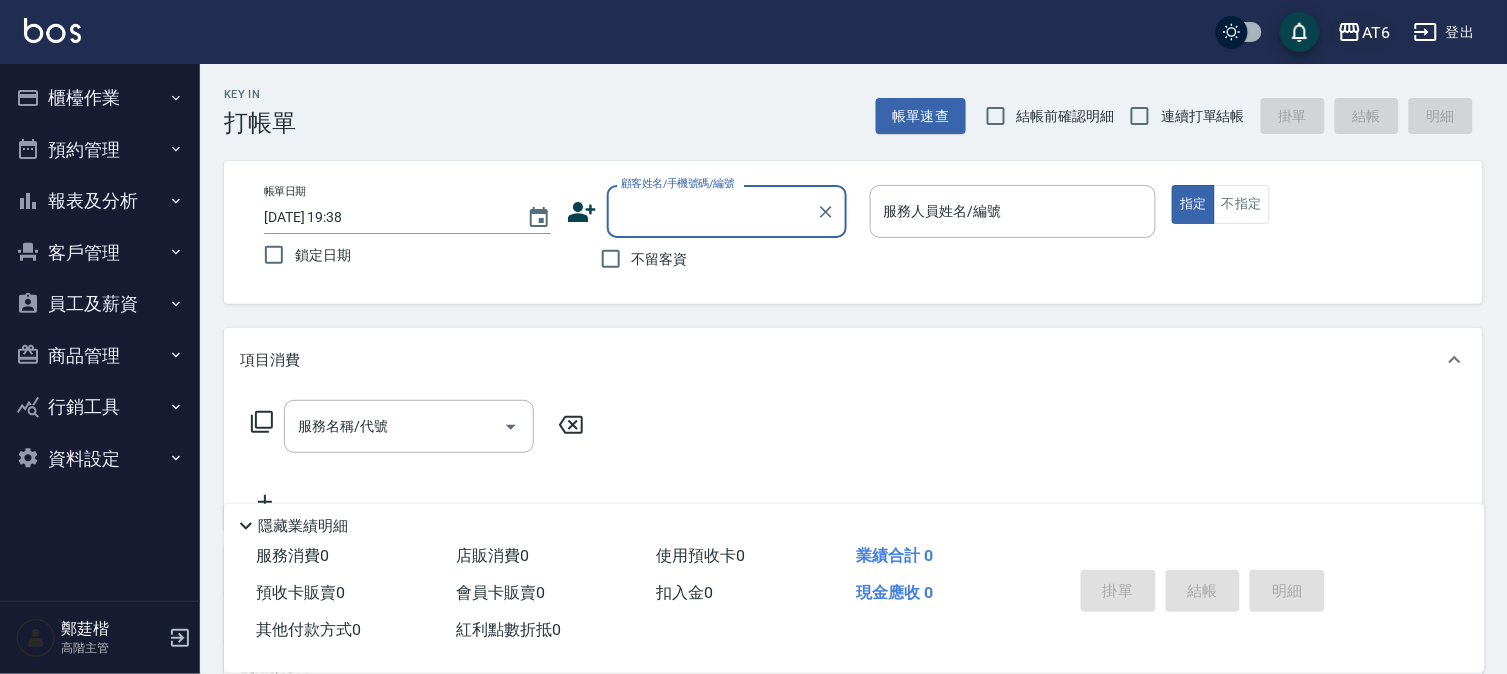 click on "AT6" at bounding box center [1376, 32] 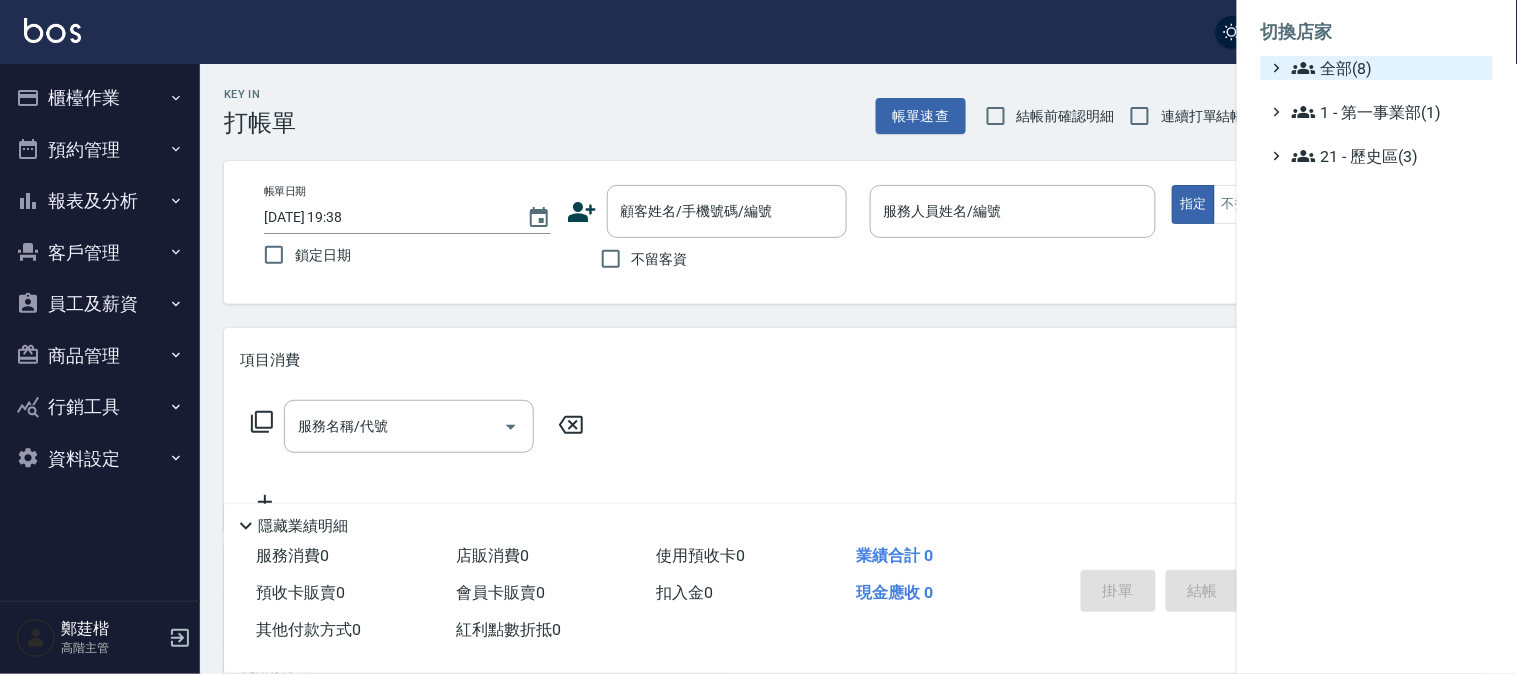 click on "全部(8)" at bounding box center (1388, 68) 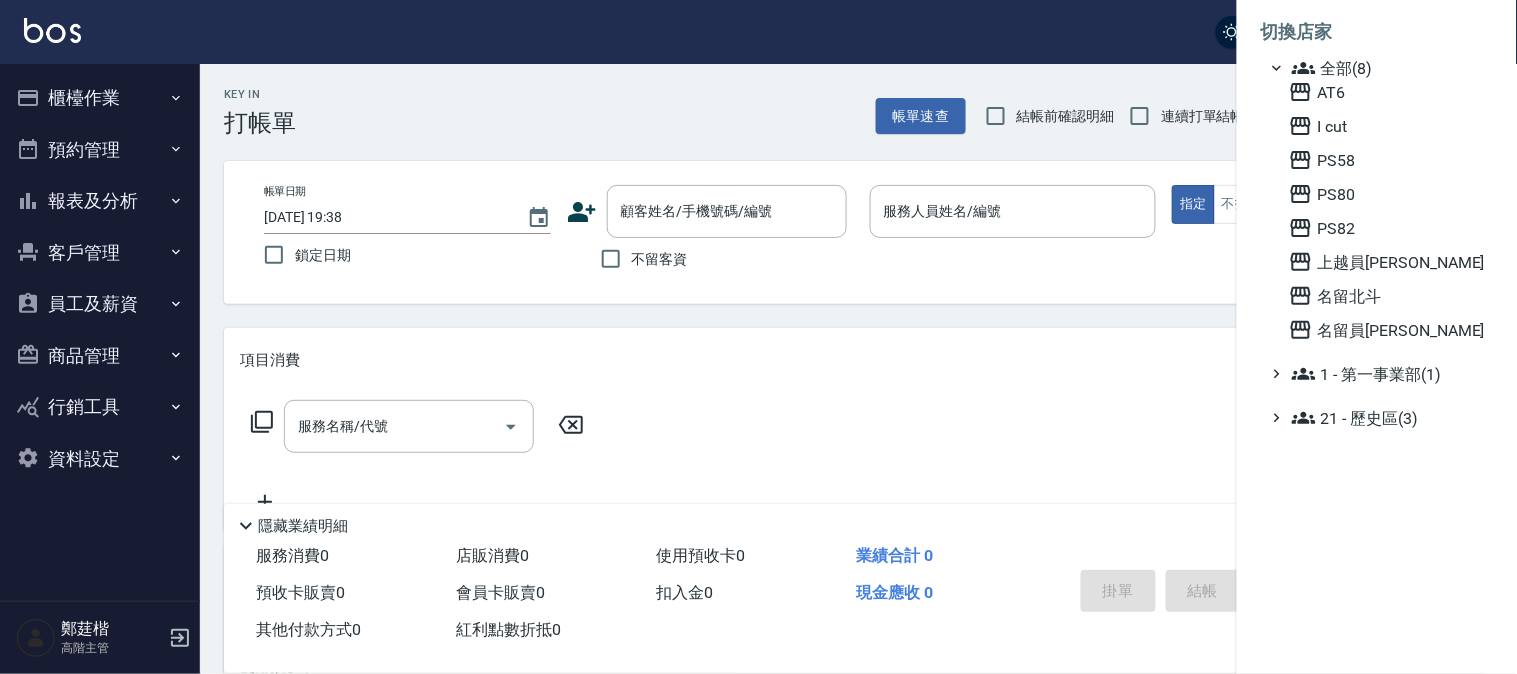 click at bounding box center [758, 337] 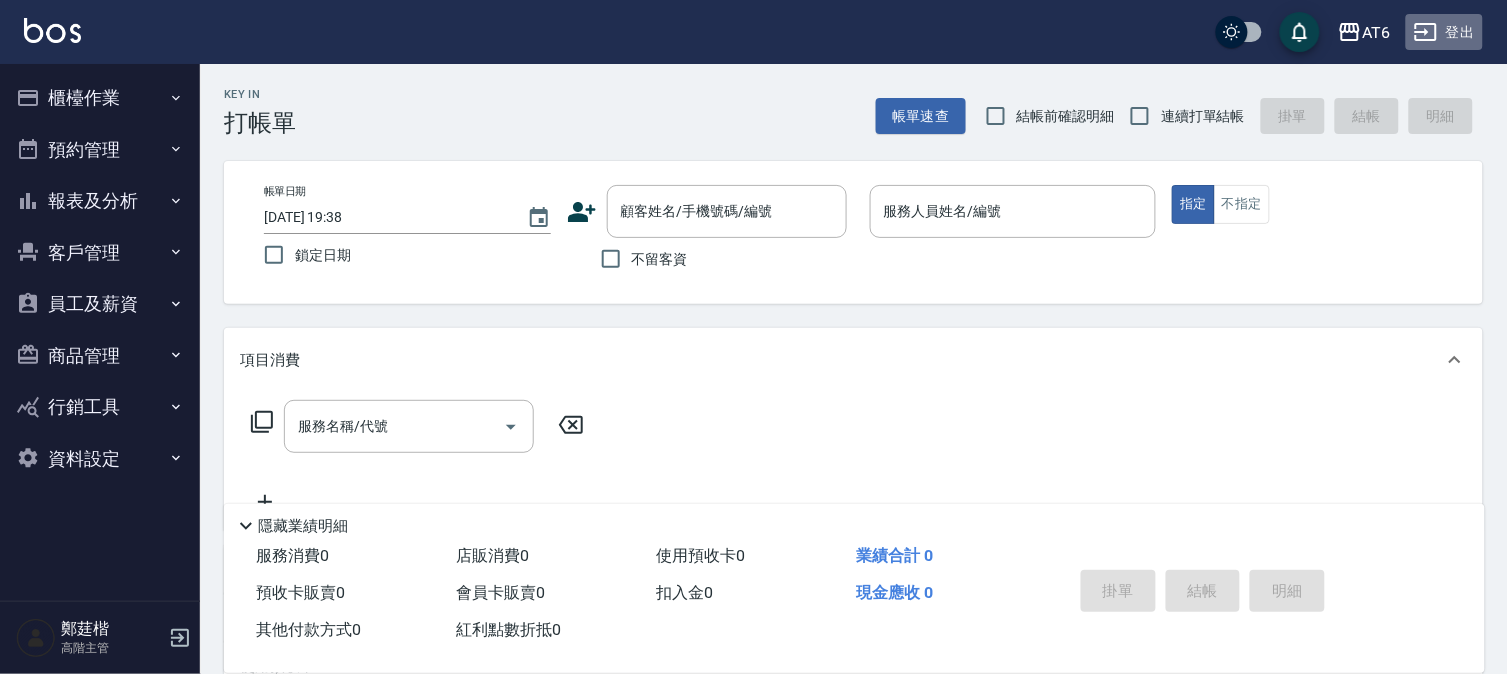 click on "登出" at bounding box center [1444, 32] 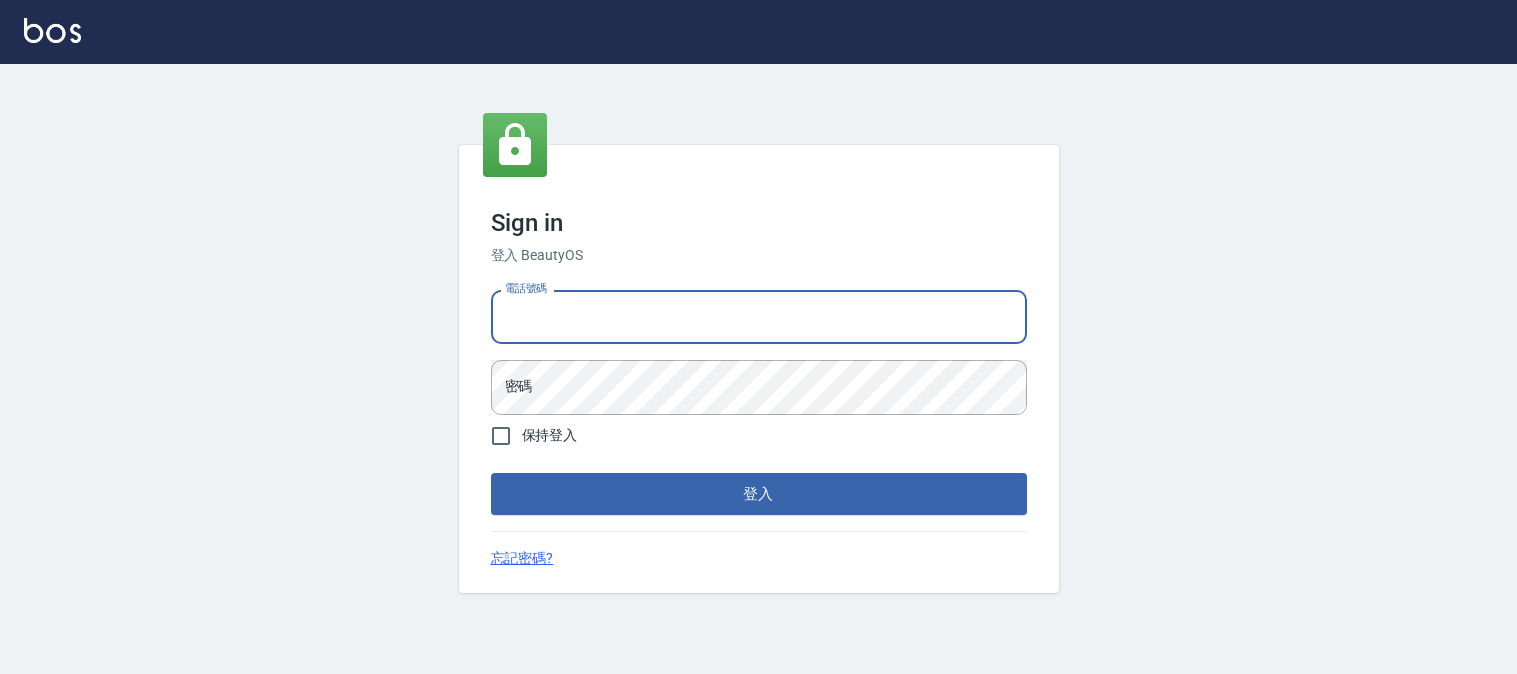 click on "電話號碼" at bounding box center (759, 317) 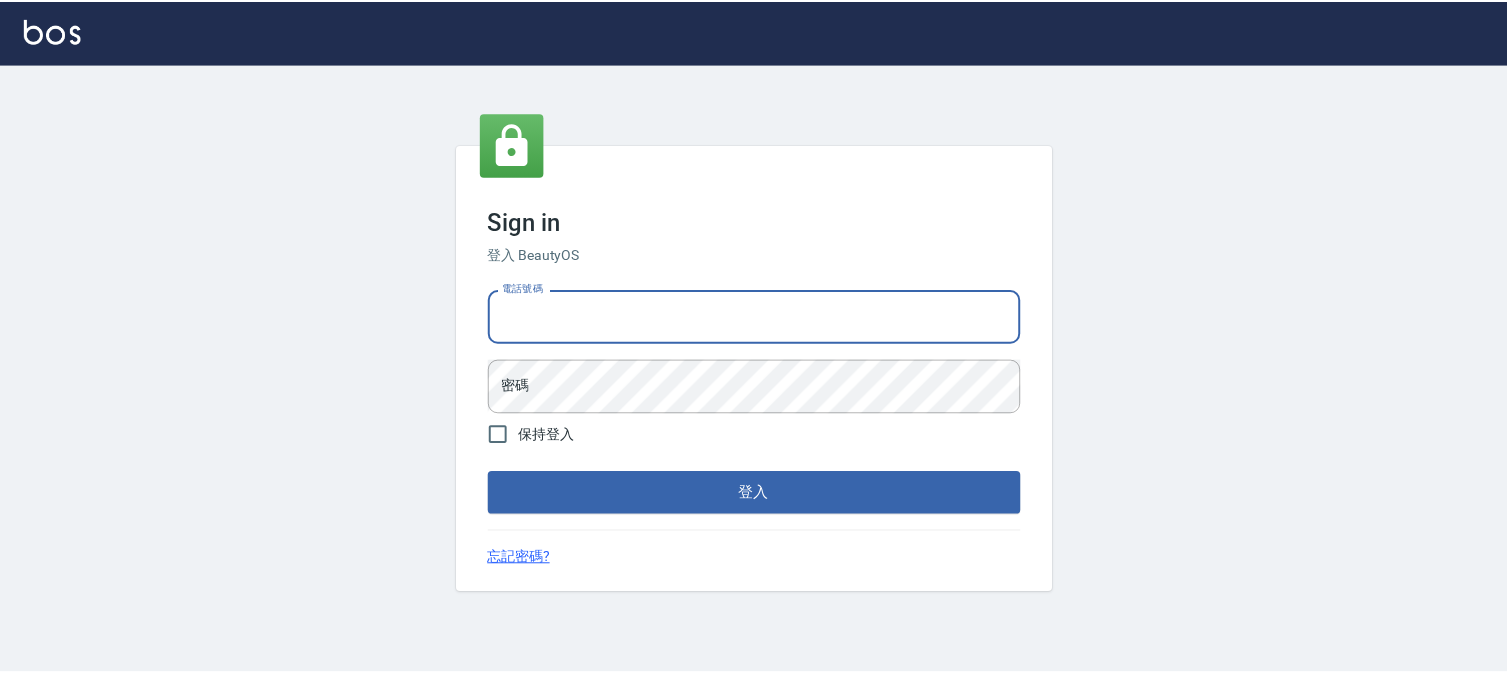 scroll, scrollTop: 0, scrollLeft: 0, axis: both 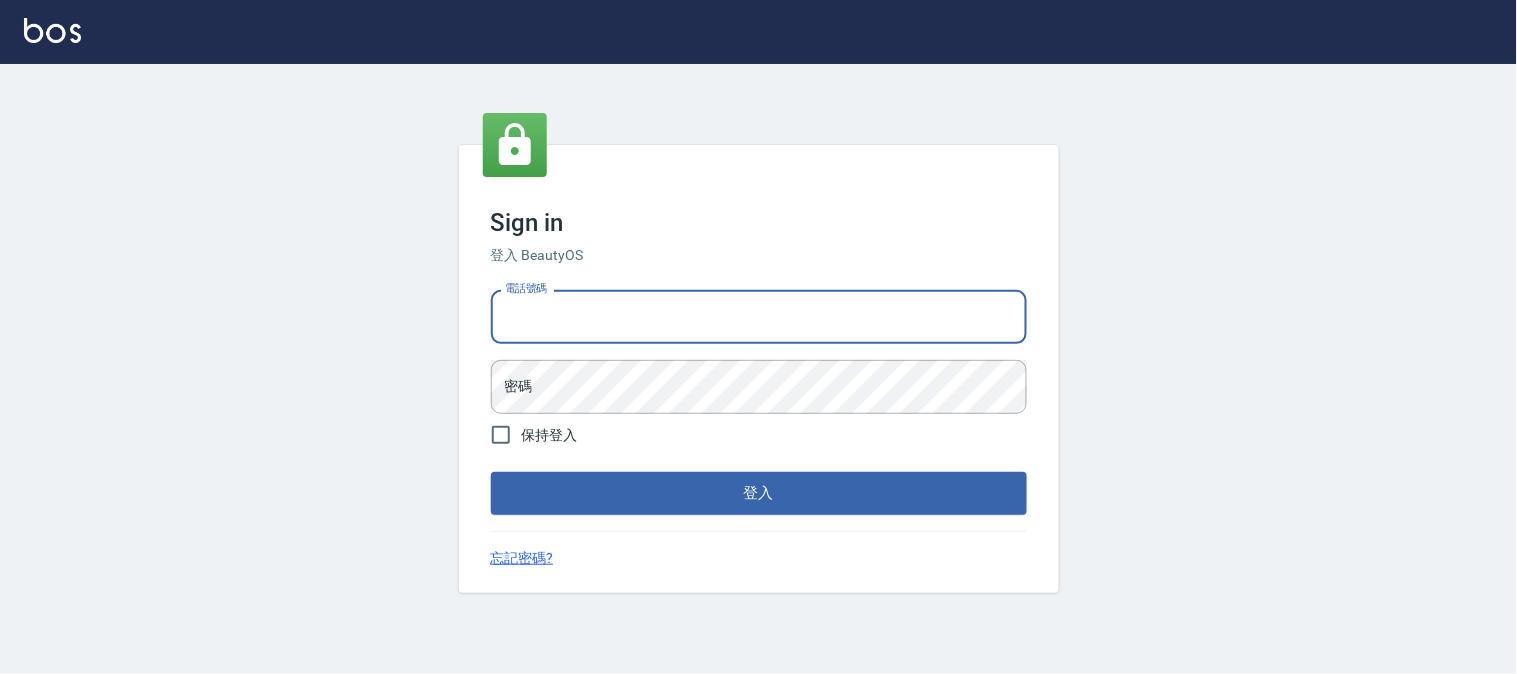 click on "電話號碼" at bounding box center [759, 317] 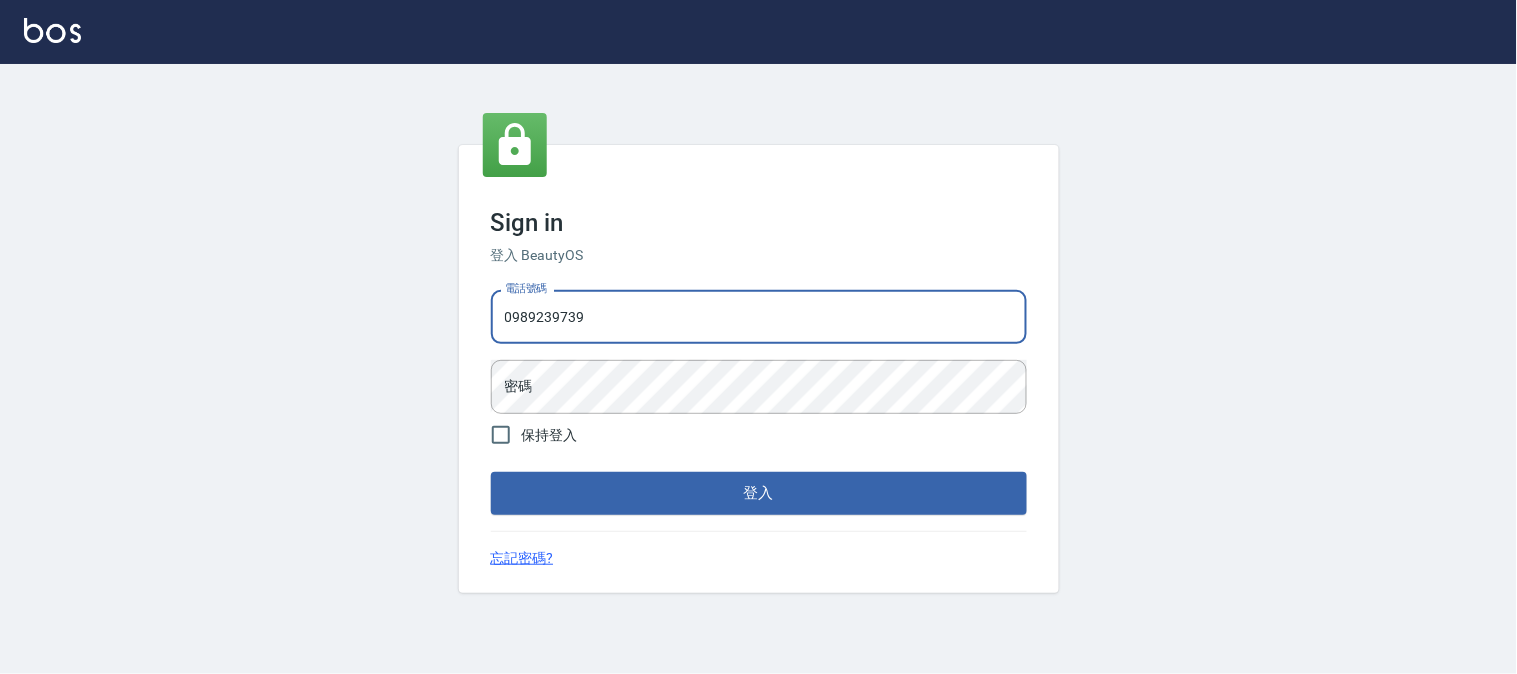 type on "0989239739" 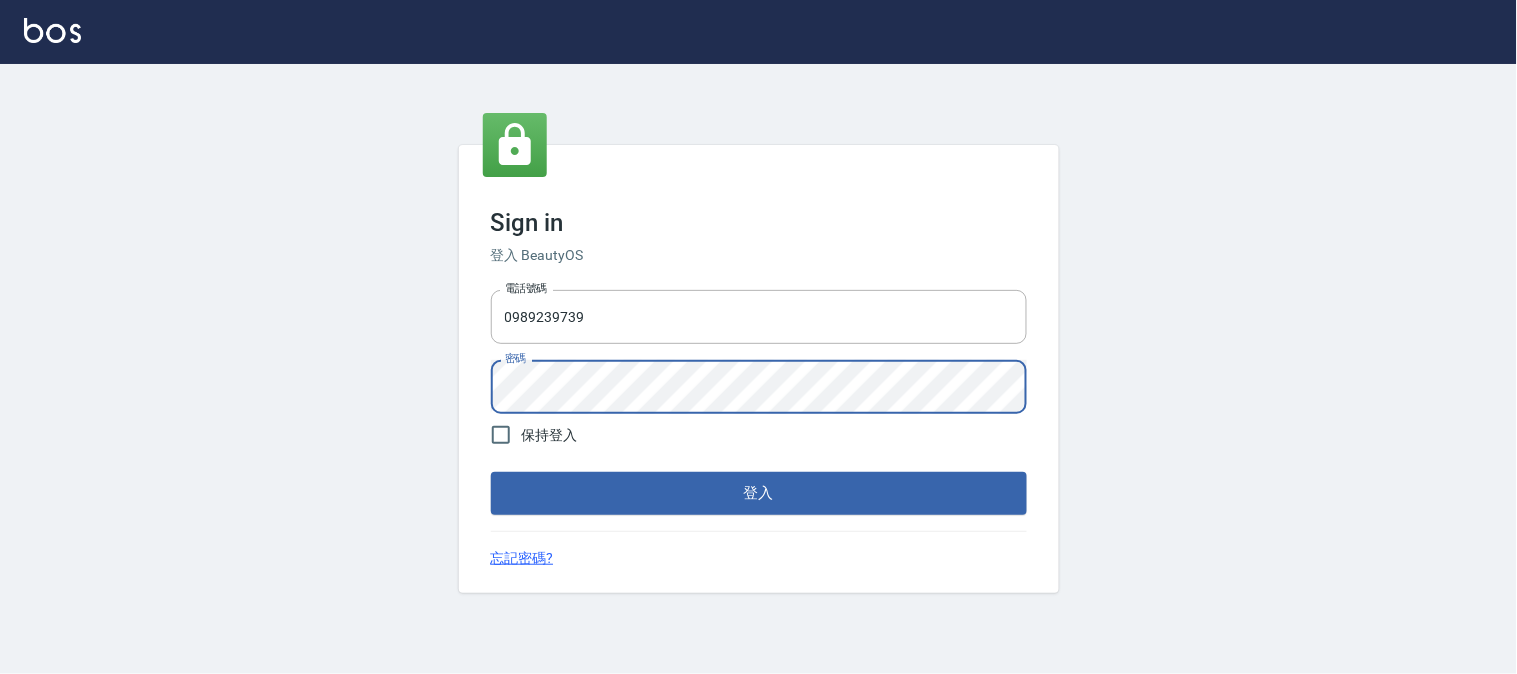 click on "登入" at bounding box center [759, 493] 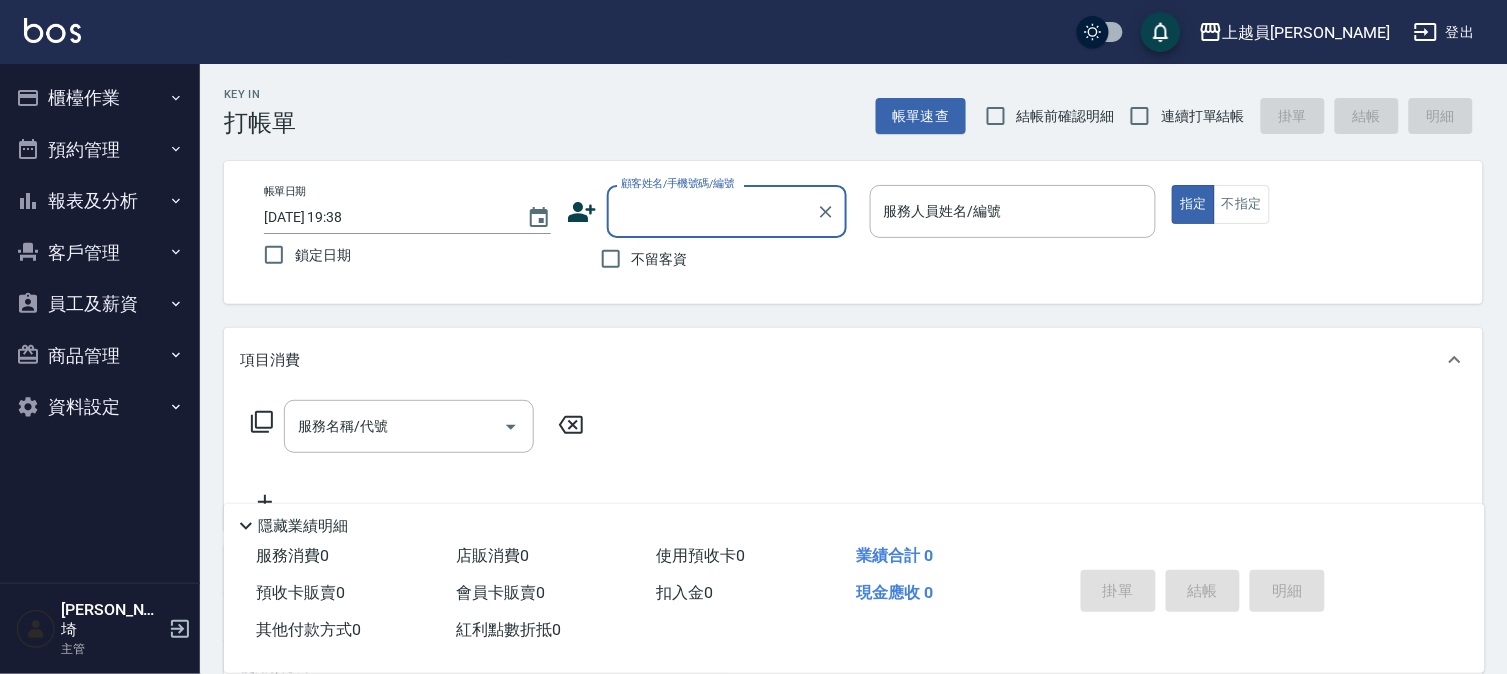 click on "連續打單結帳" at bounding box center (1203, 116) 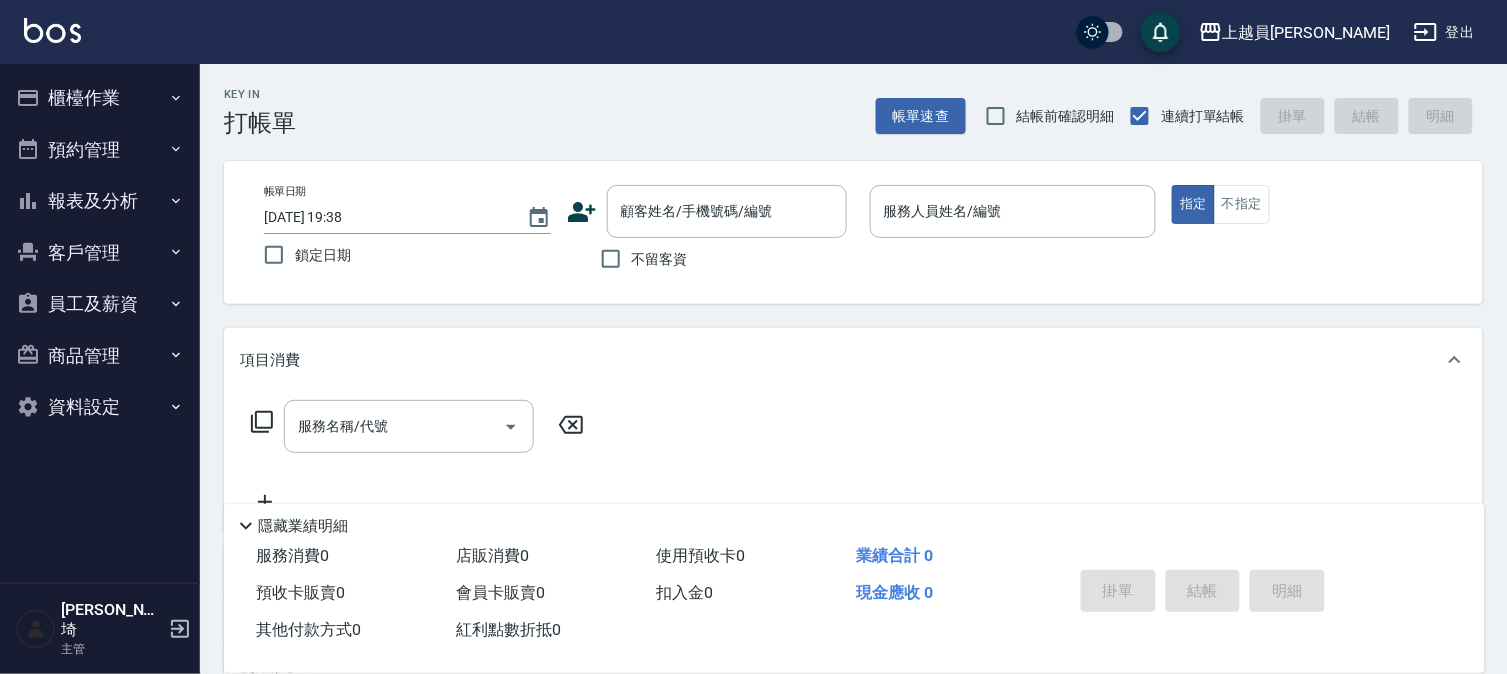 click on "不留客資" at bounding box center [660, 259] 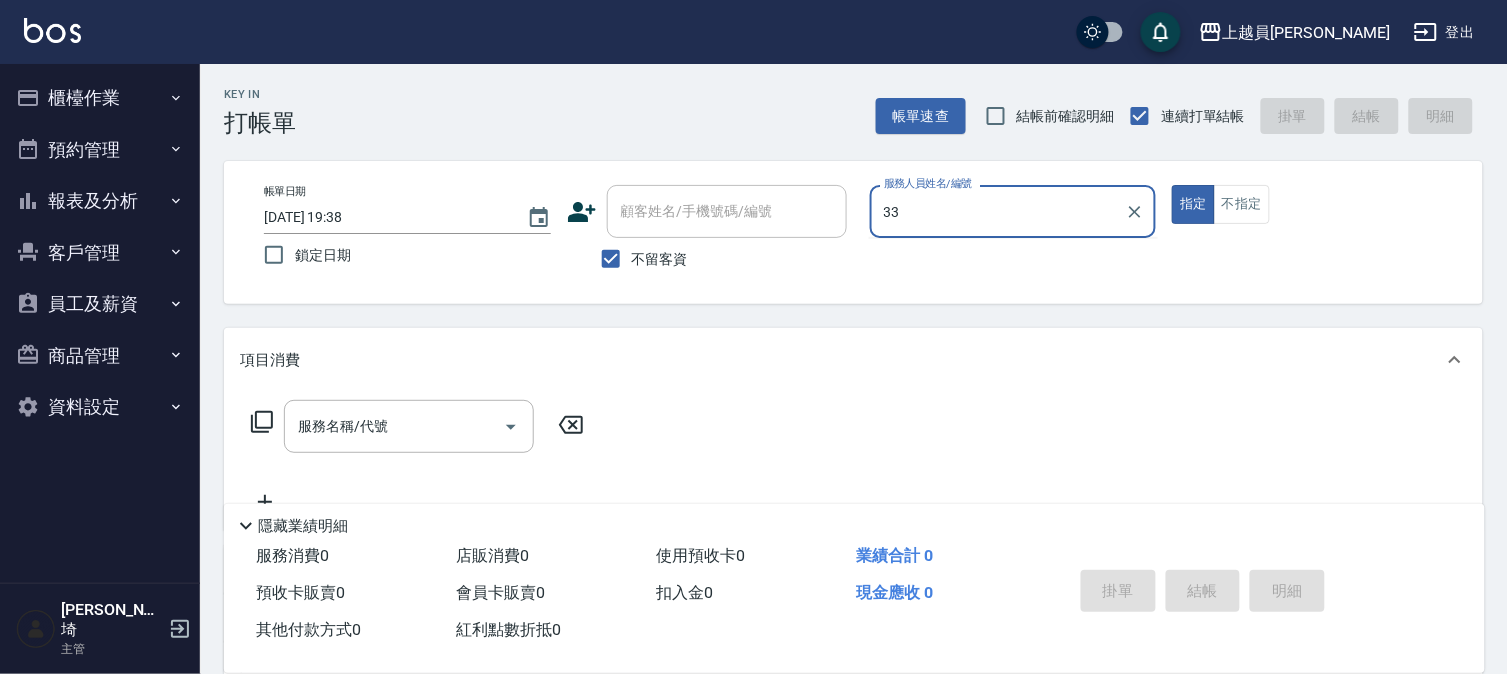 type on "33" 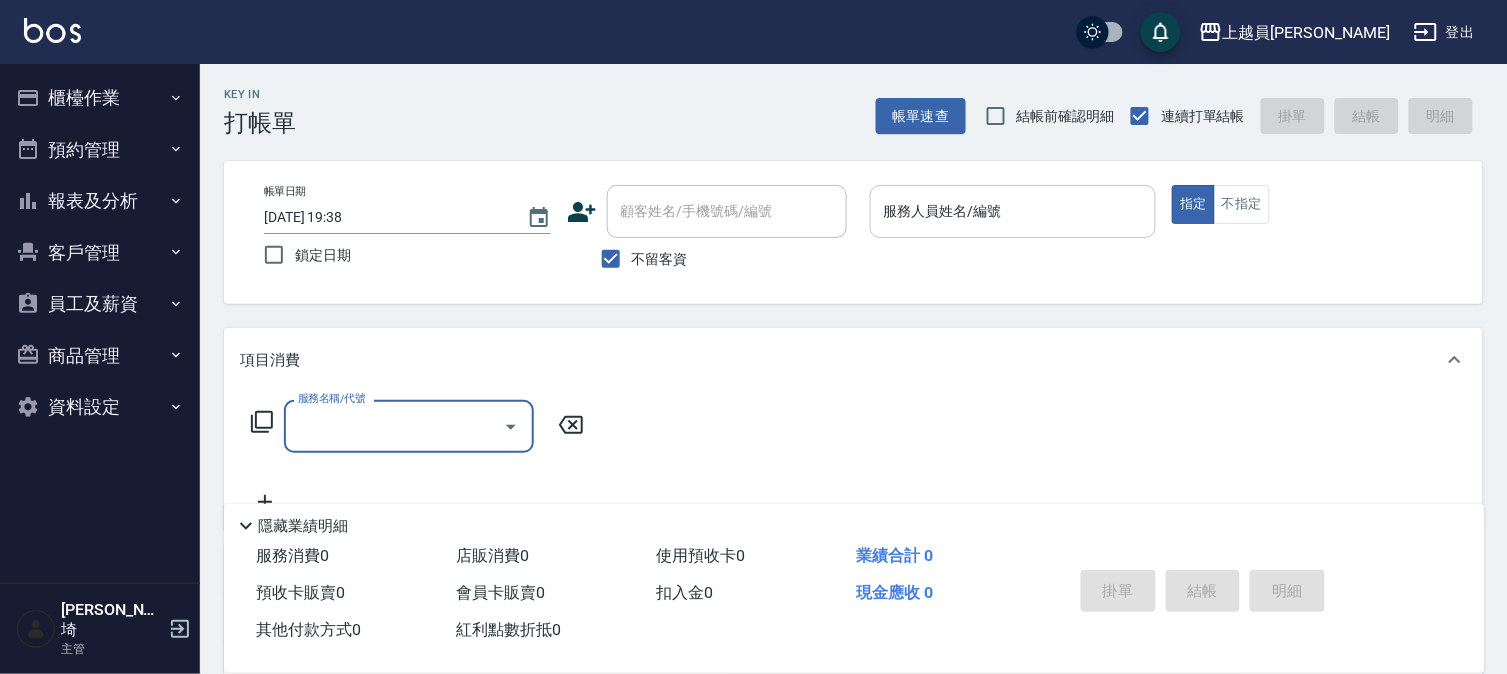 click on "服務人員姓名/編號" at bounding box center [1013, 211] 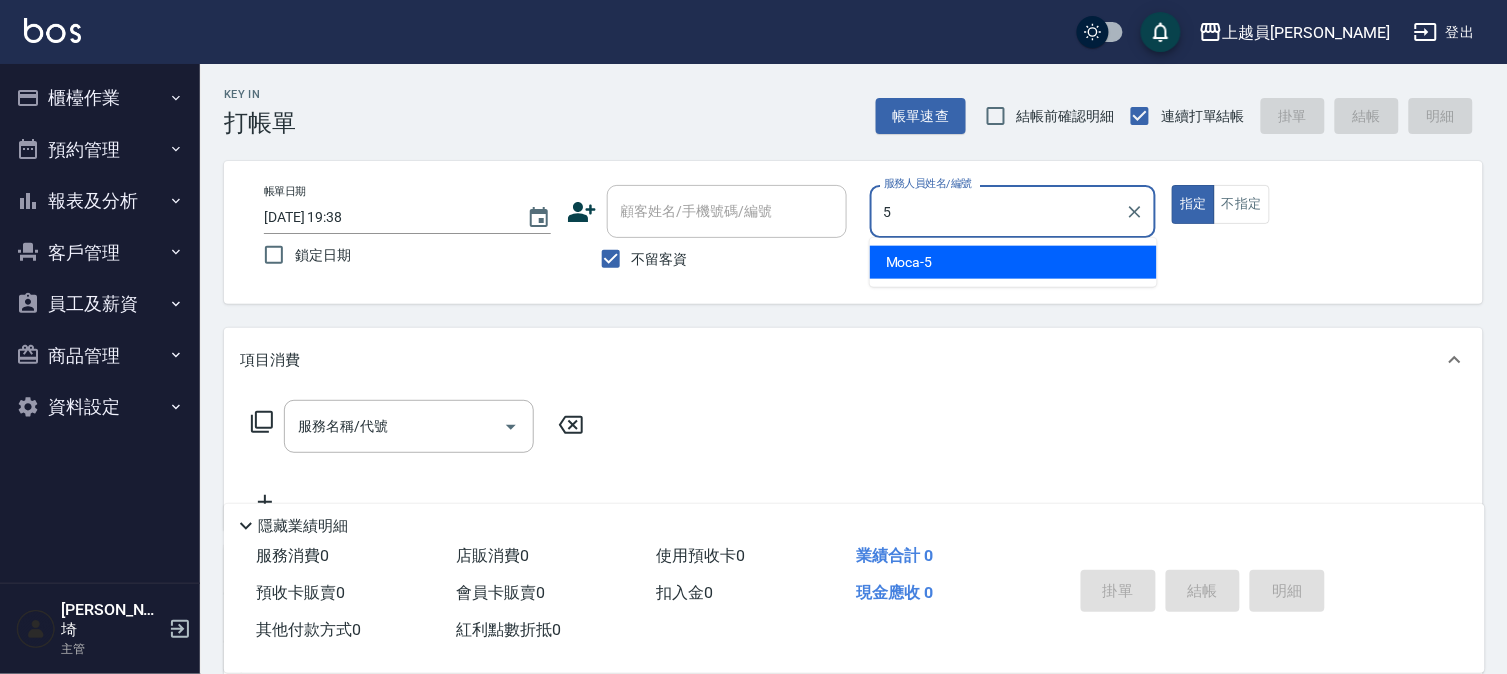 type on "Moca-5" 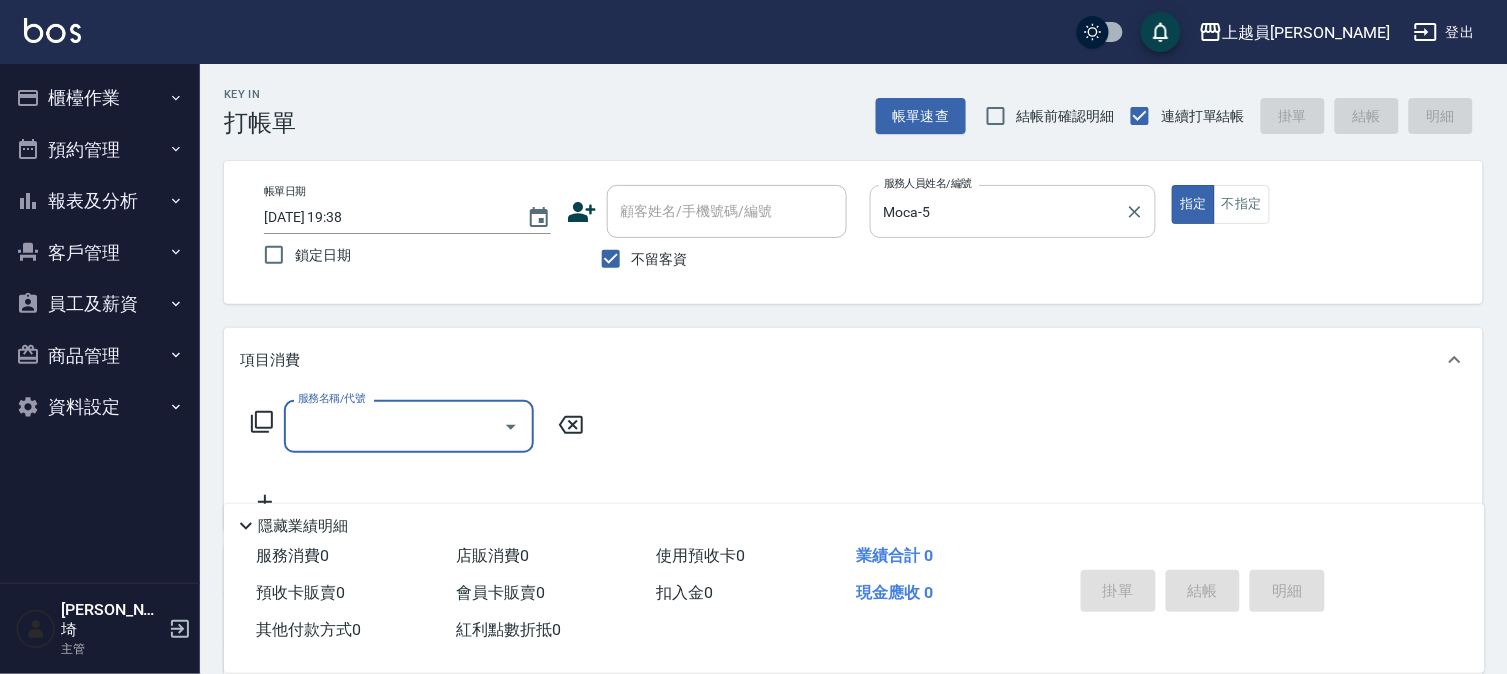 type on "0" 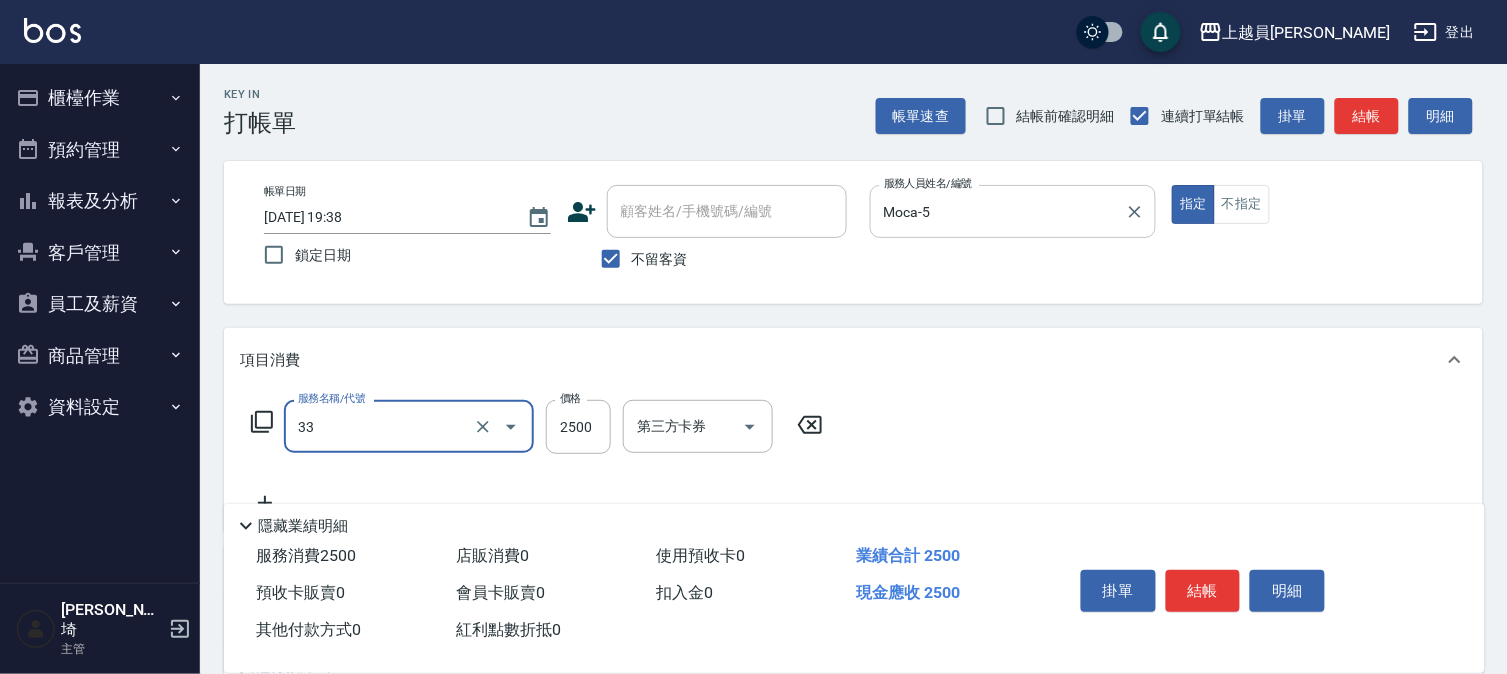 type on "染髮B餐(33)" 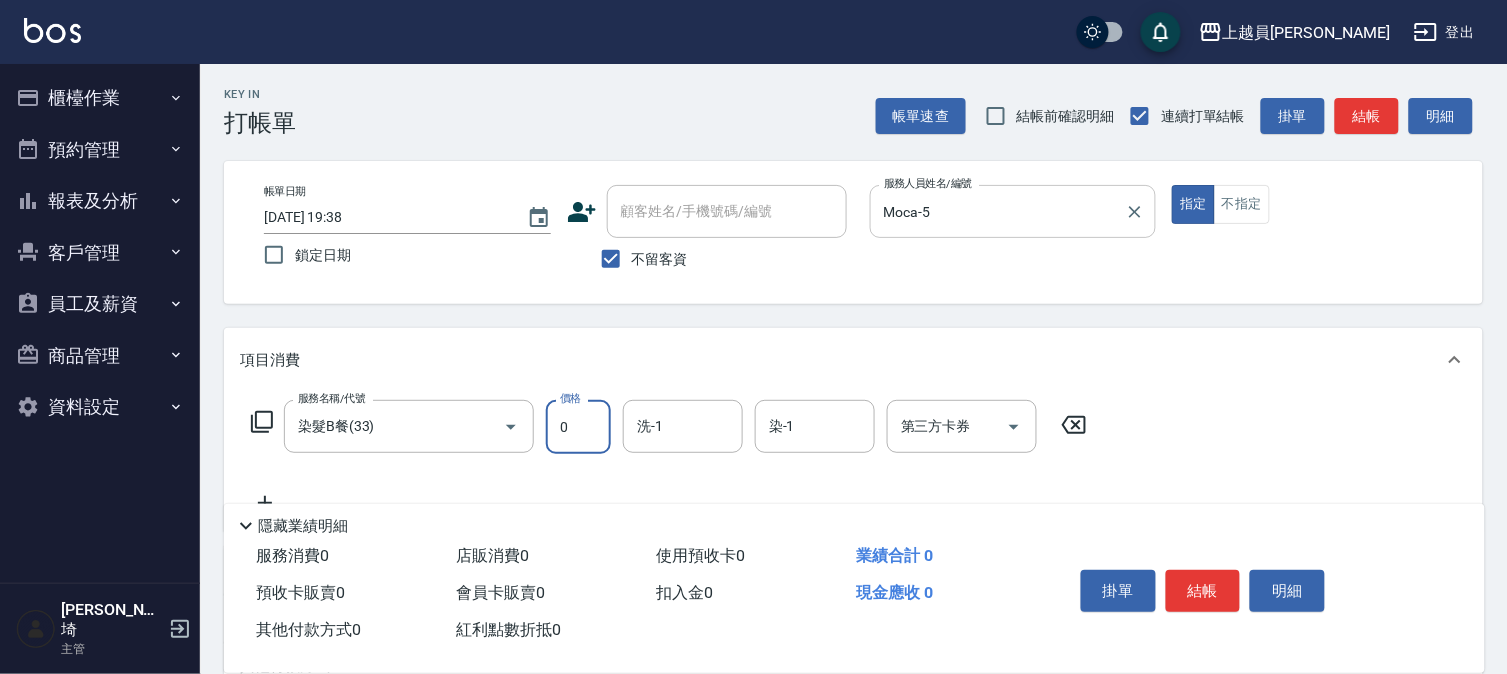 type on "0" 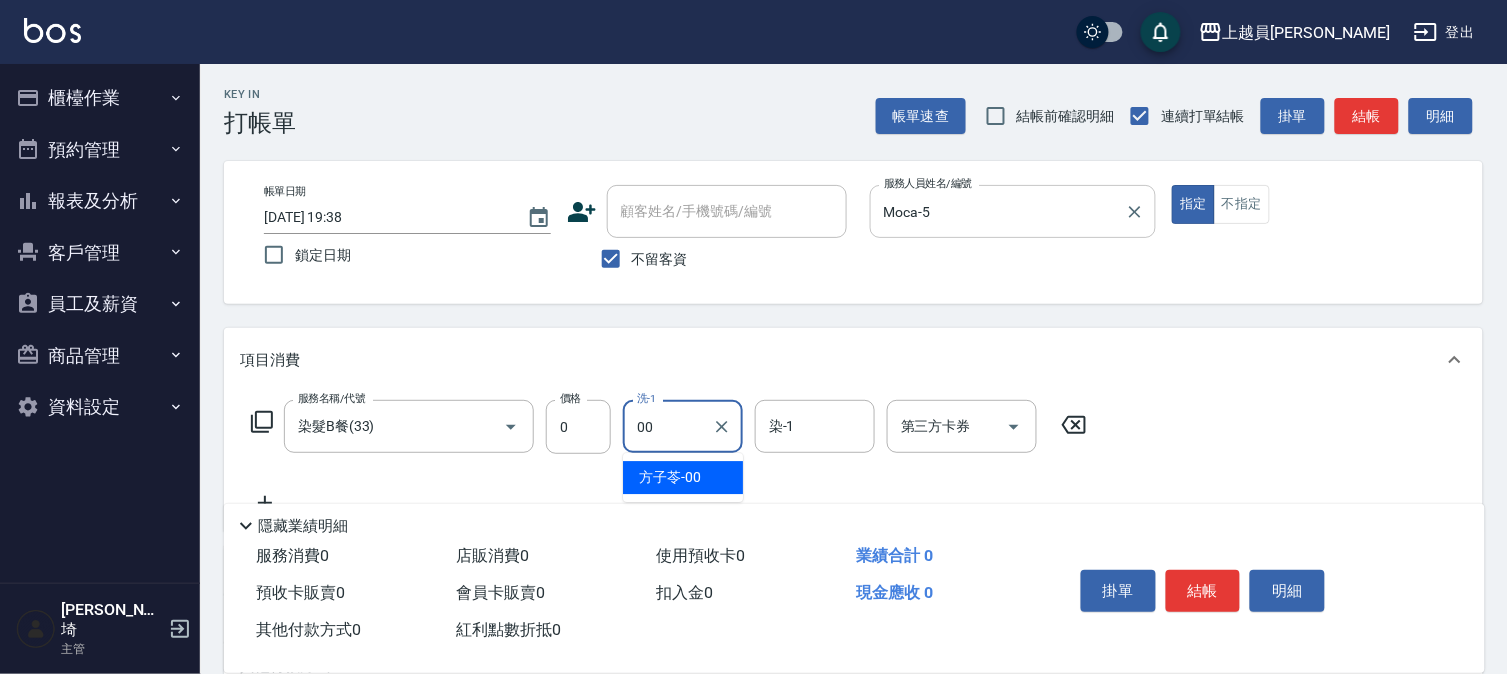 type on "[PERSON_NAME]-00" 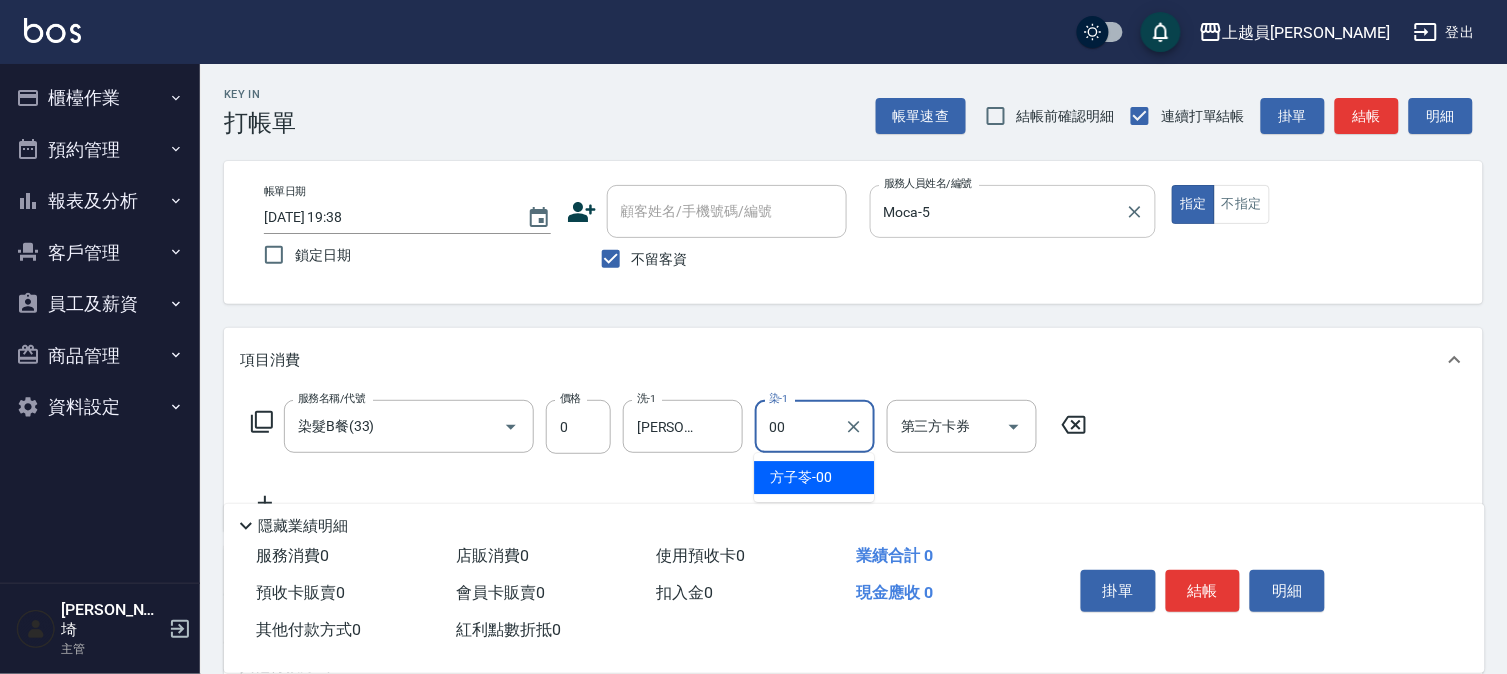 type on "[PERSON_NAME]-00" 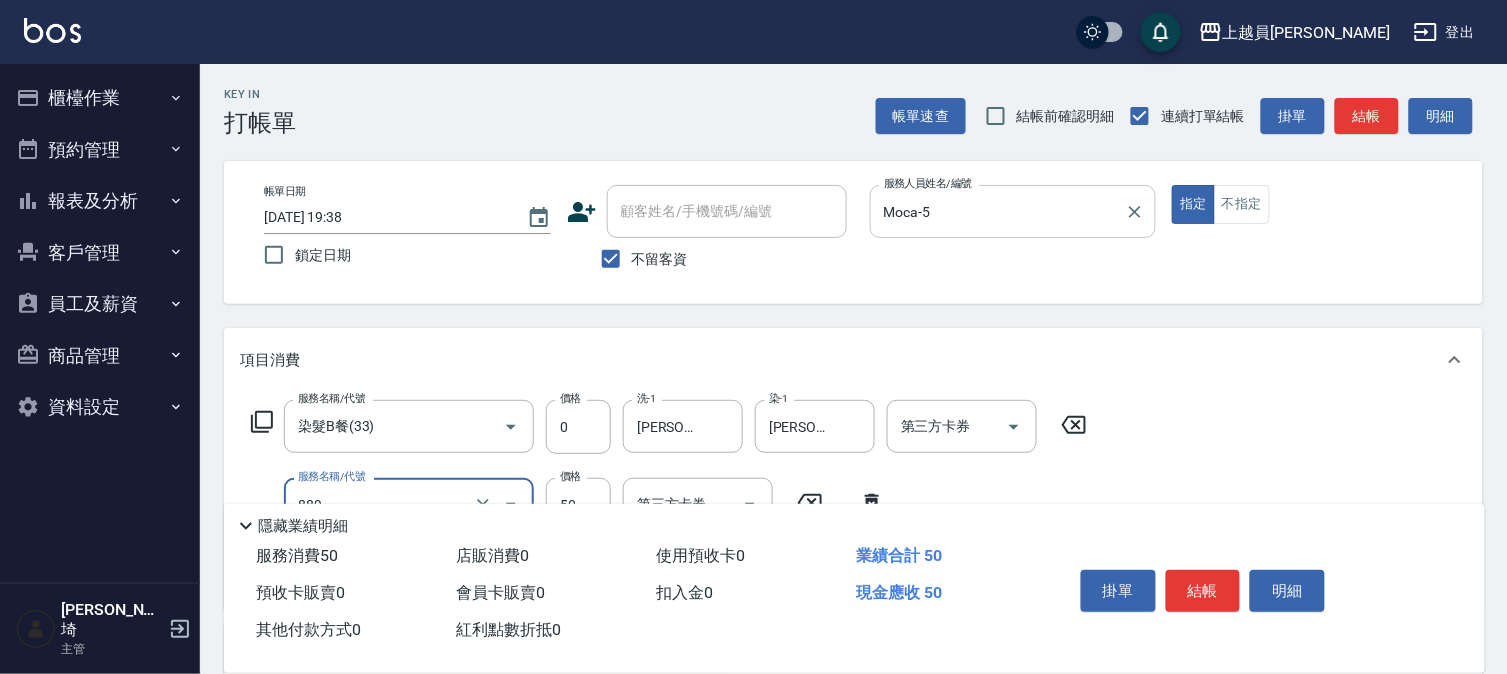 type on "精油(889)" 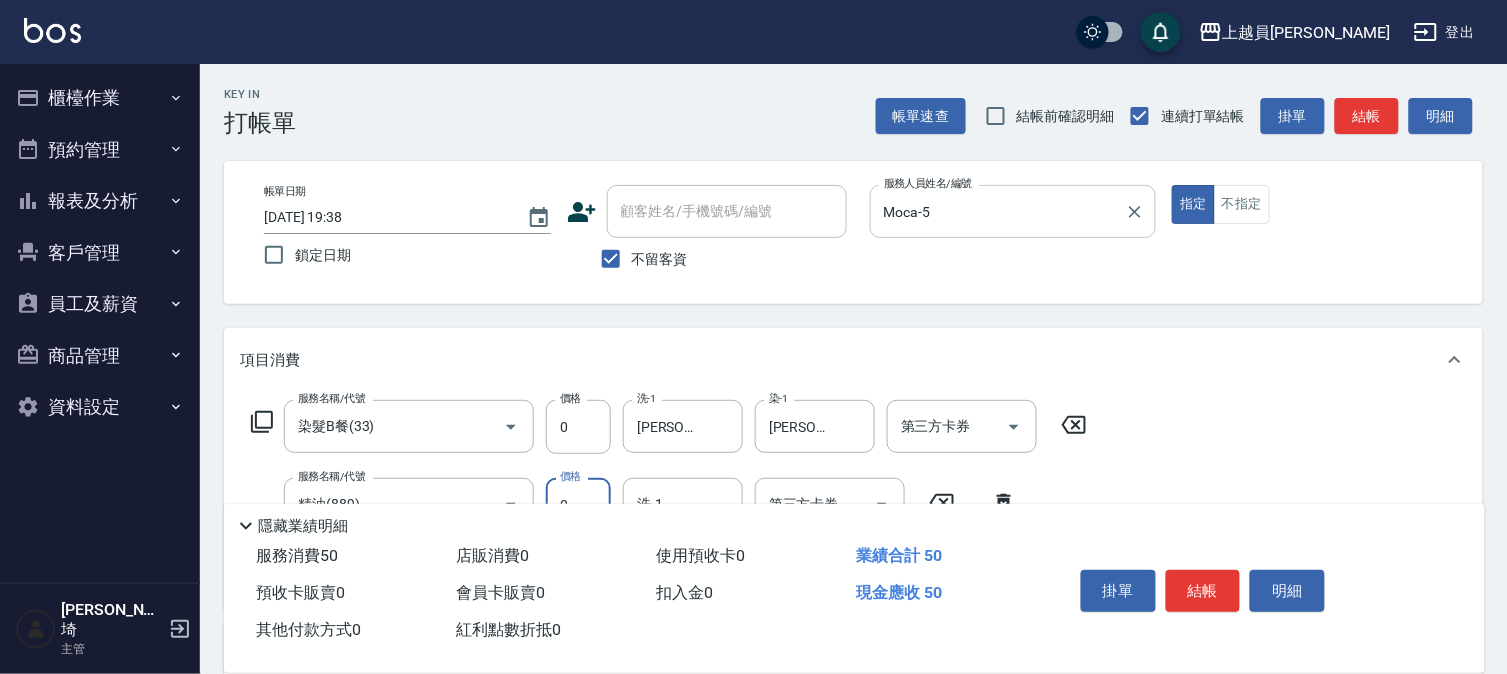 type on "0" 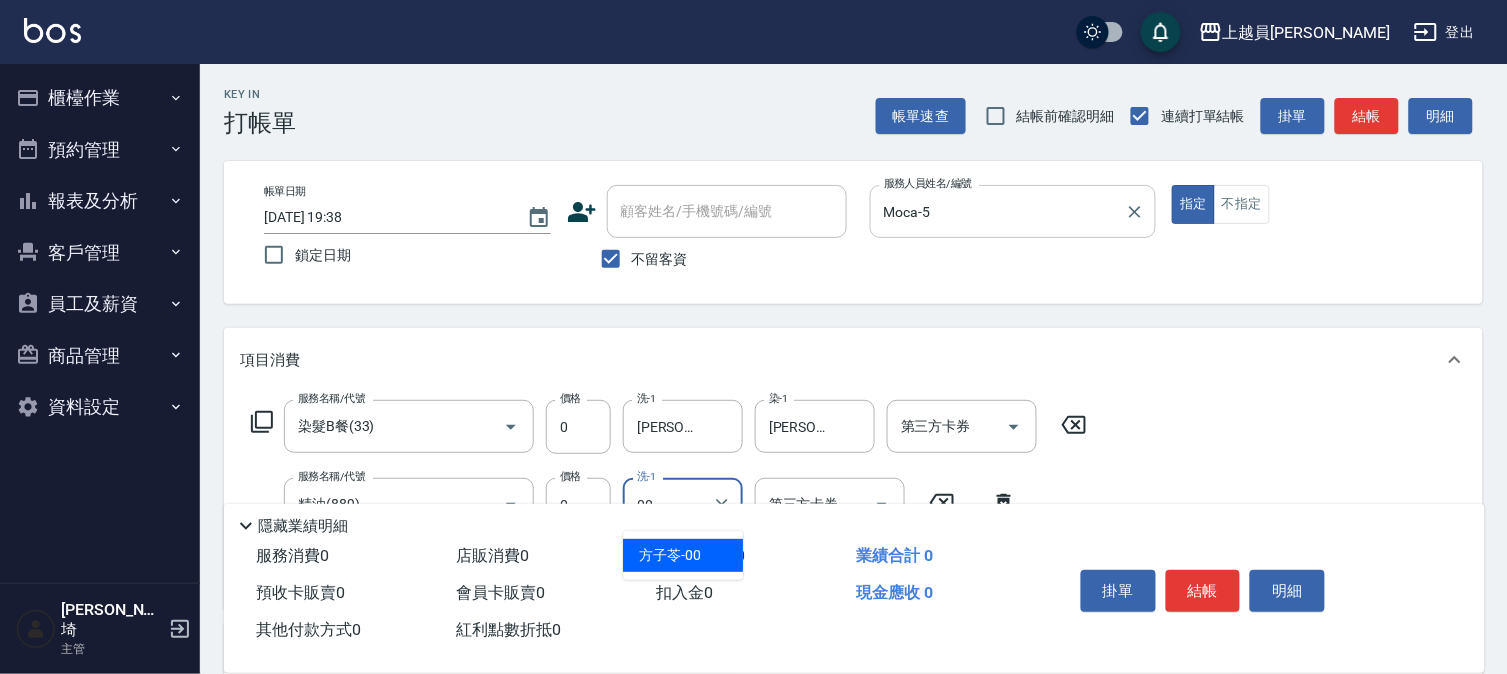 type on "[PERSON_NAME]-00" 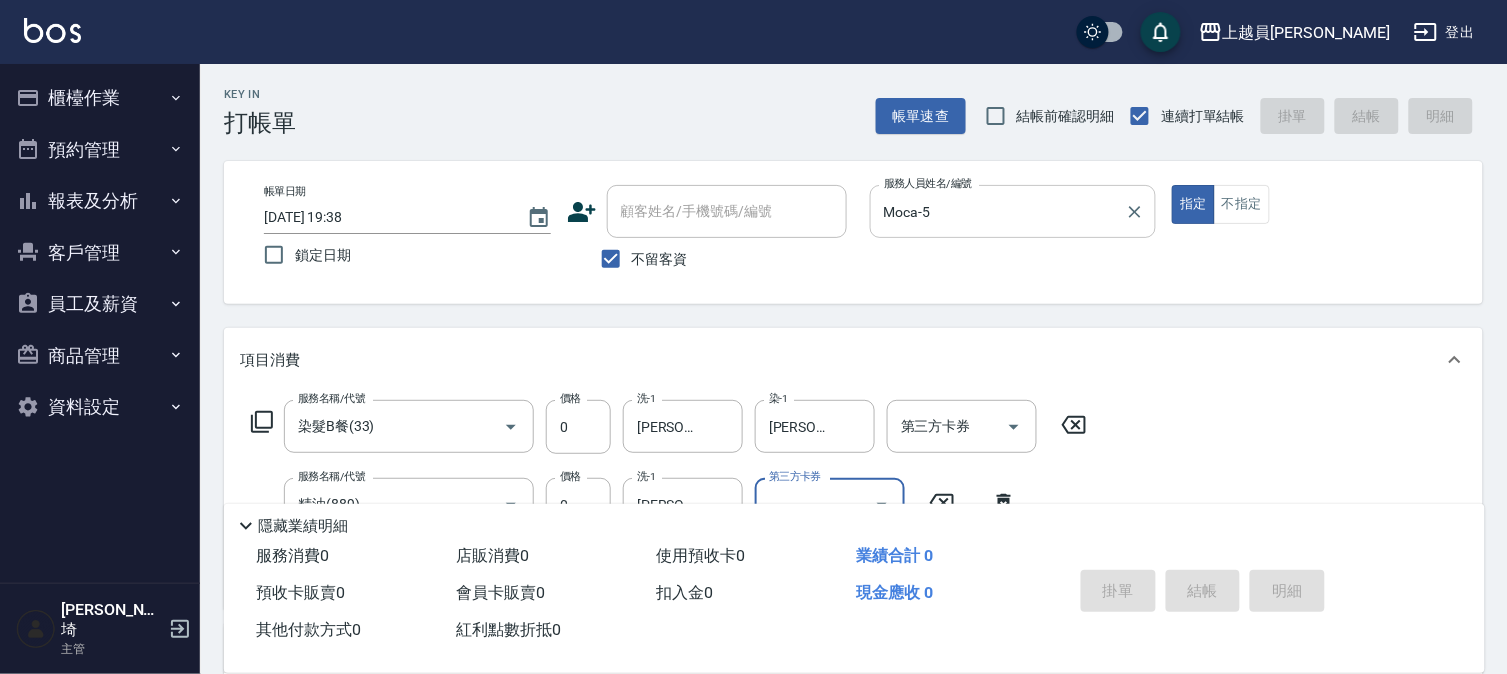 type 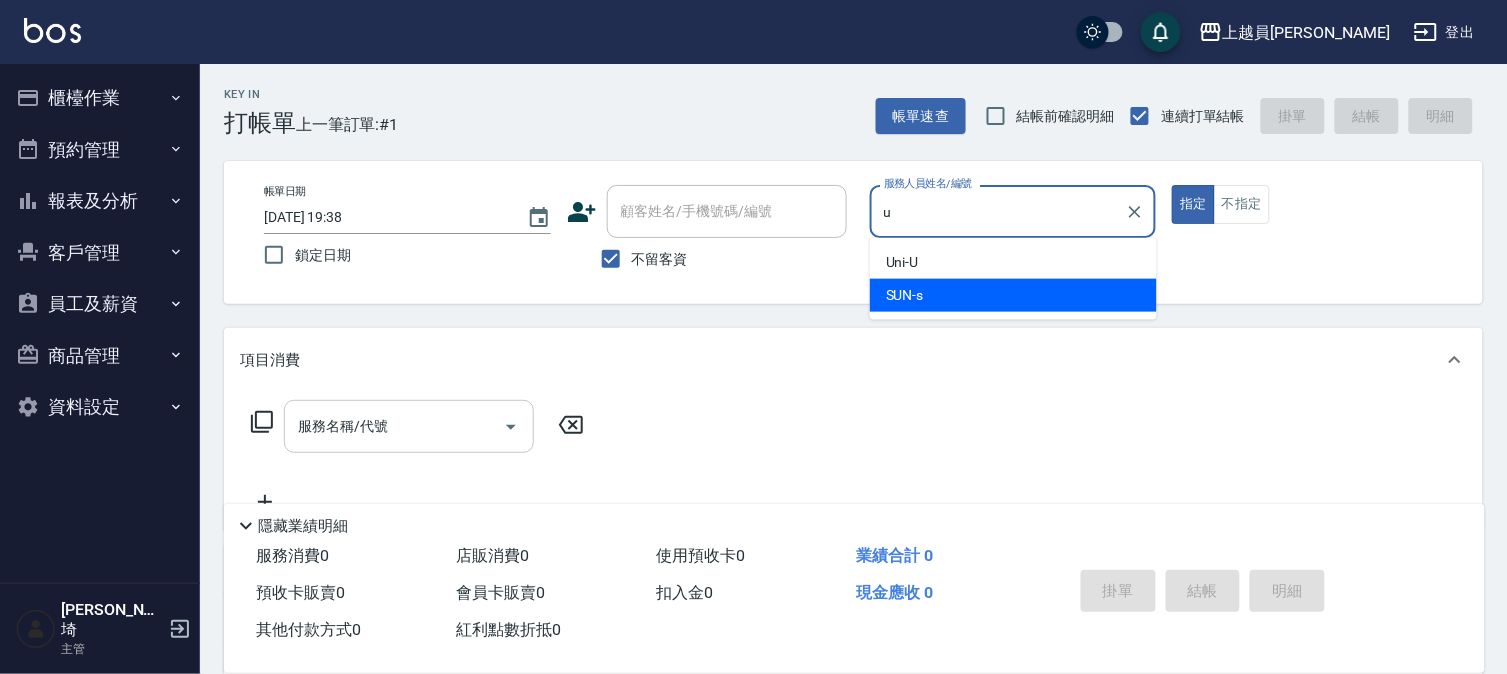 type on "u" 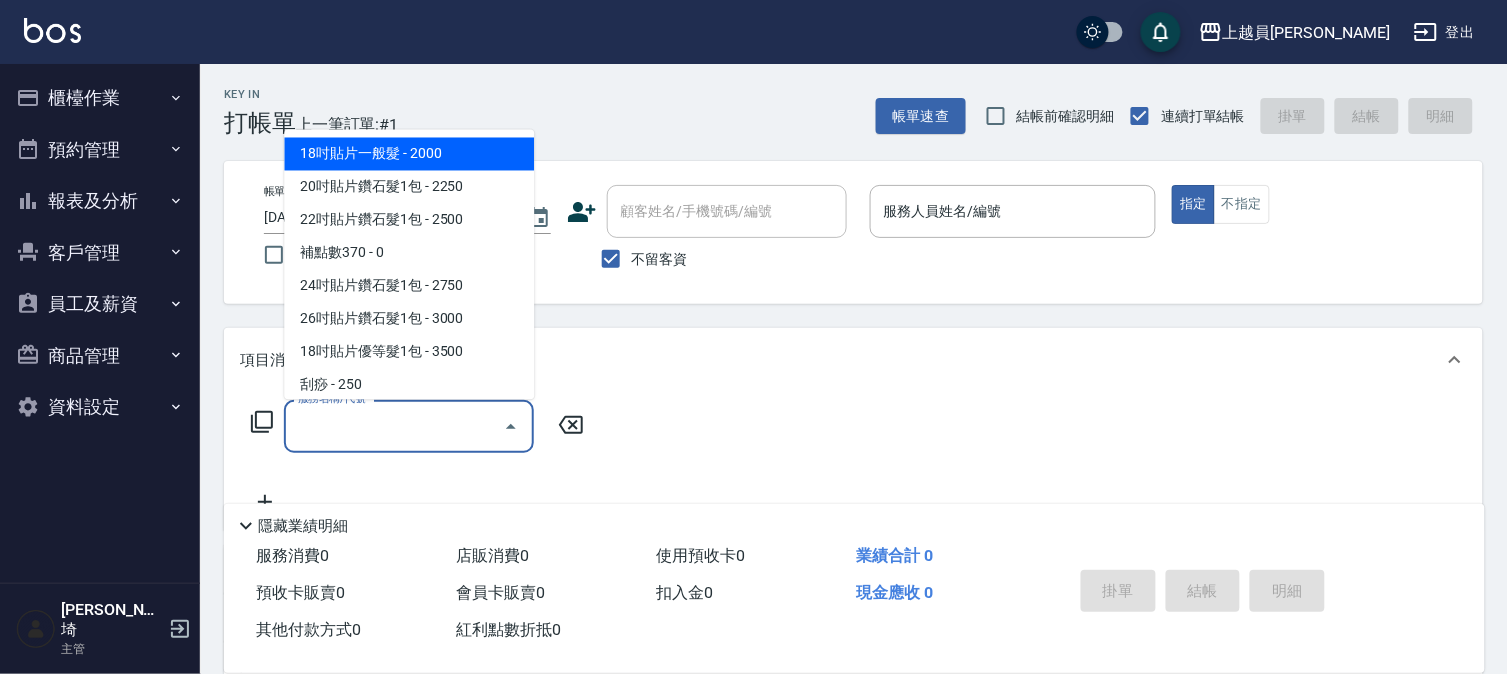 type on "18吋貼片一般髮(000001)" 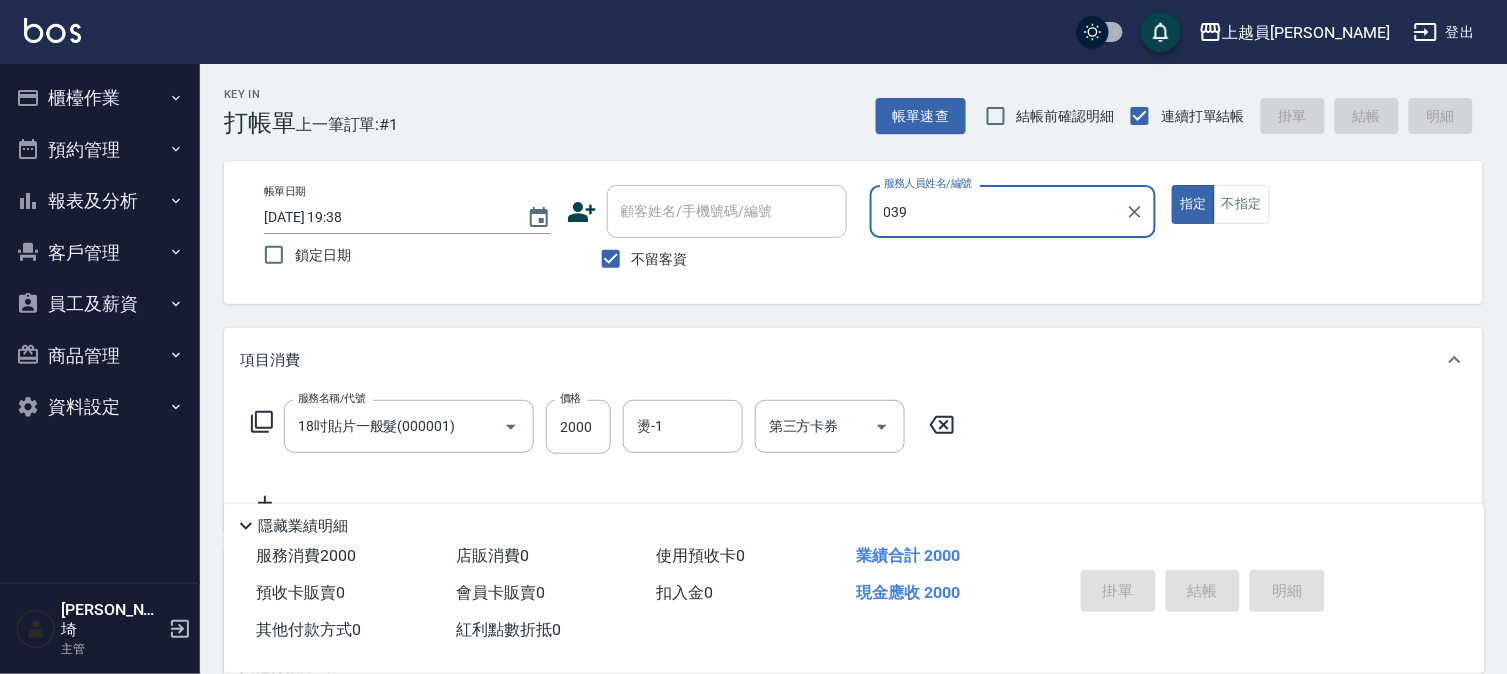 type on "0399" 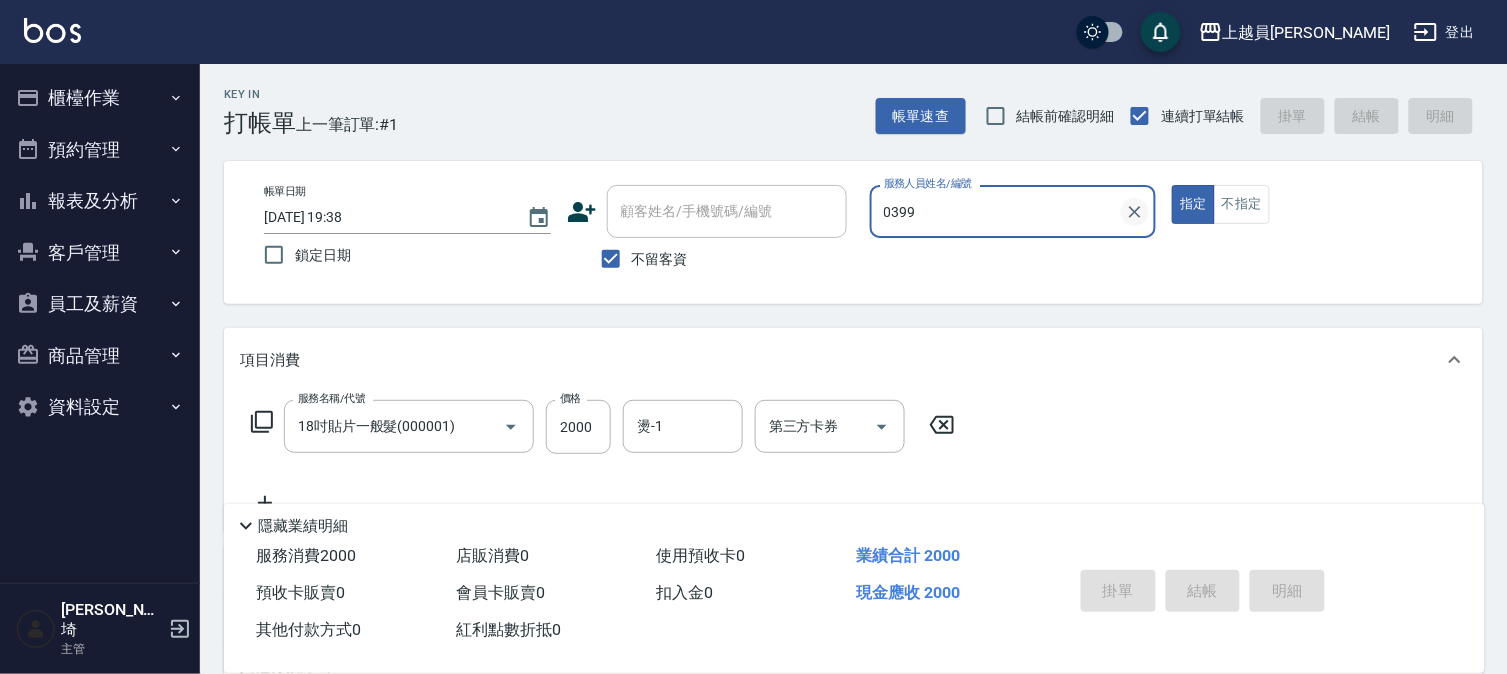 click 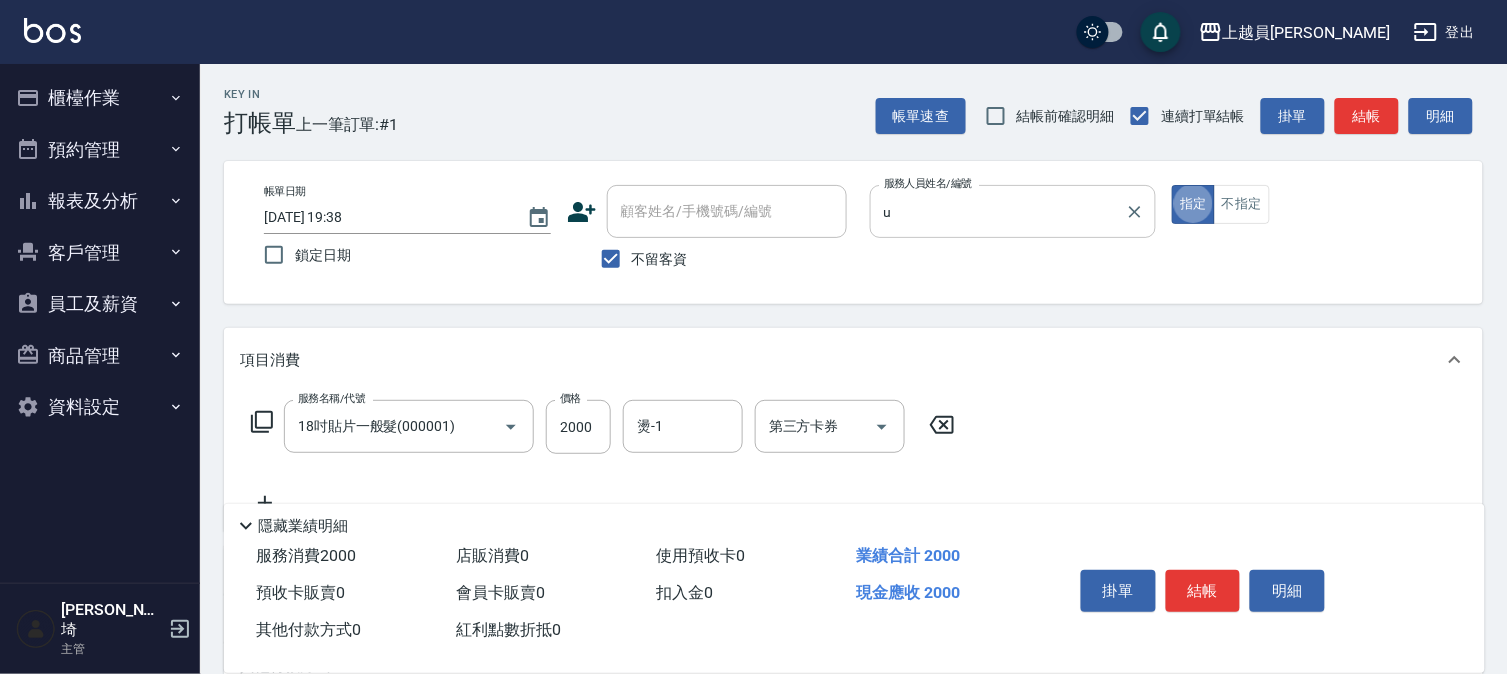 type on "Uni-U" 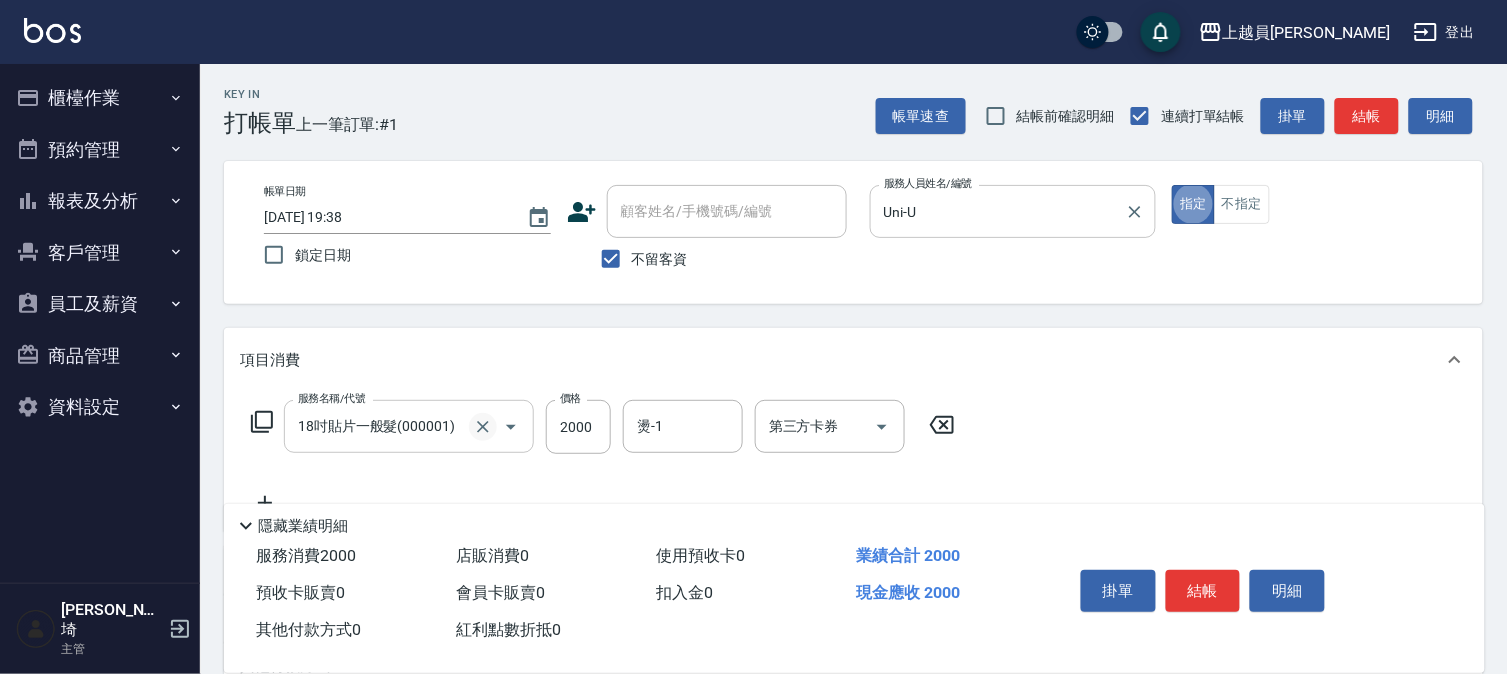 click 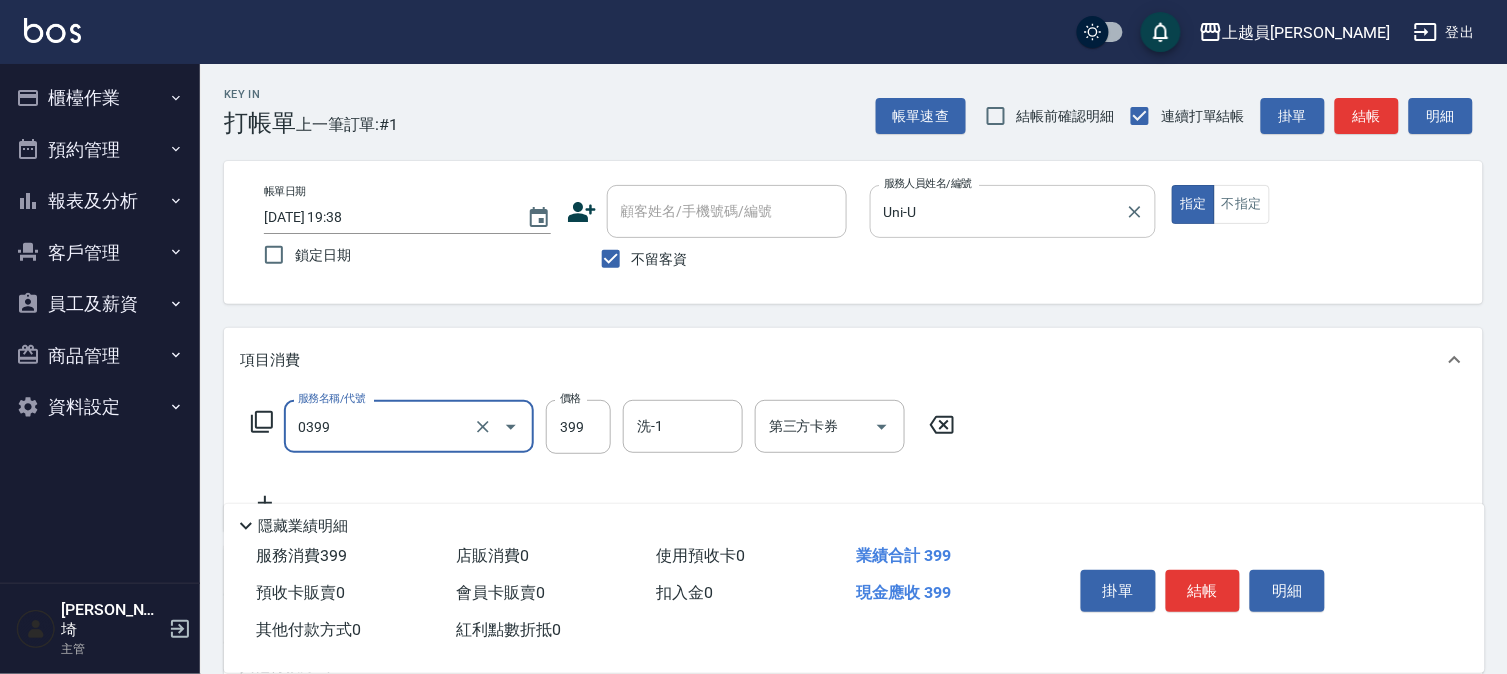 type on "海鹽SPA(0399)" 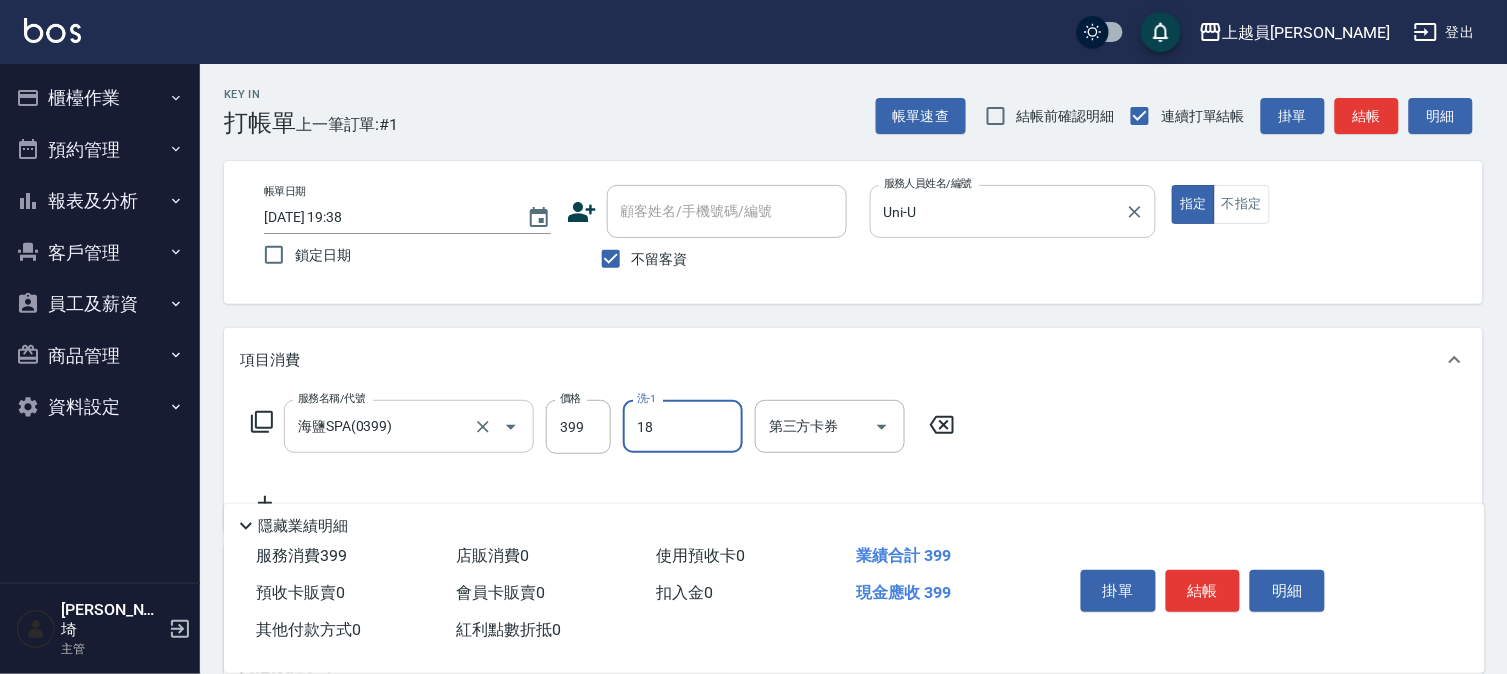 type on "[PERSON_NAME]-18" 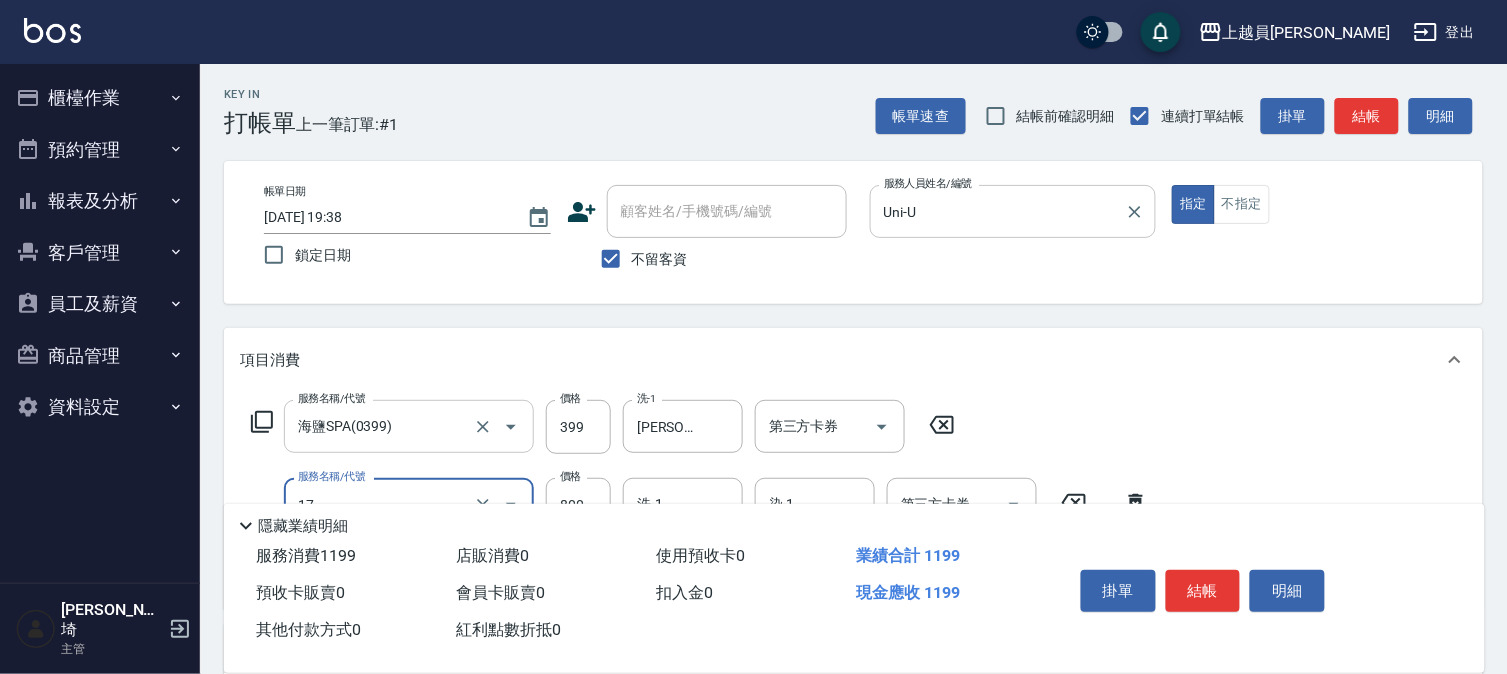 type on "染髮(17)" 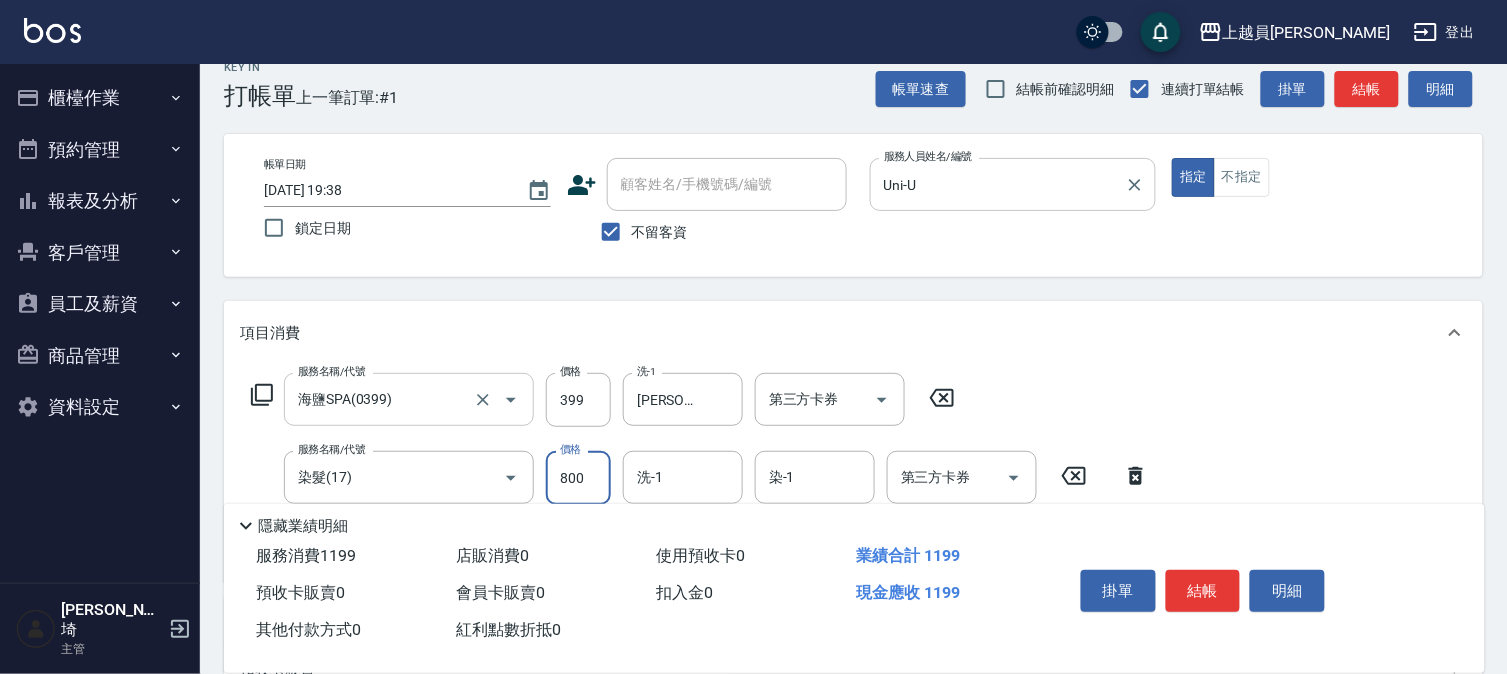 scroll, scrollTop: 222, scrollLeft: 0, axis: vertical 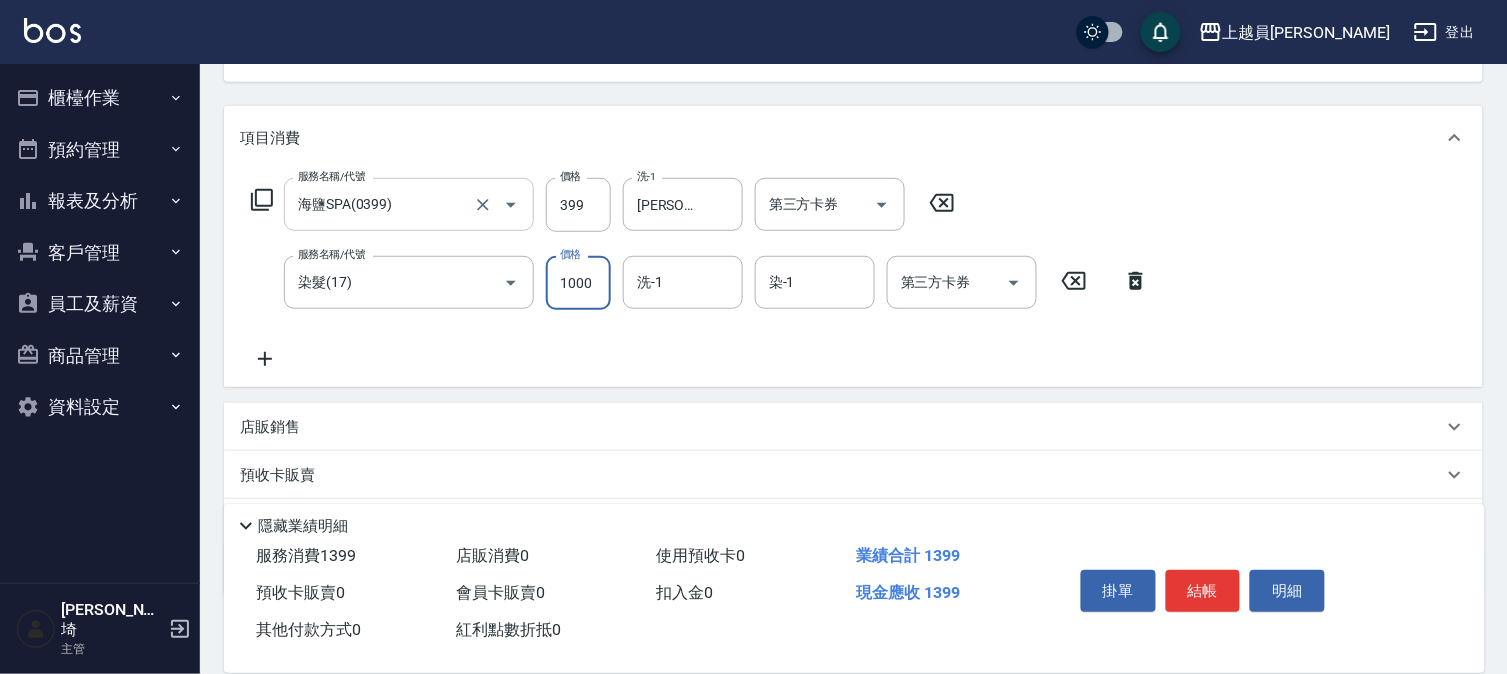 type on "1000" 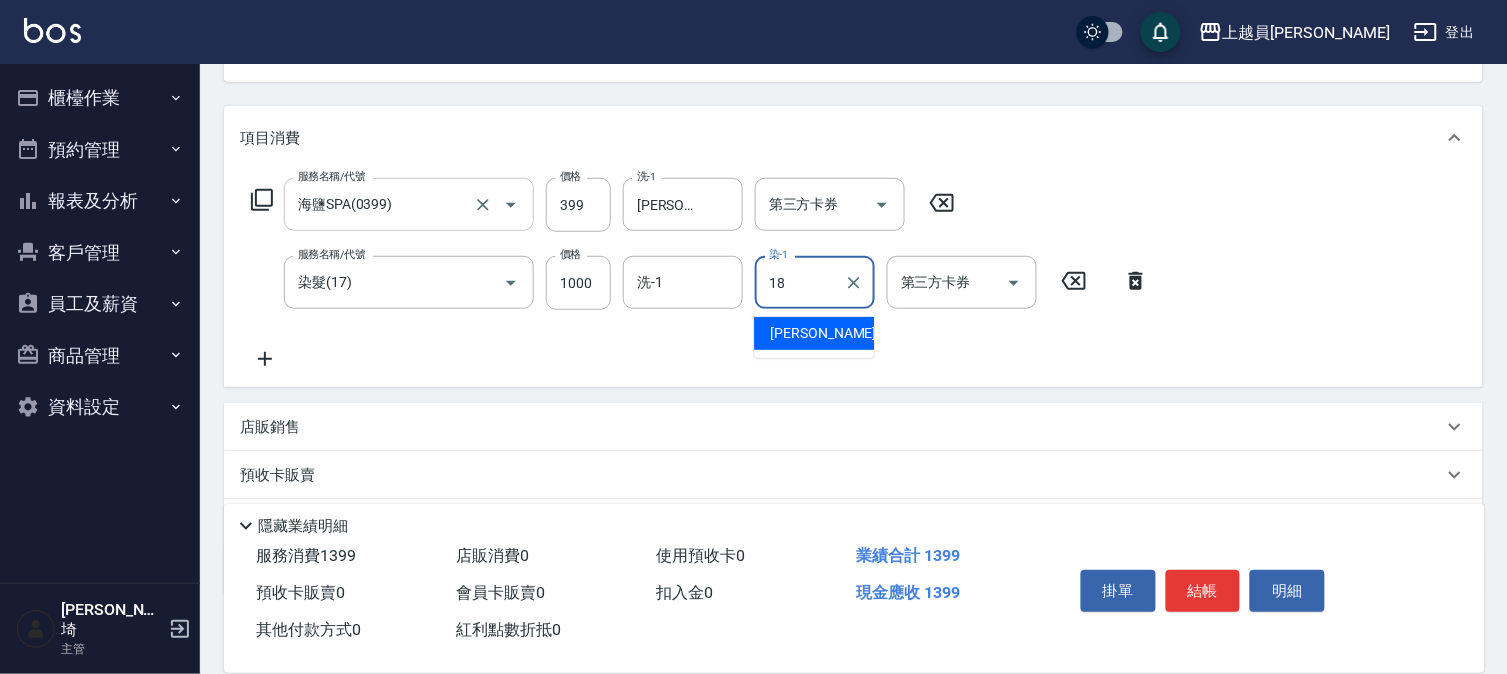 type on "[PERSON_NAME]-18" 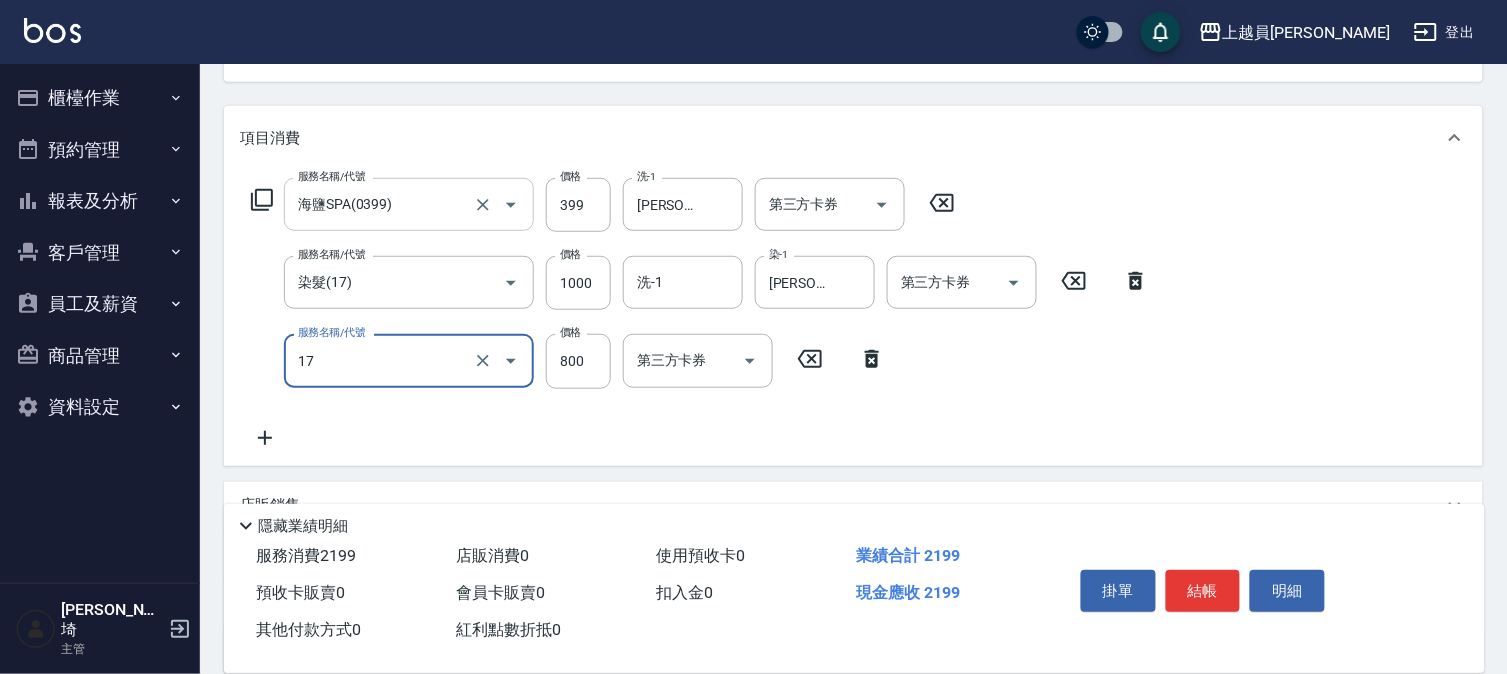 type on "染髮(17)" 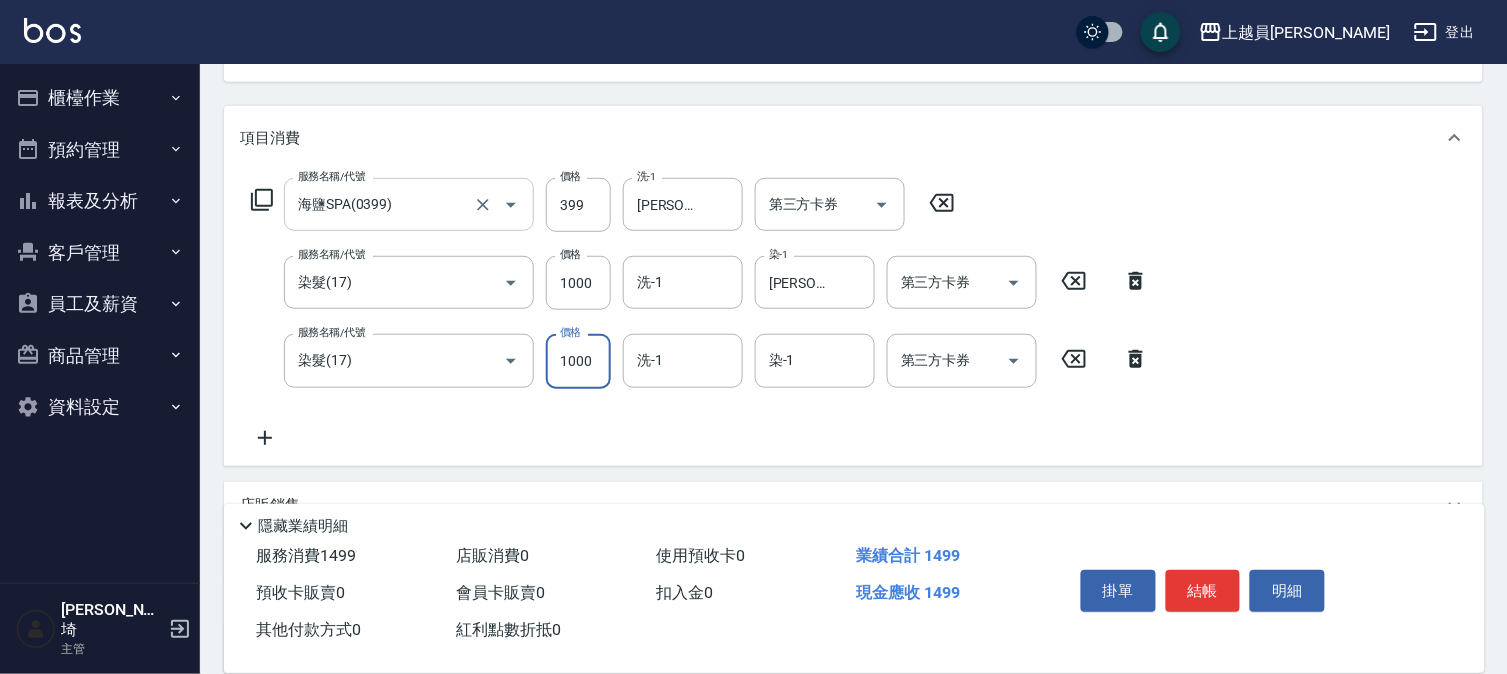 type on "1000" 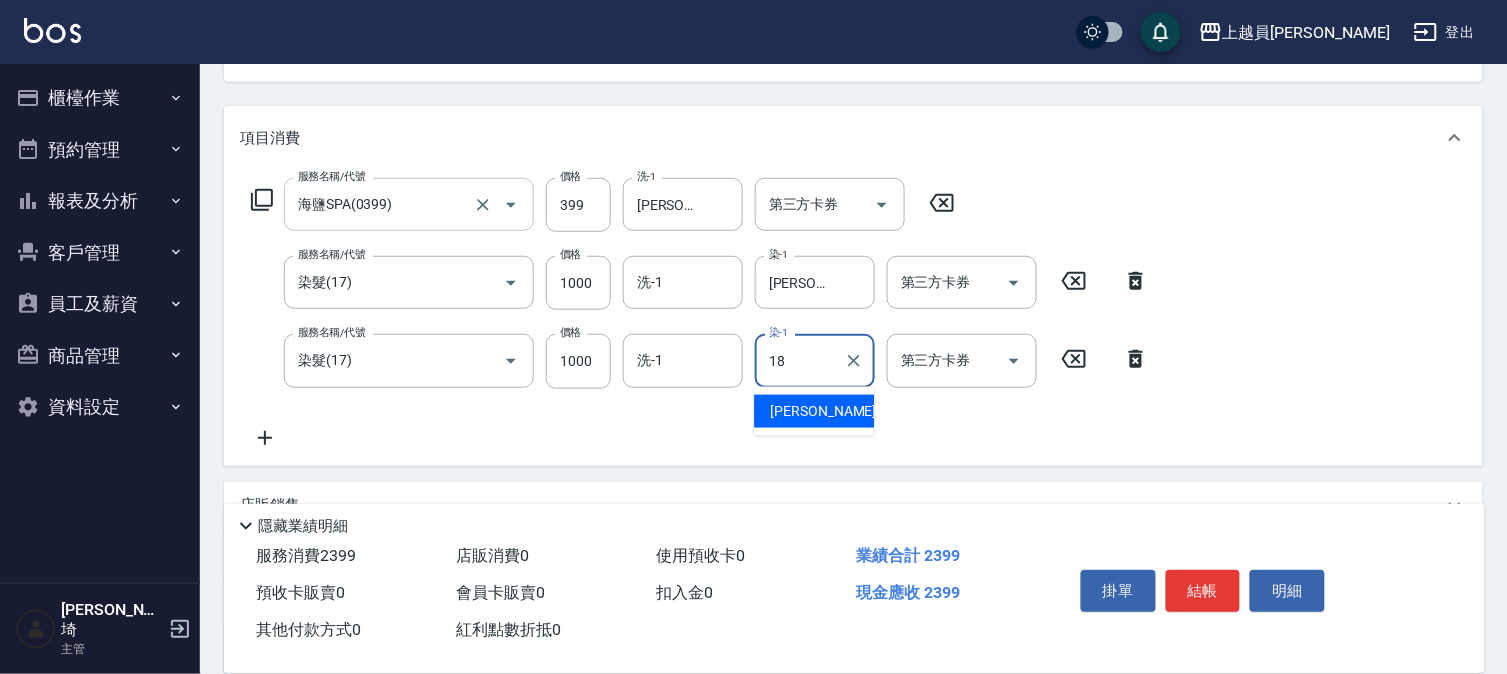 type on "[PERSON_NAME]-18" 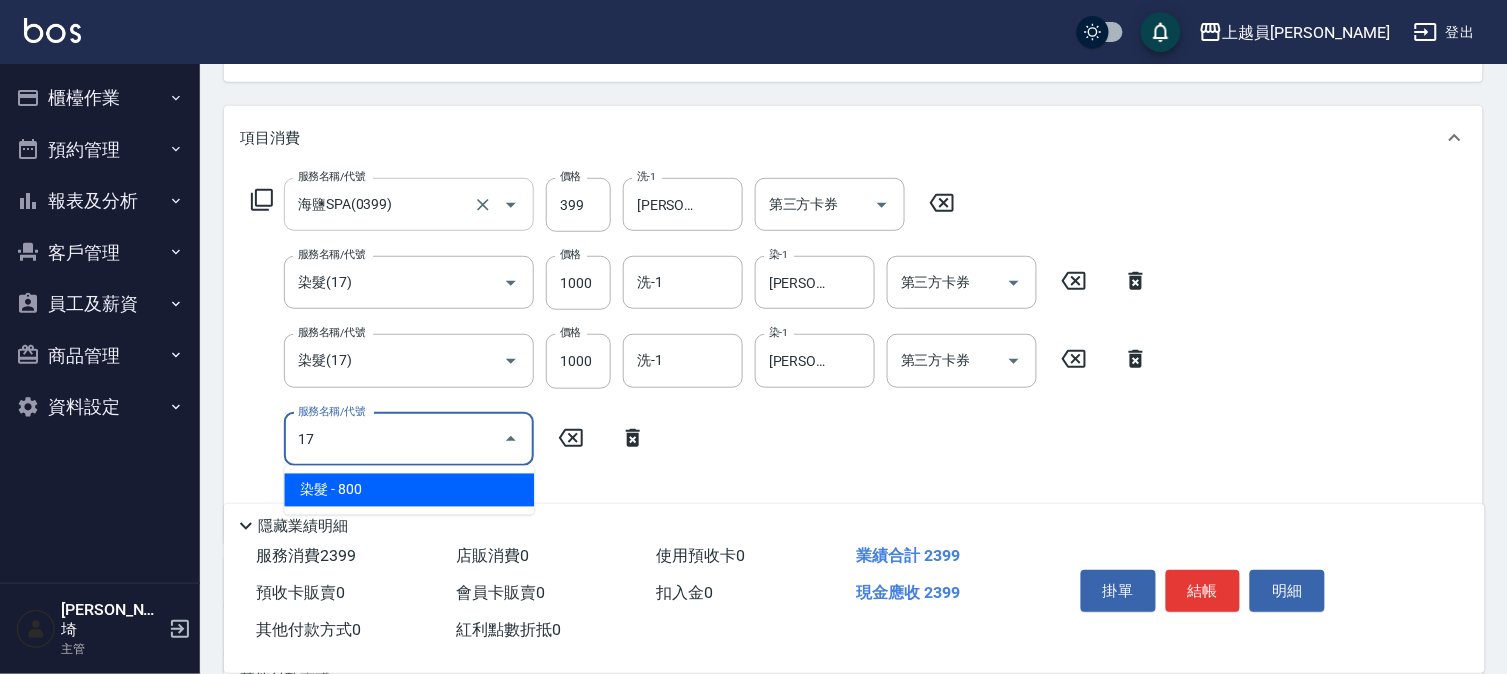 type on "染髮(17)" 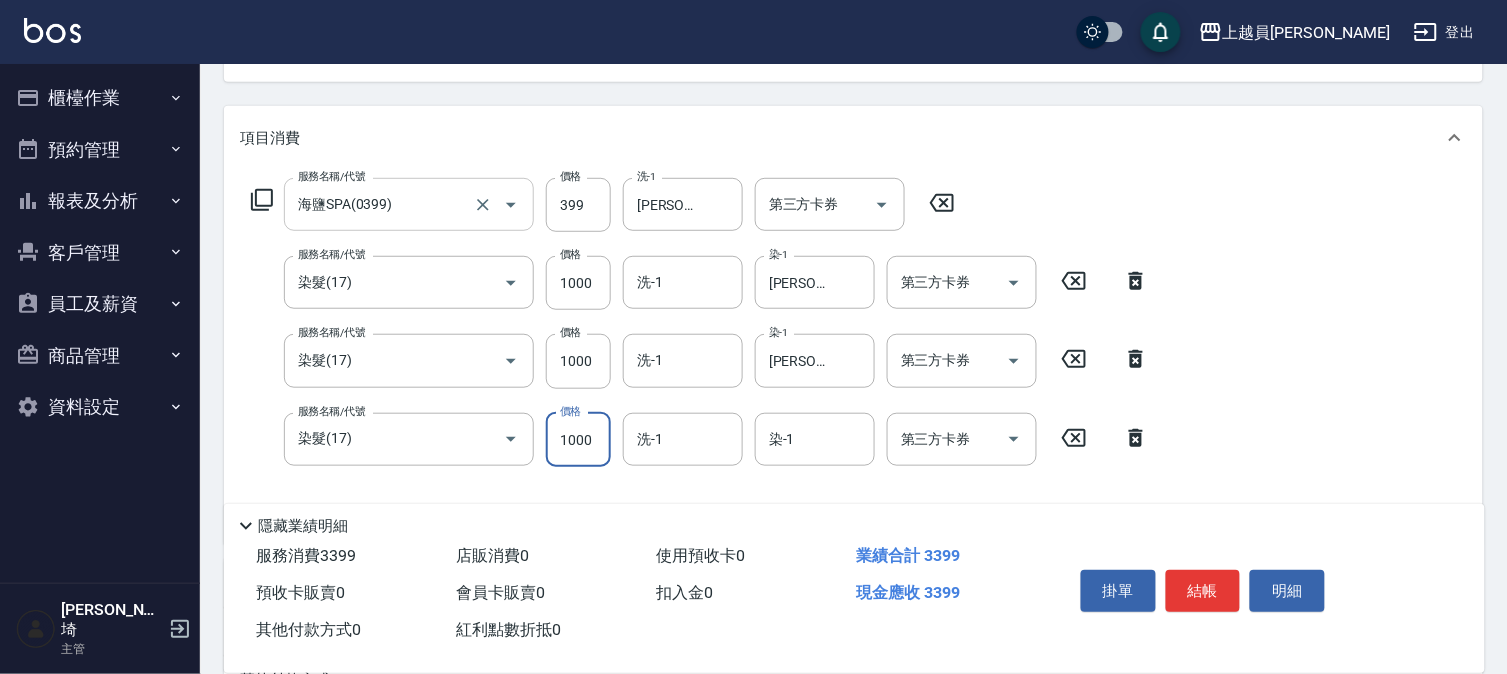 type on "1000" 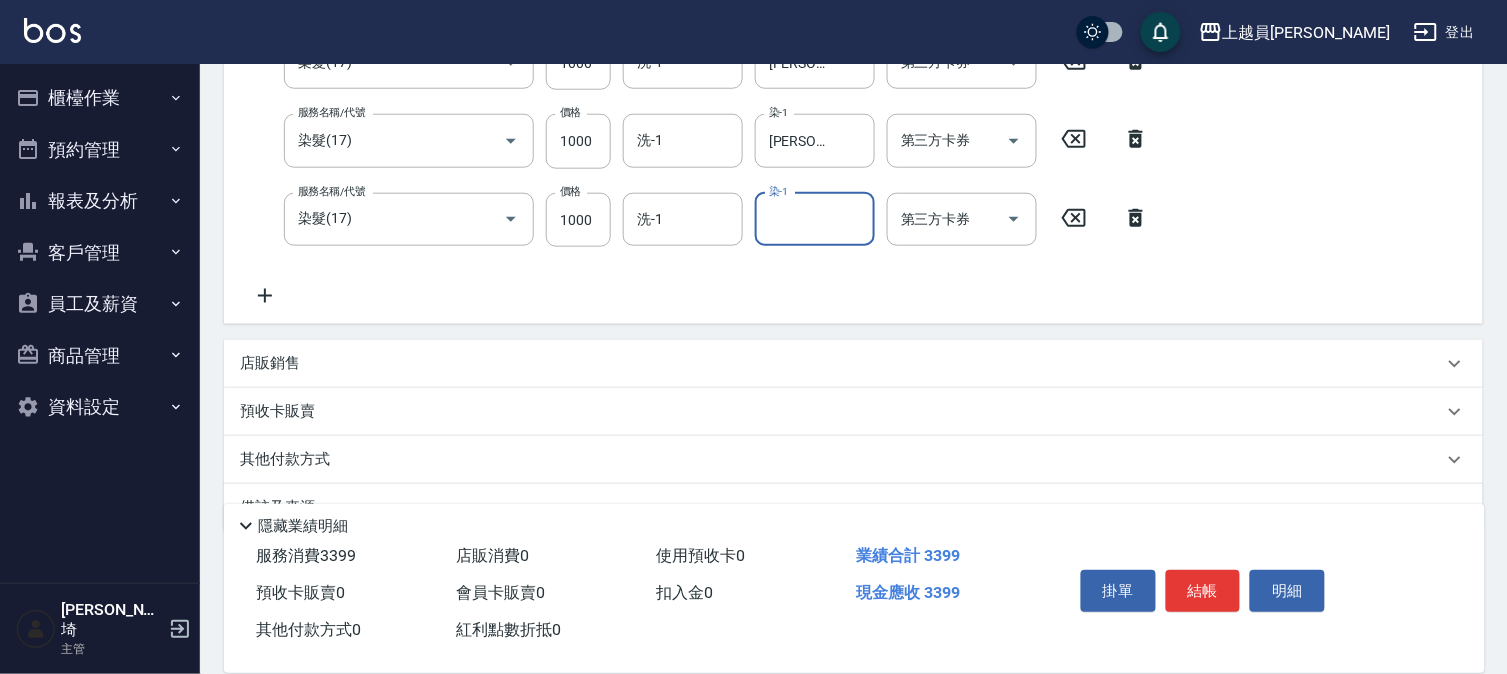 scroll, scrollTop: 444, scrollLeft: 0, axis: vertical 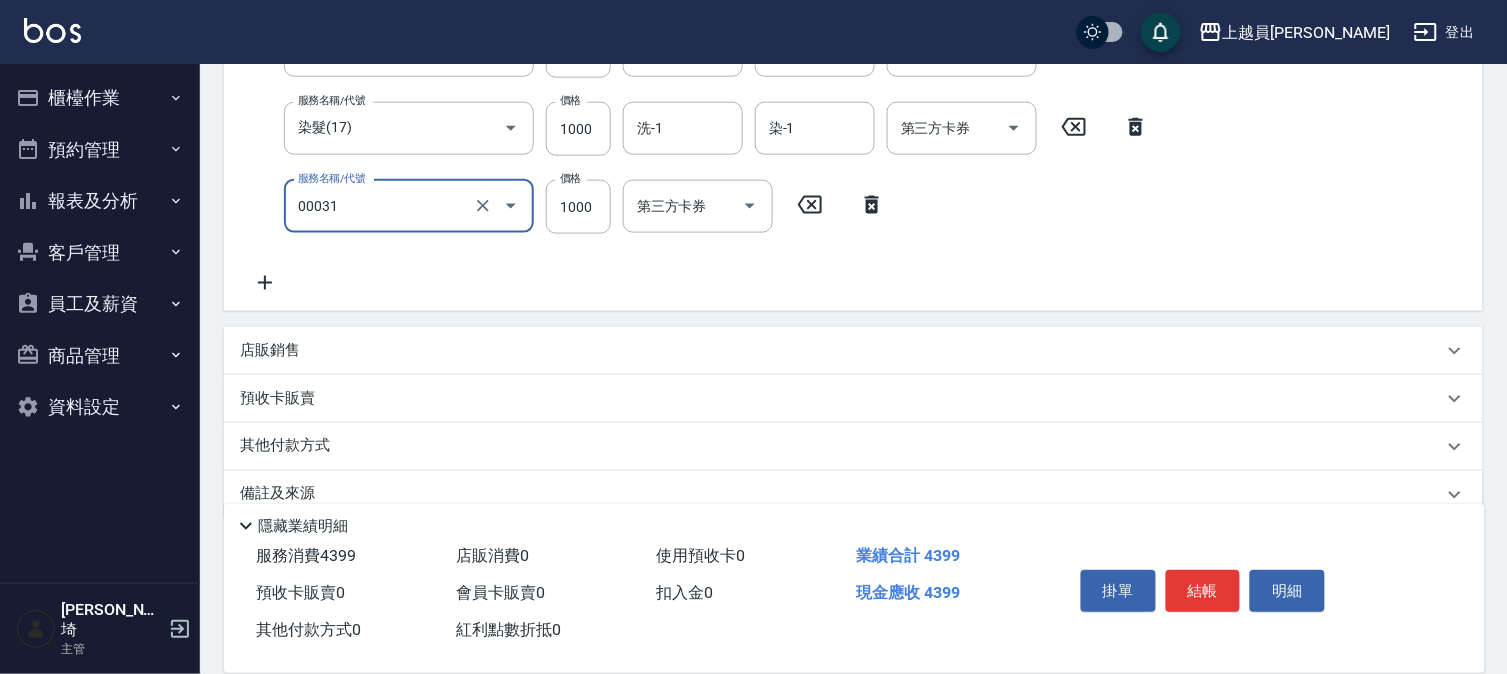 type on "單卸髮片(00031)" 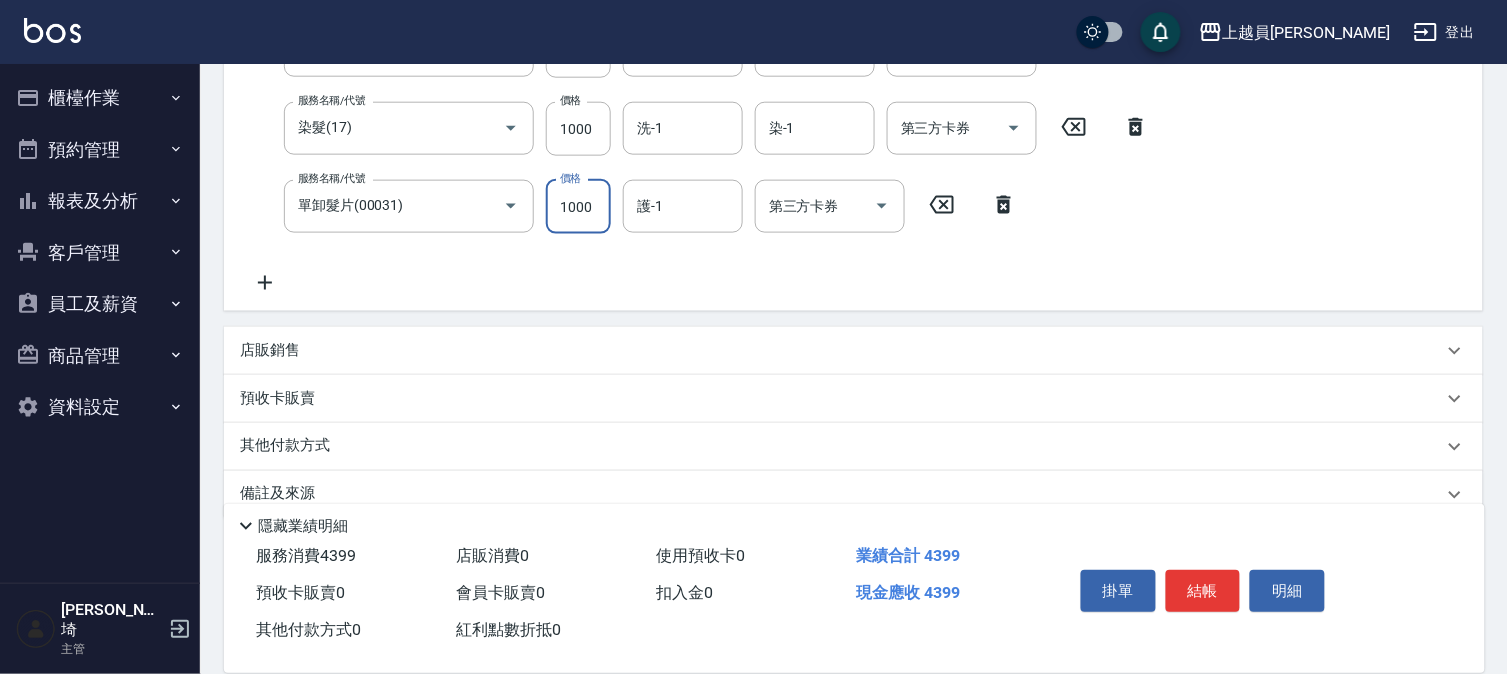 scroll, scrollTop: 92, scrollLeft: 0, axis: vertical 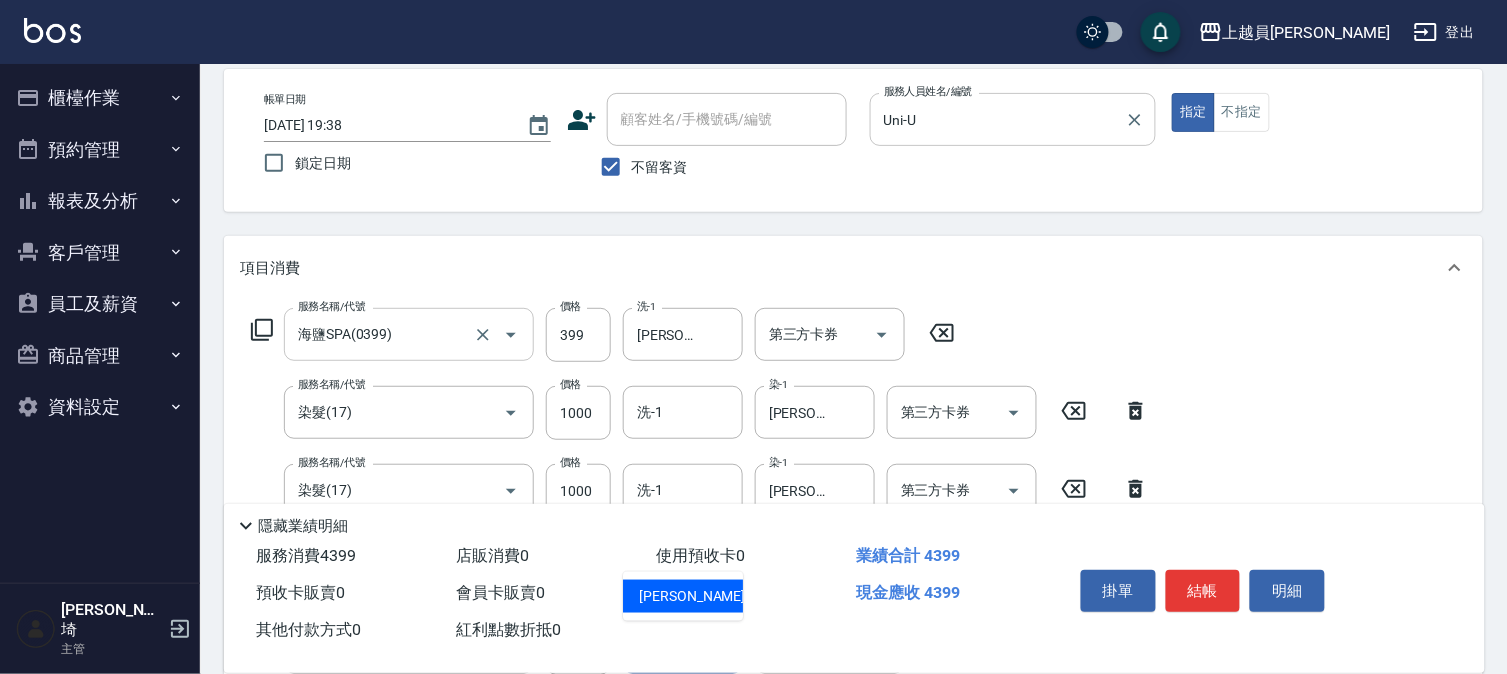 type on "[PERSON_NAME]-18" 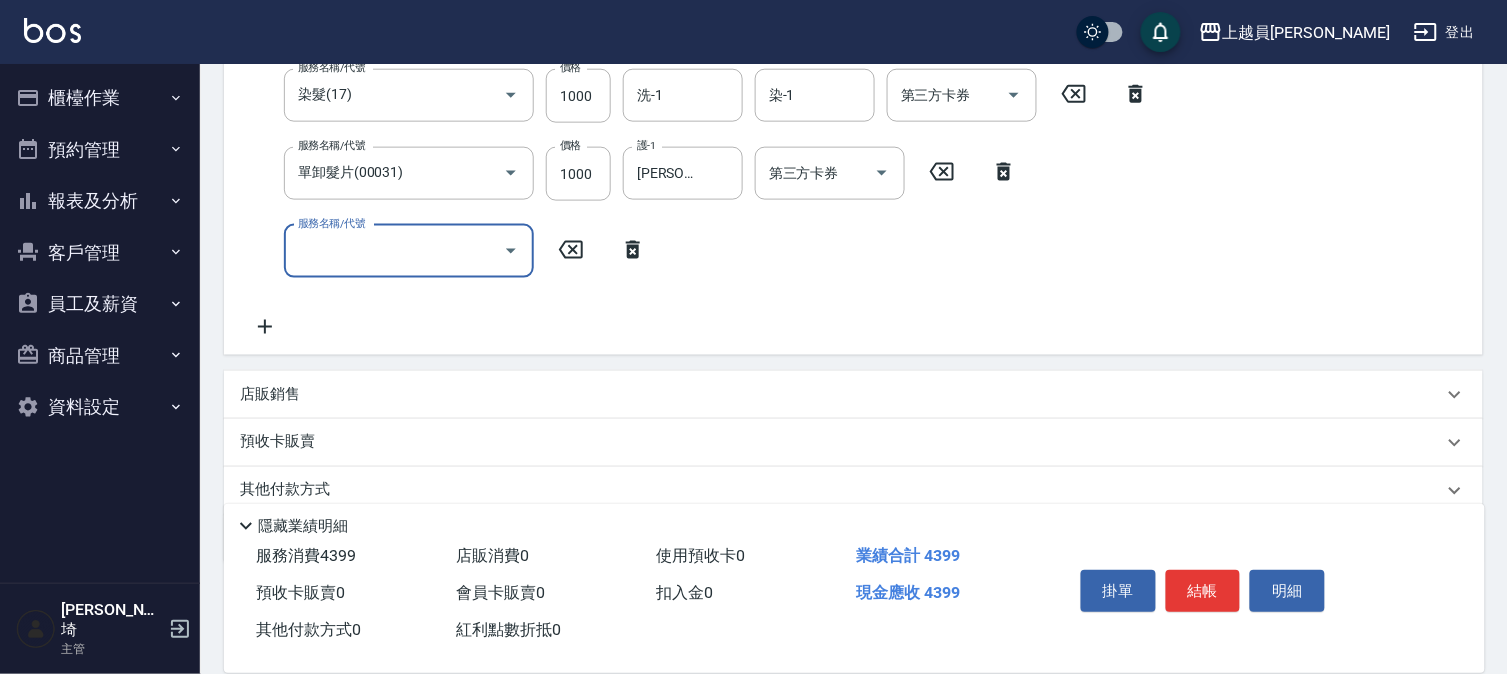 scroll, scrollTop: 480, scrollLeft: 0, axis: vertical 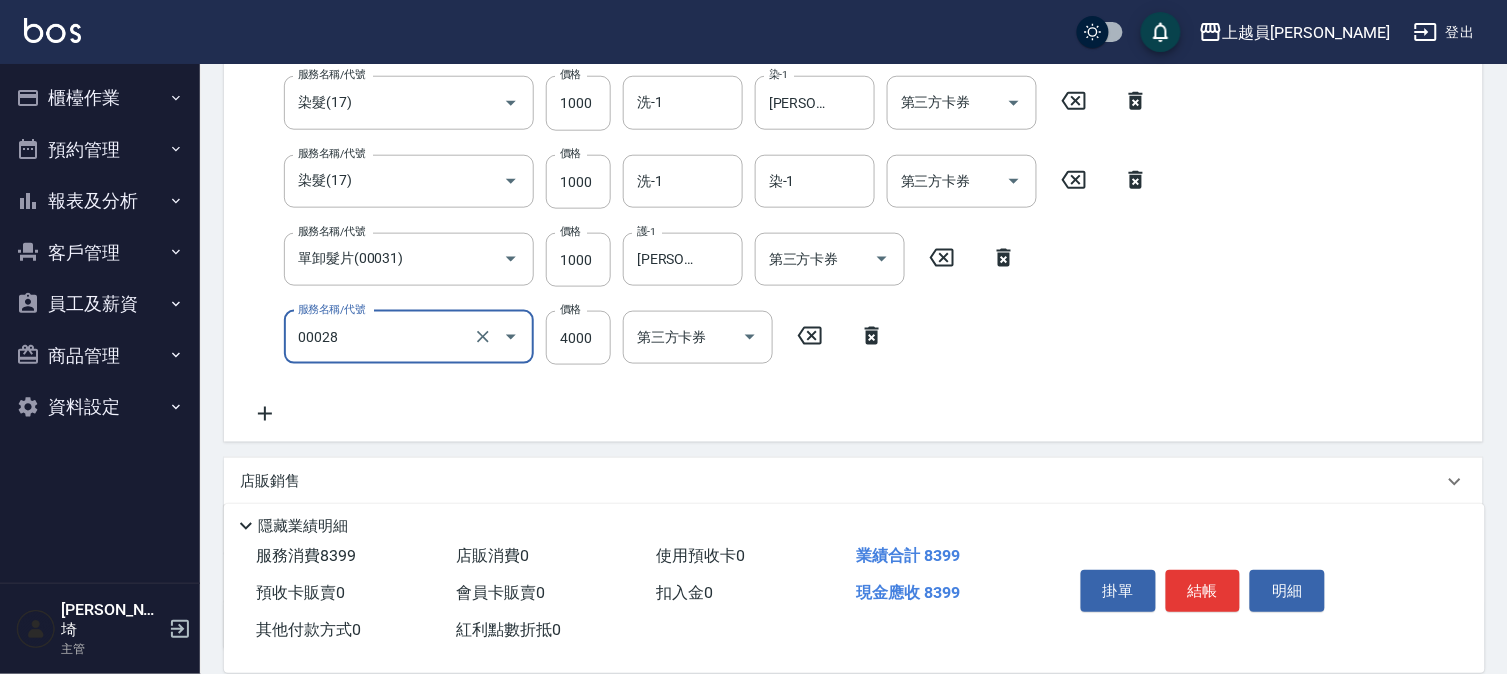 type on "槍式重整(00028)" 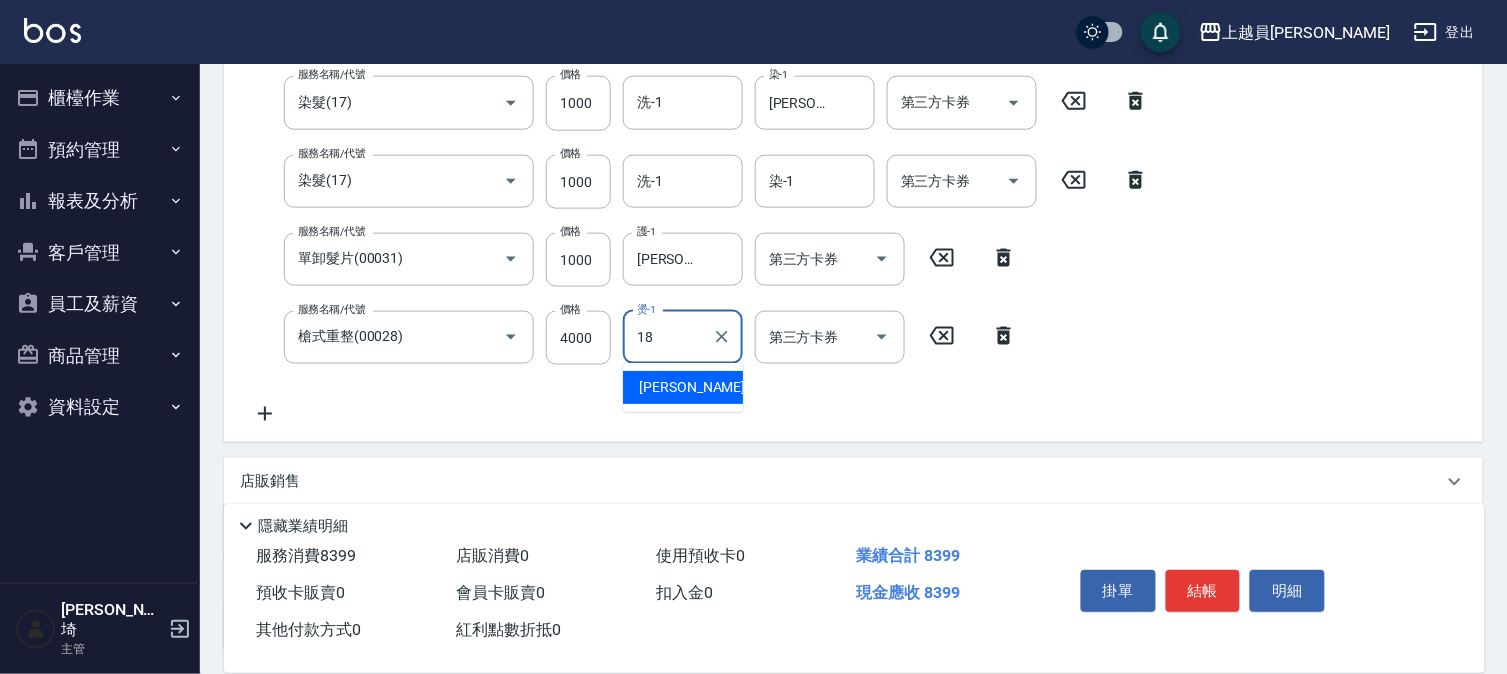 type on "[PERSON_NAME]-18" 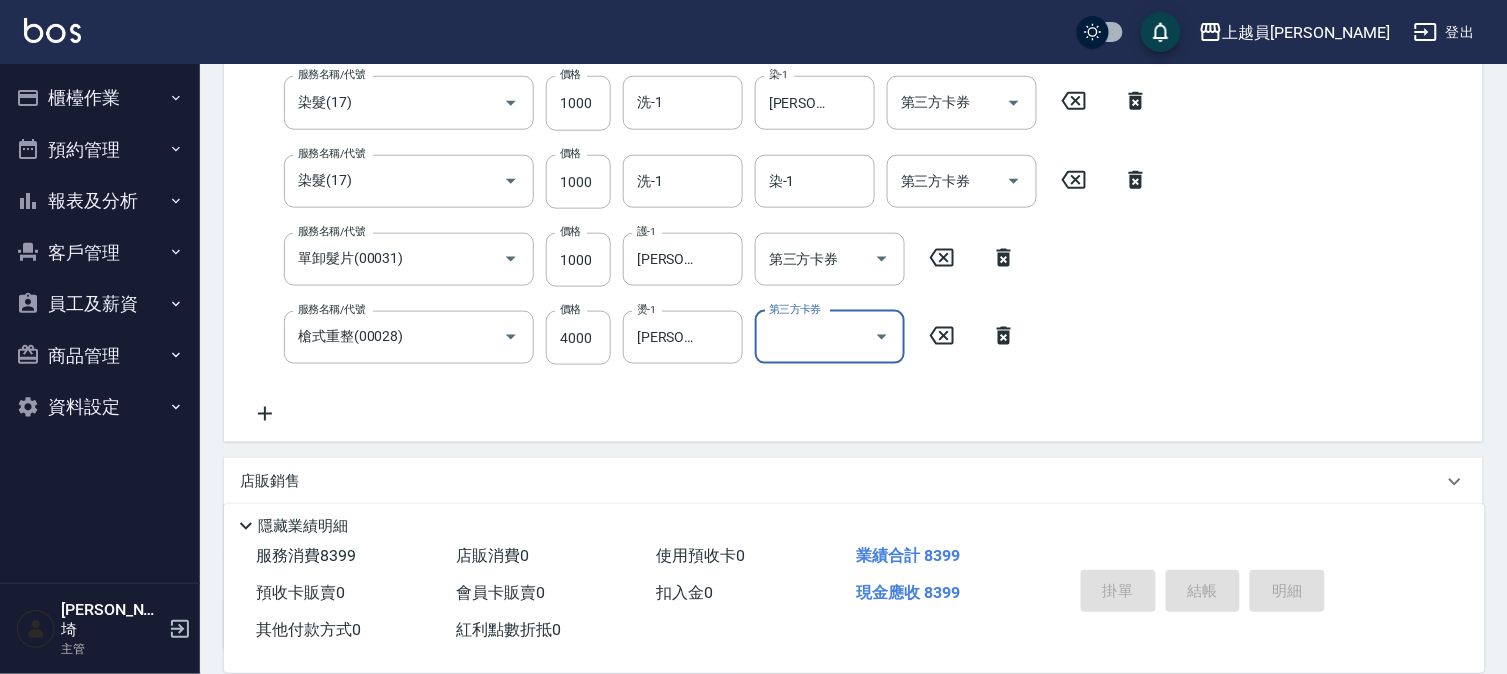 type on "[DATE] 19:40" 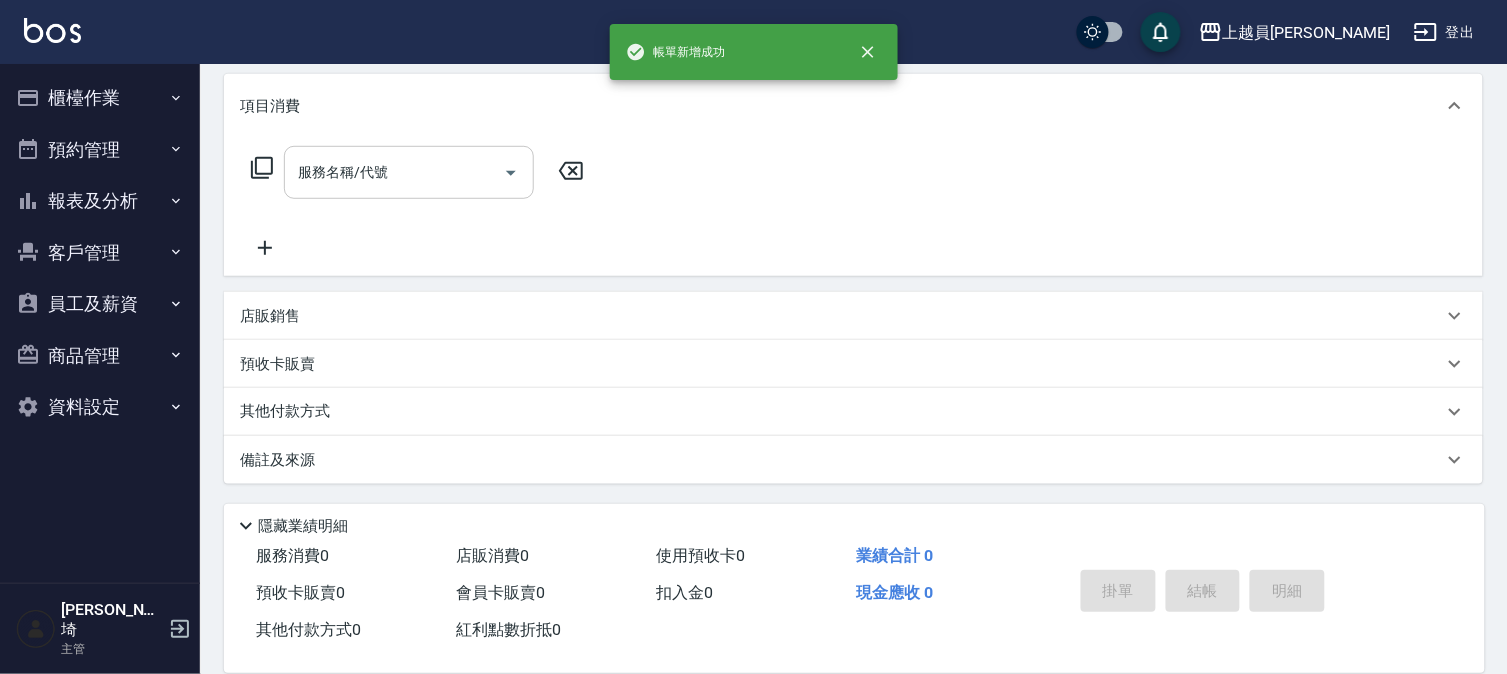 scroll, scrollTop: 0, scrollLeft: 0, axis: both 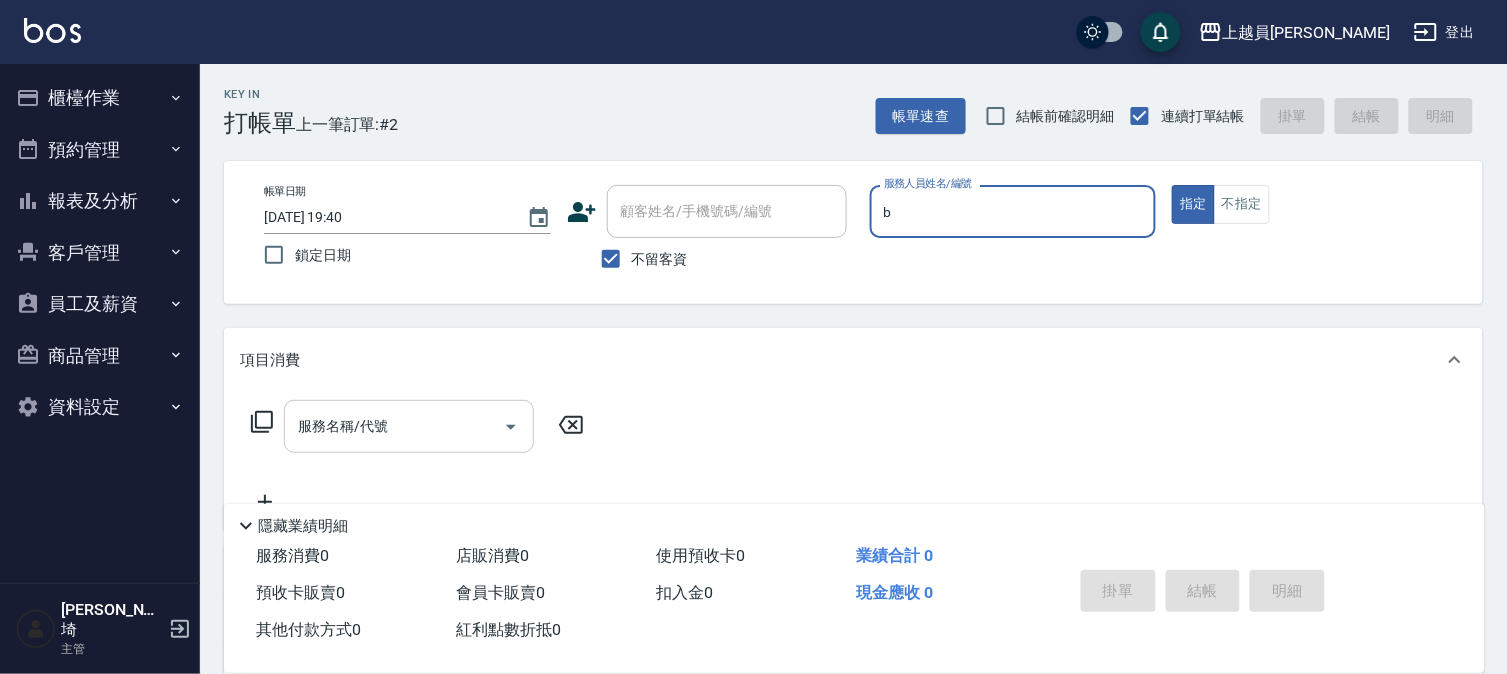 type on "Bonnie-B" 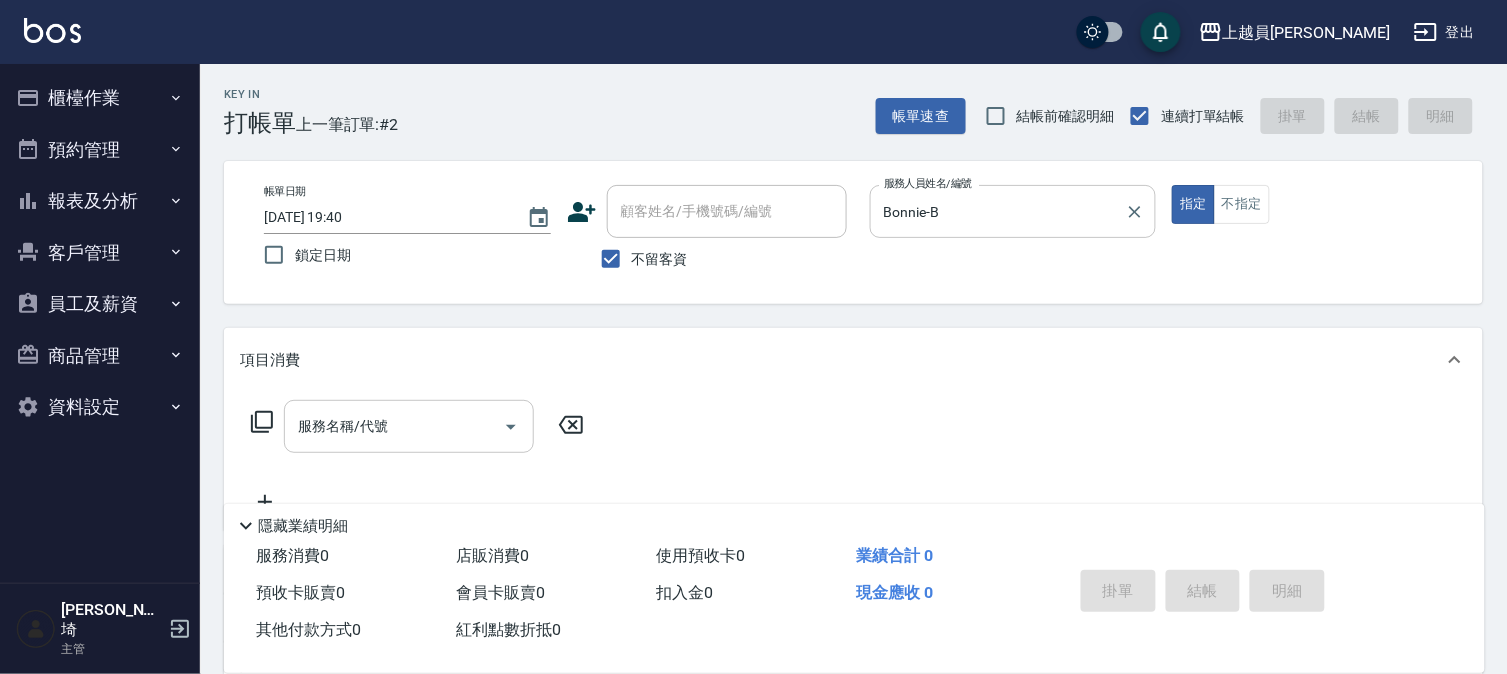 click on "服務名稱/代號 服務名稱/代號" at bounding box center [418, 457] 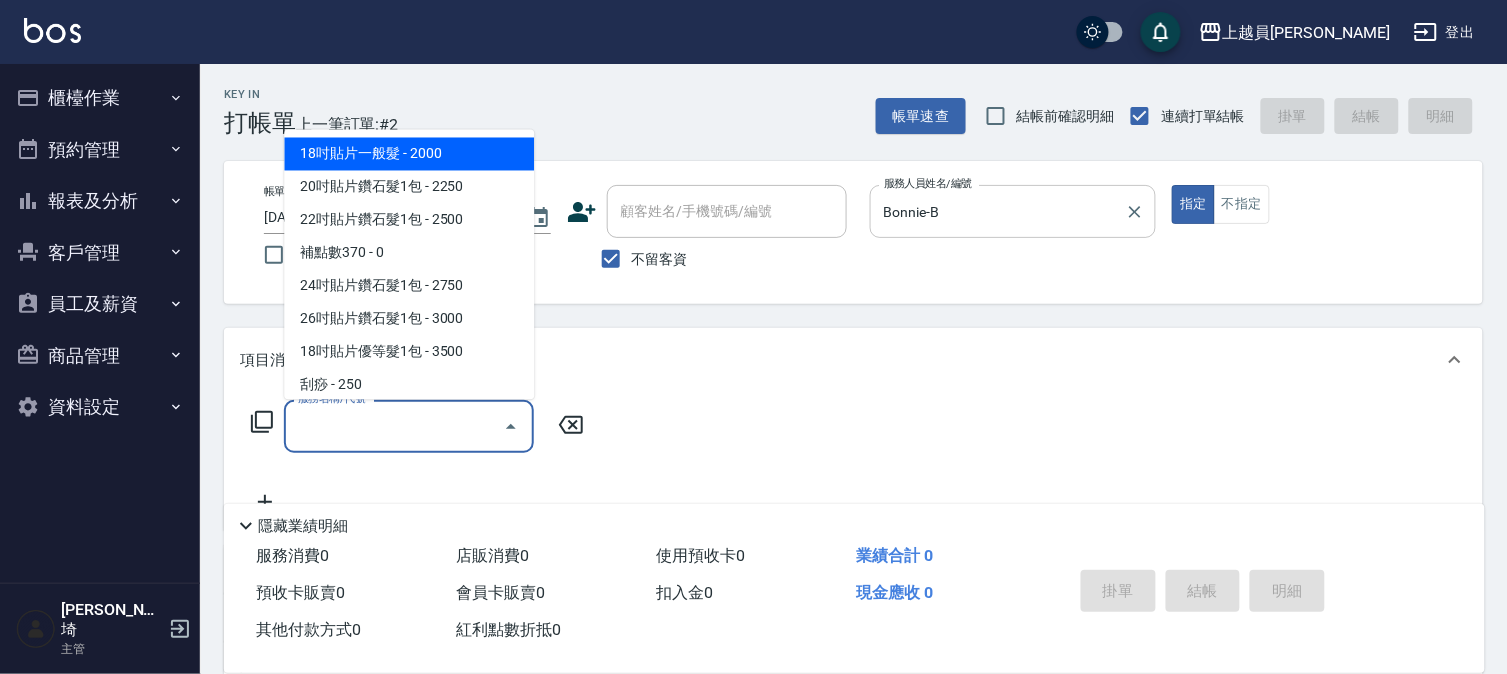 click on "服務名稱/代號" at bounding box center [394, 426] 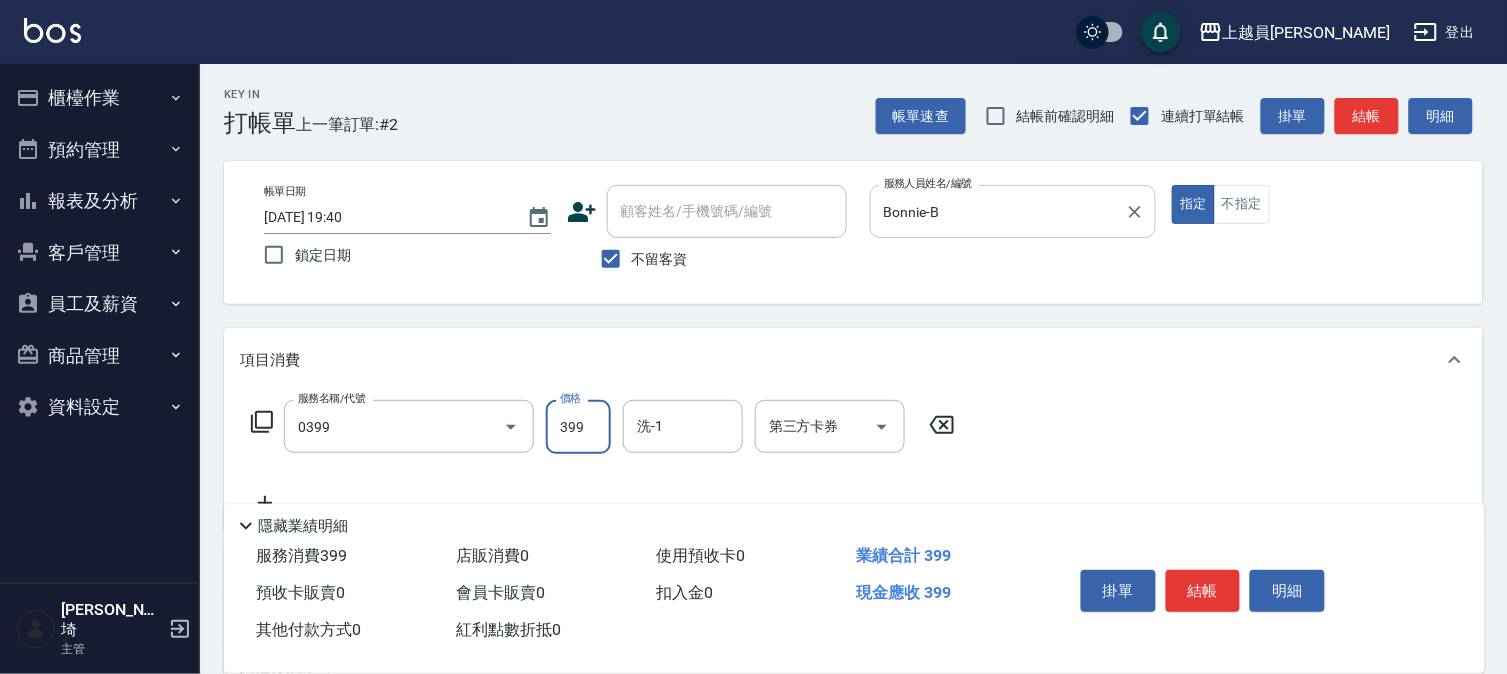 type on "海鹽SPA(0399)" 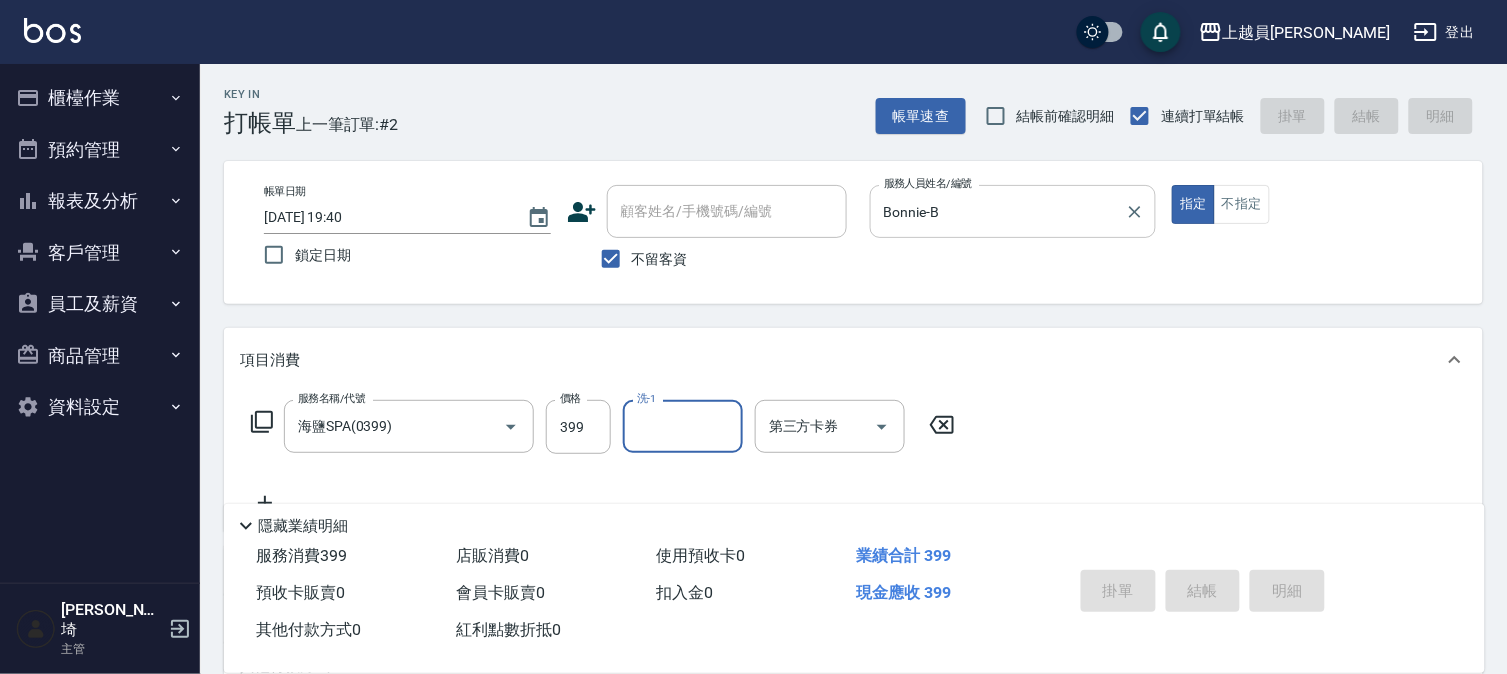 type 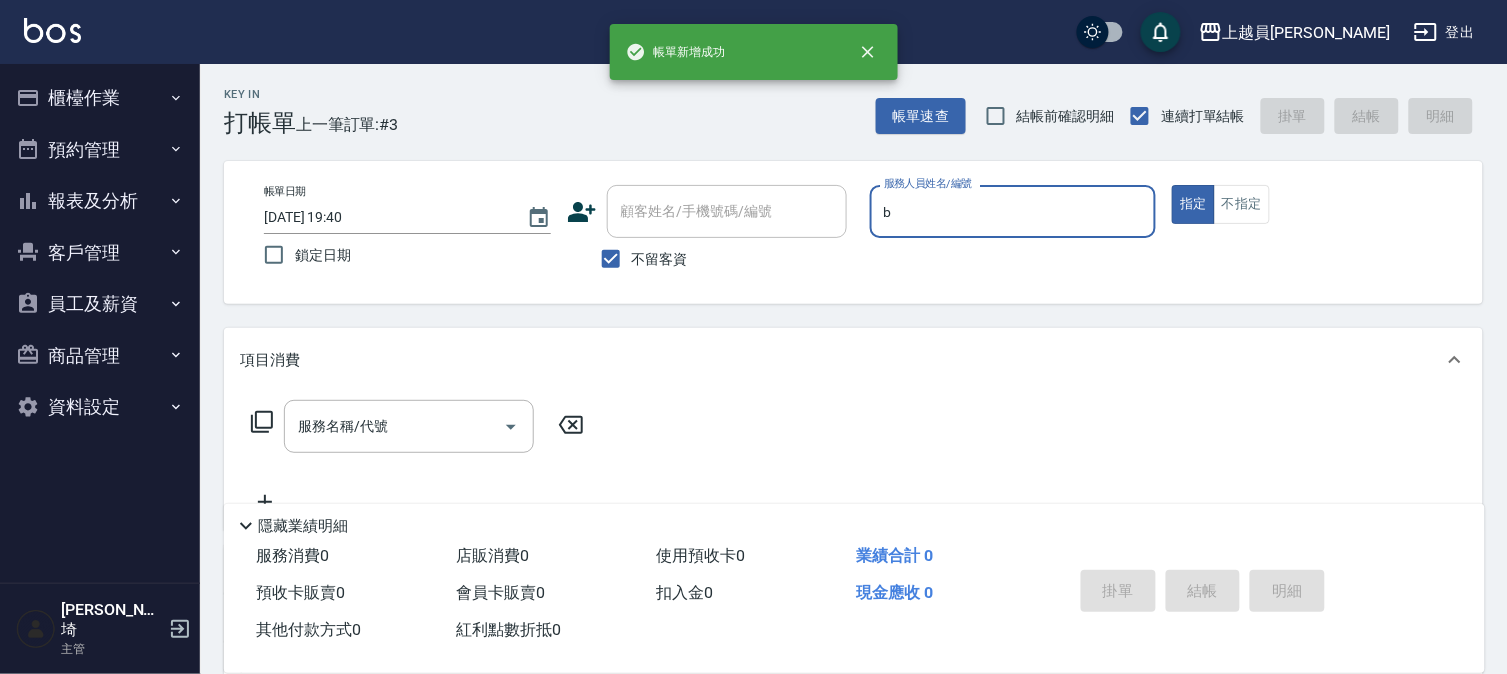 type on "Bonnie-B" 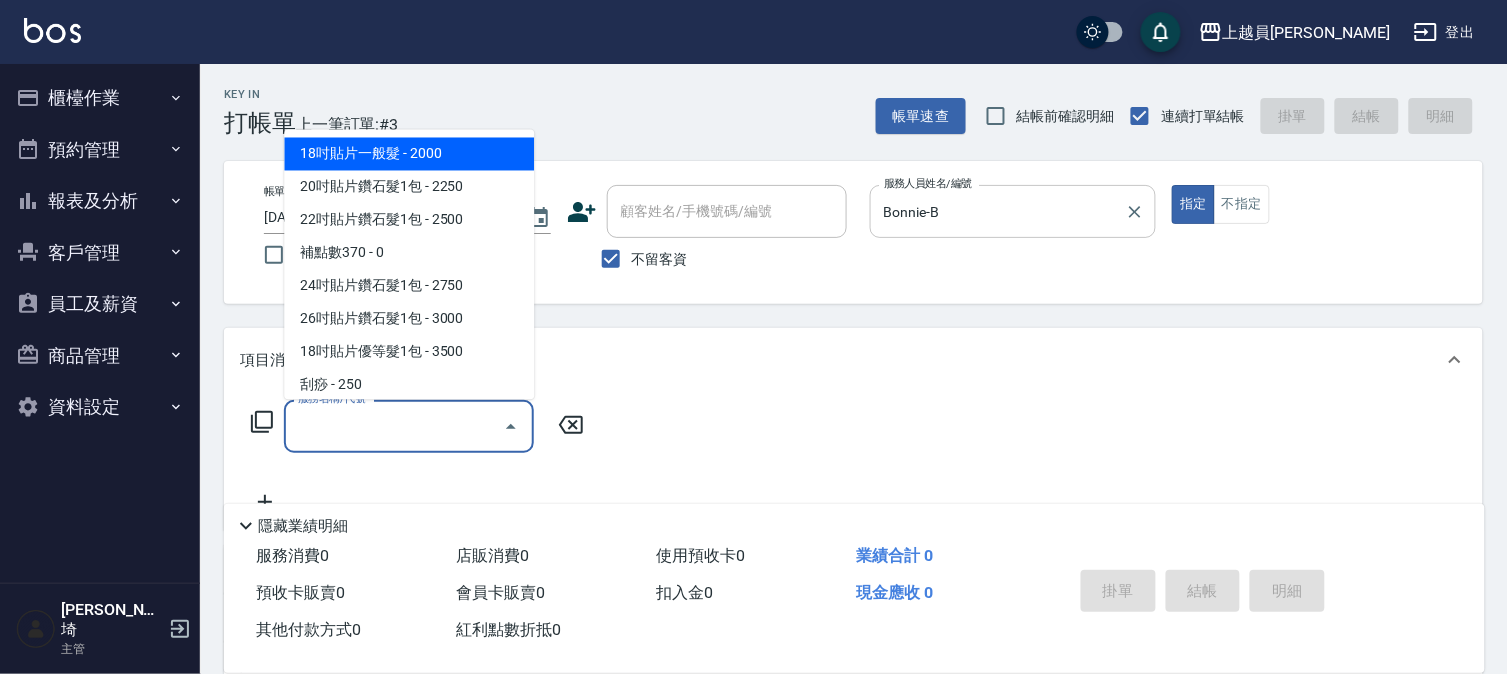 drag, startPoint x: 398, startPoint y: 415, endPoint x: 1280, endPoint y: 247, distance: 897.8574 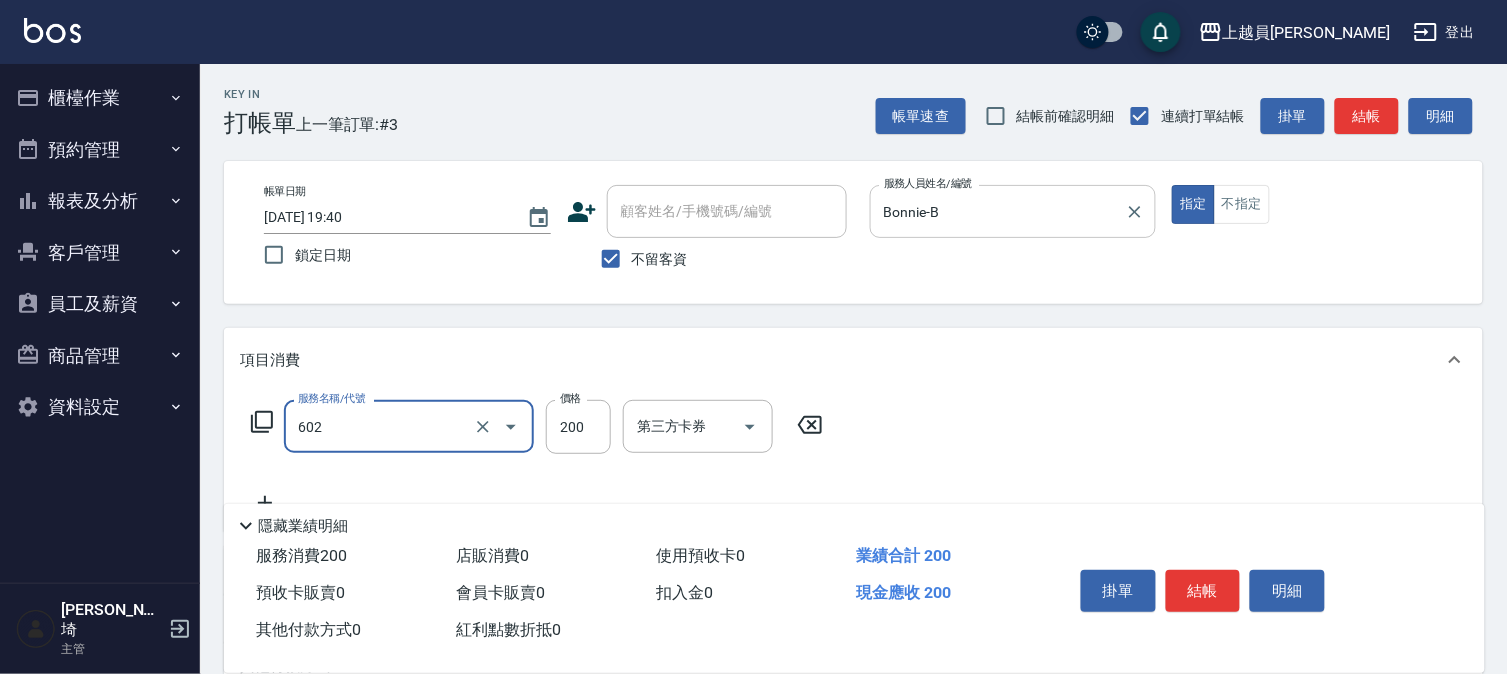 type on "一般洗髮(602)" 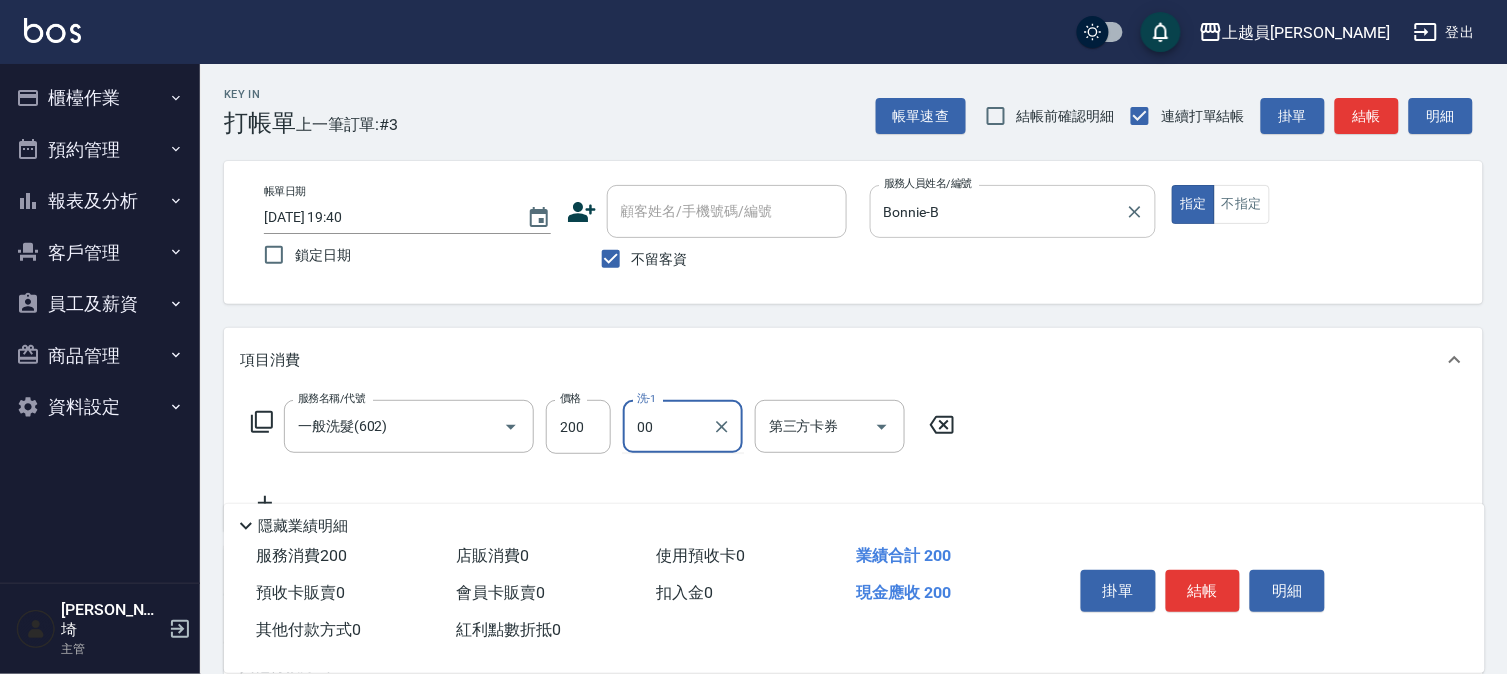 type on "[PERSON_NAME]-00" 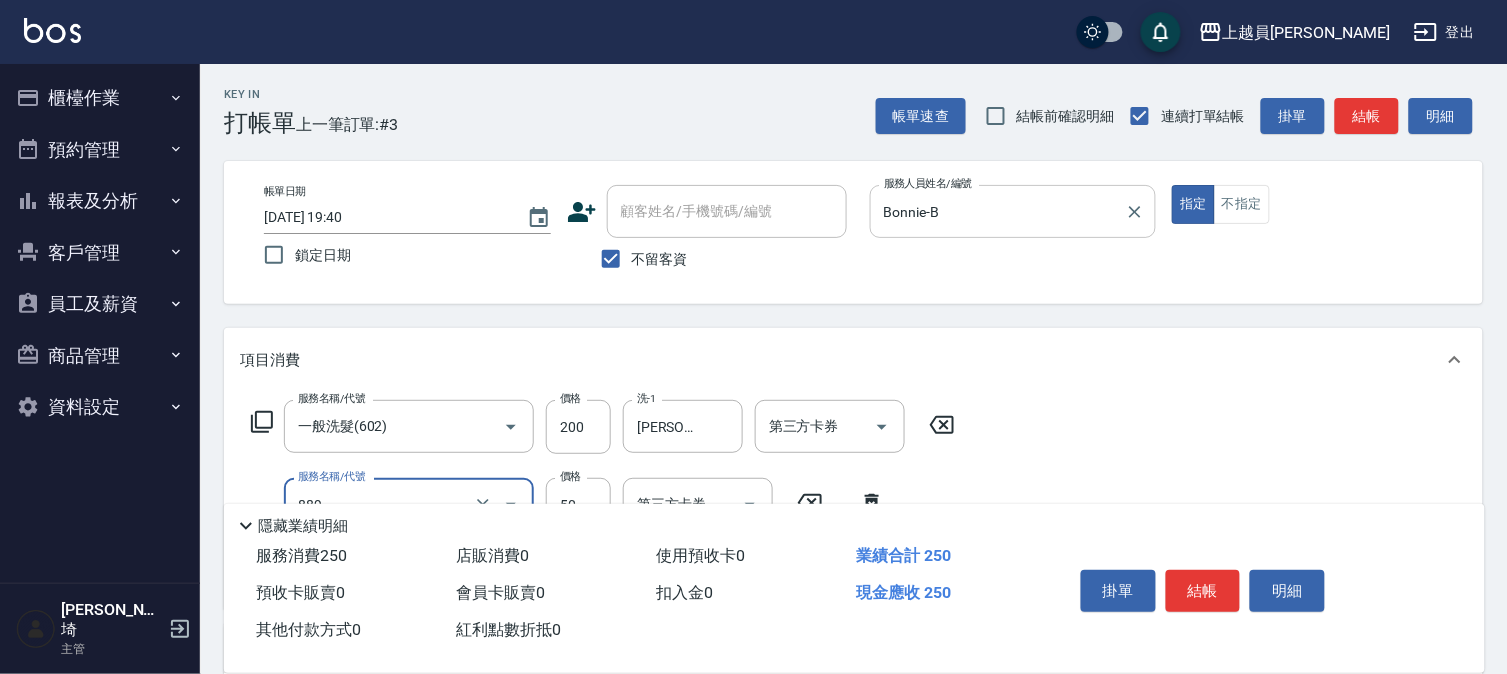 type on "精油(889)" 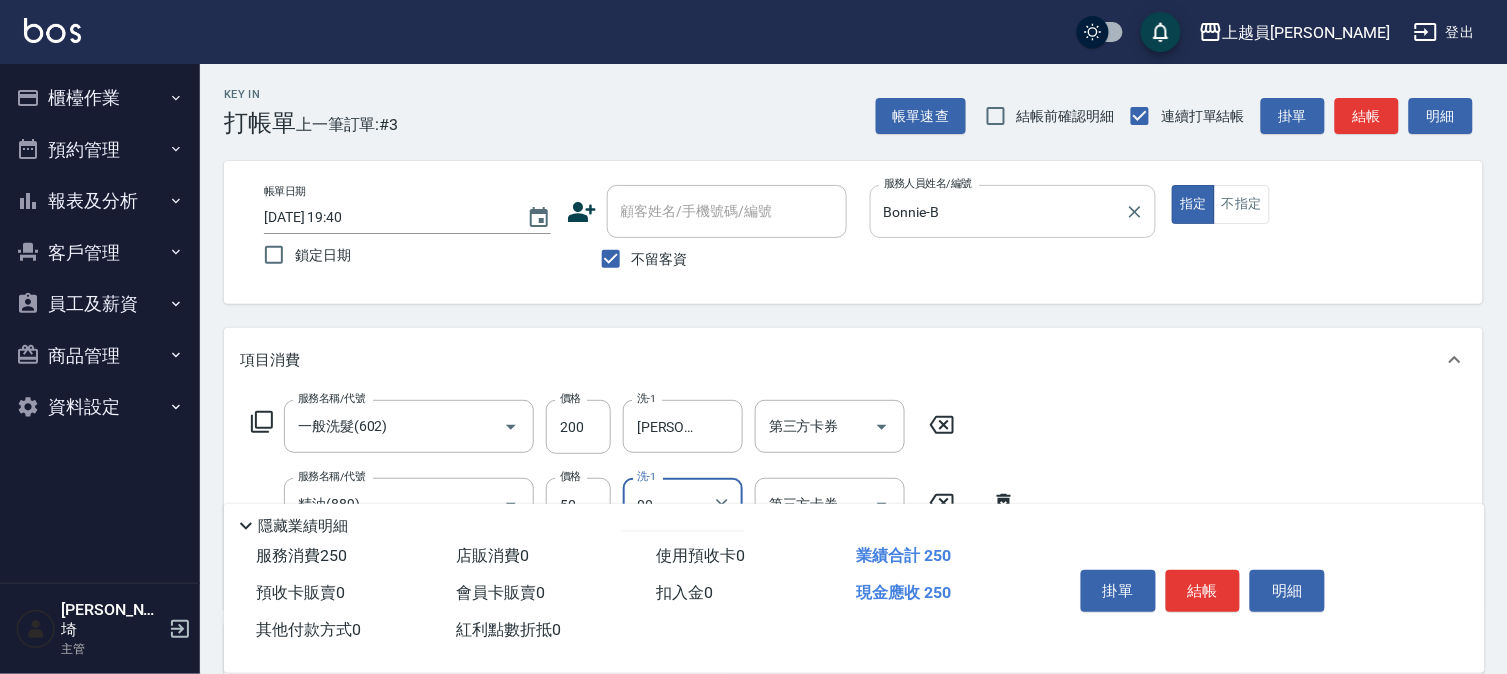 type on "[PERSON_NAME]-00" 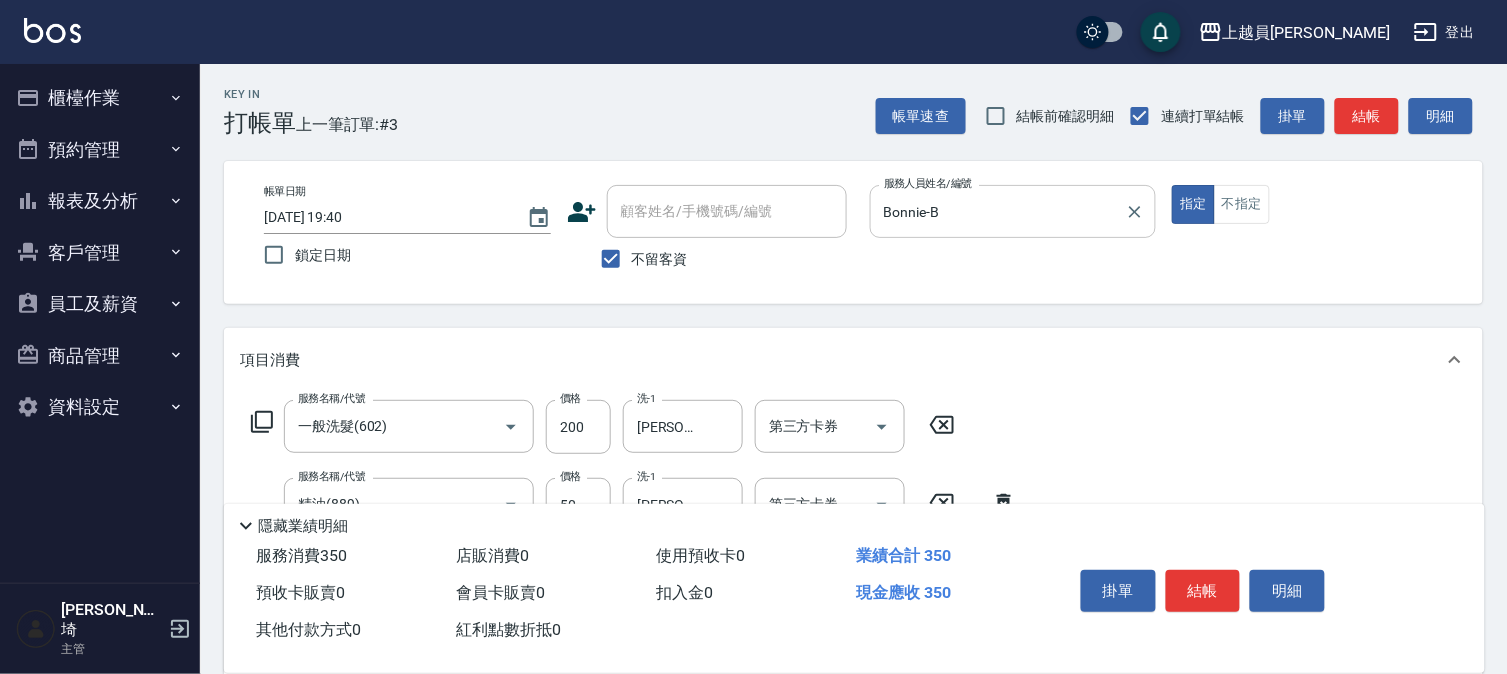 type on "剪髮(302)" 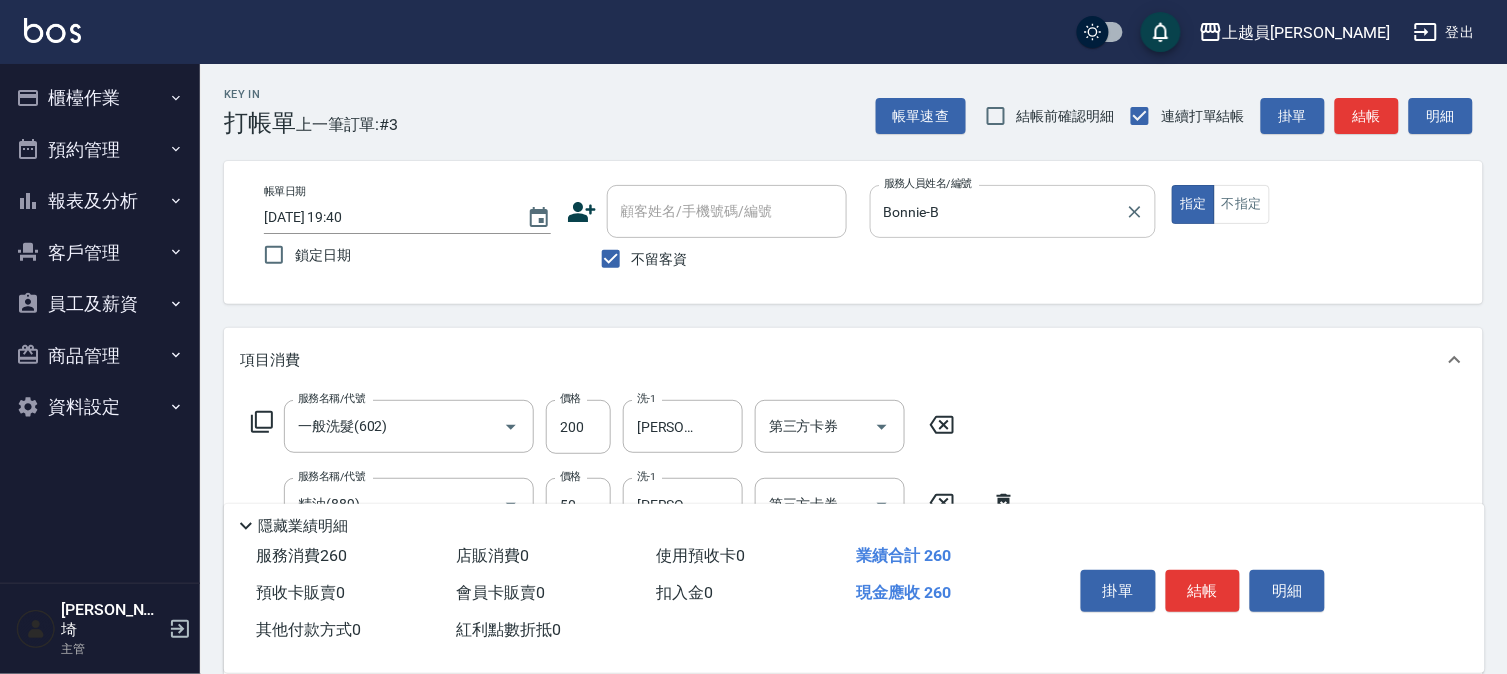 type on "100" 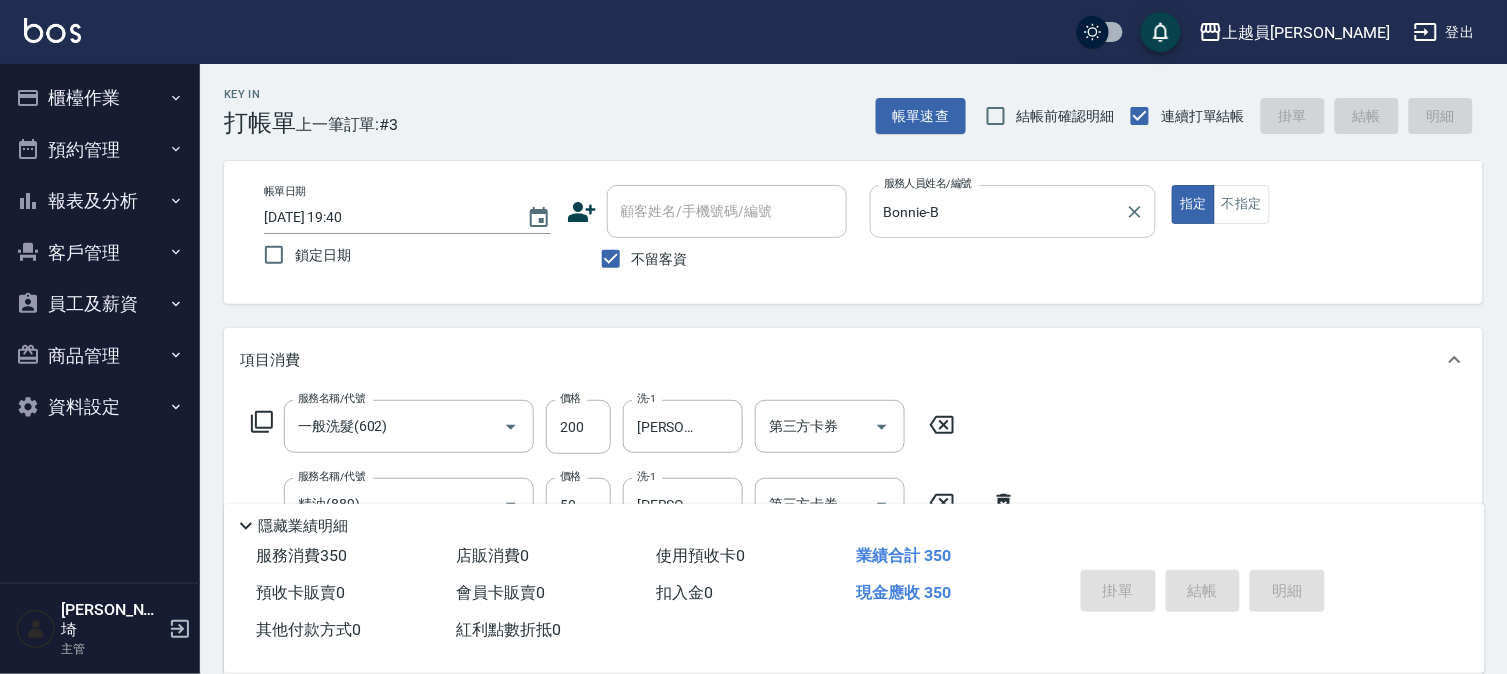 type 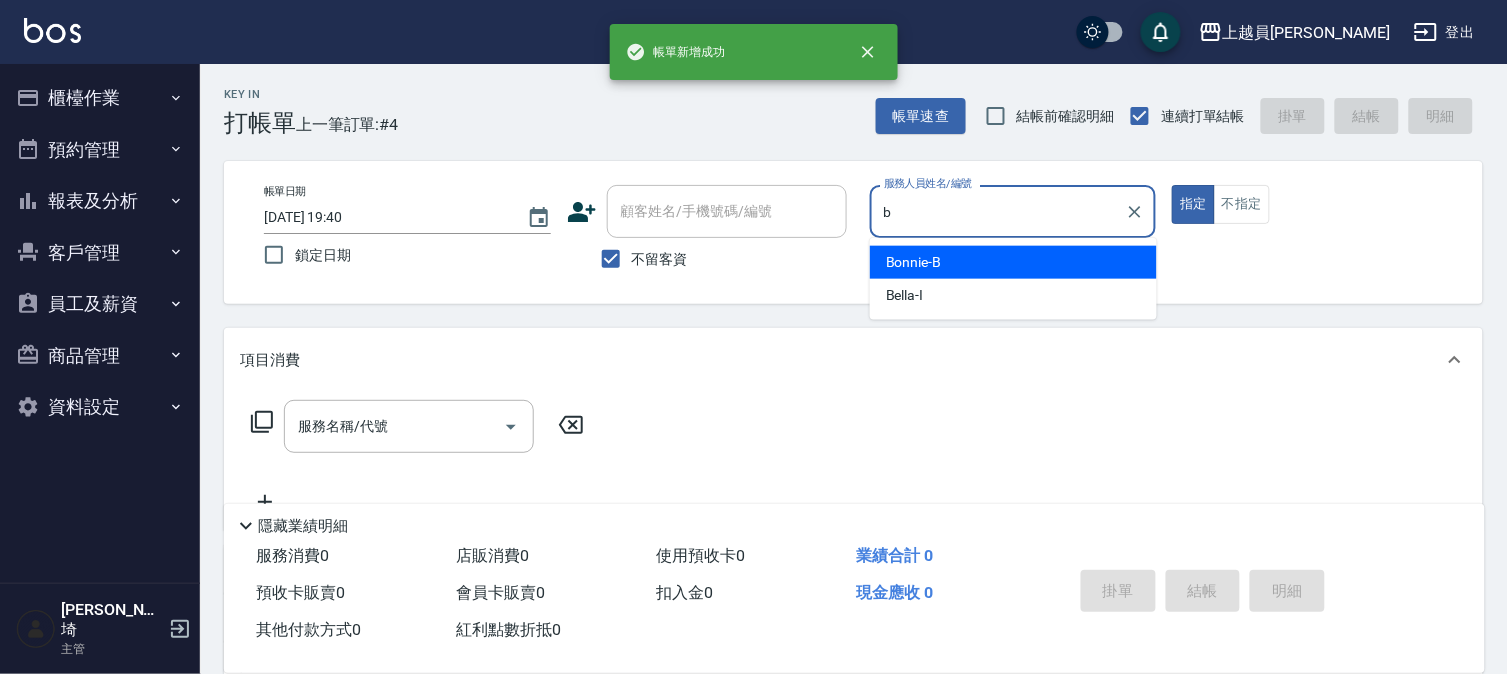 type on "Bonnie-B" 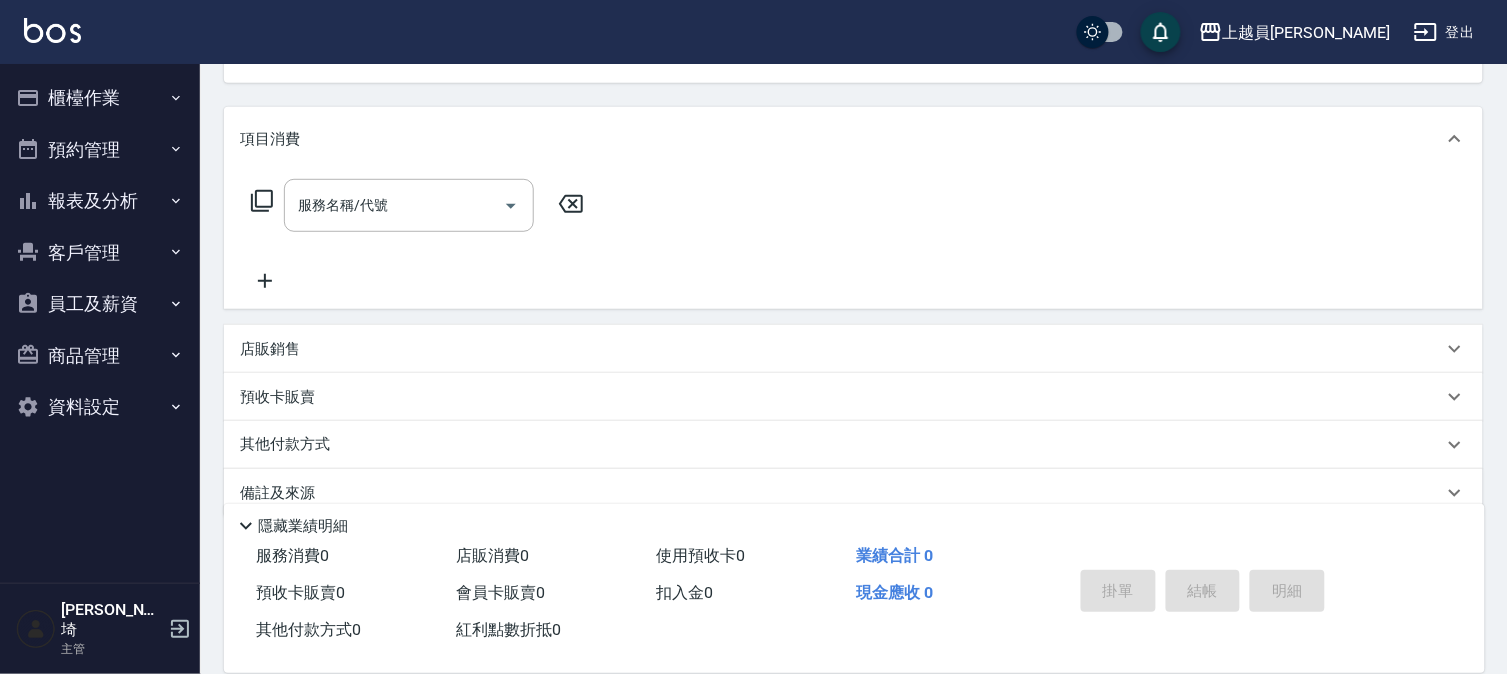 scroll, scrollTop: 222, scrollLeft: 0, axis: vertical 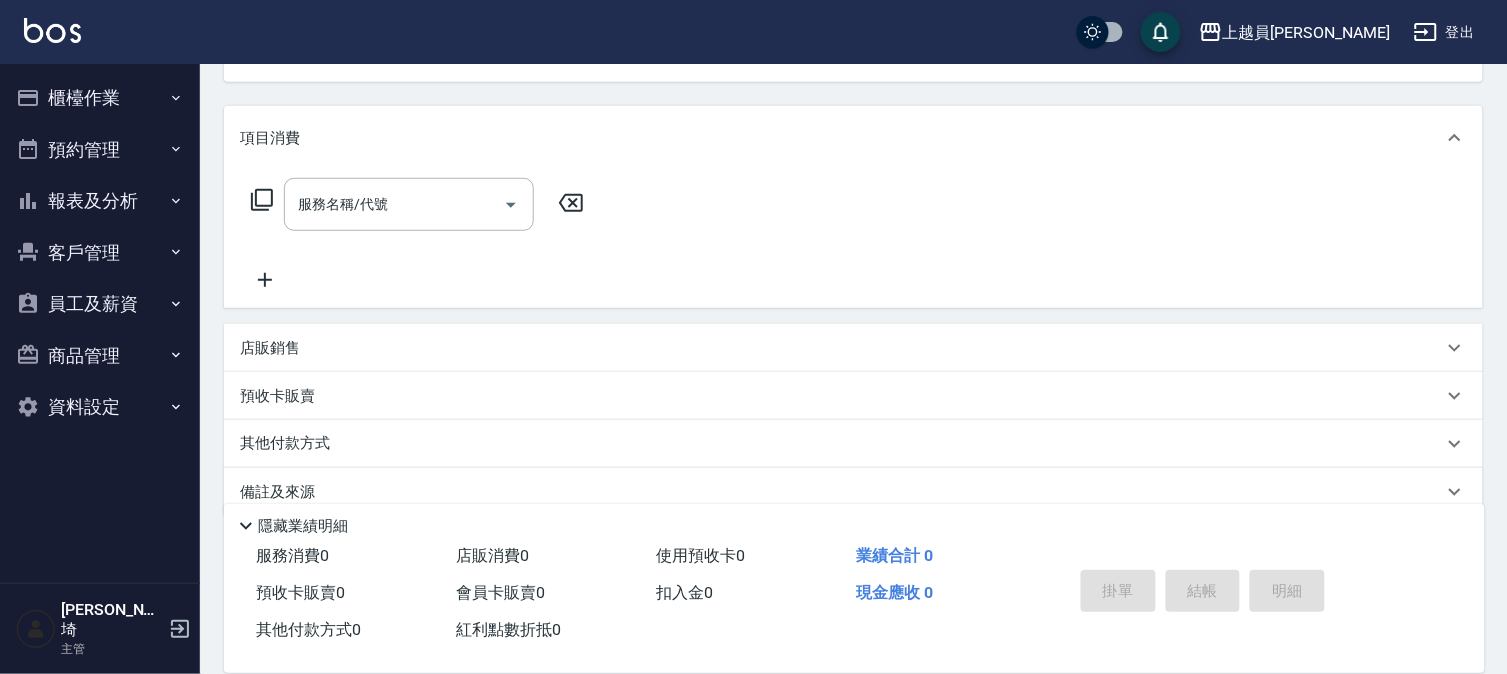drag, startPoint x: 330, startPoint y: 357, endPoint x: 348, endPoint y: 357, distance: 18 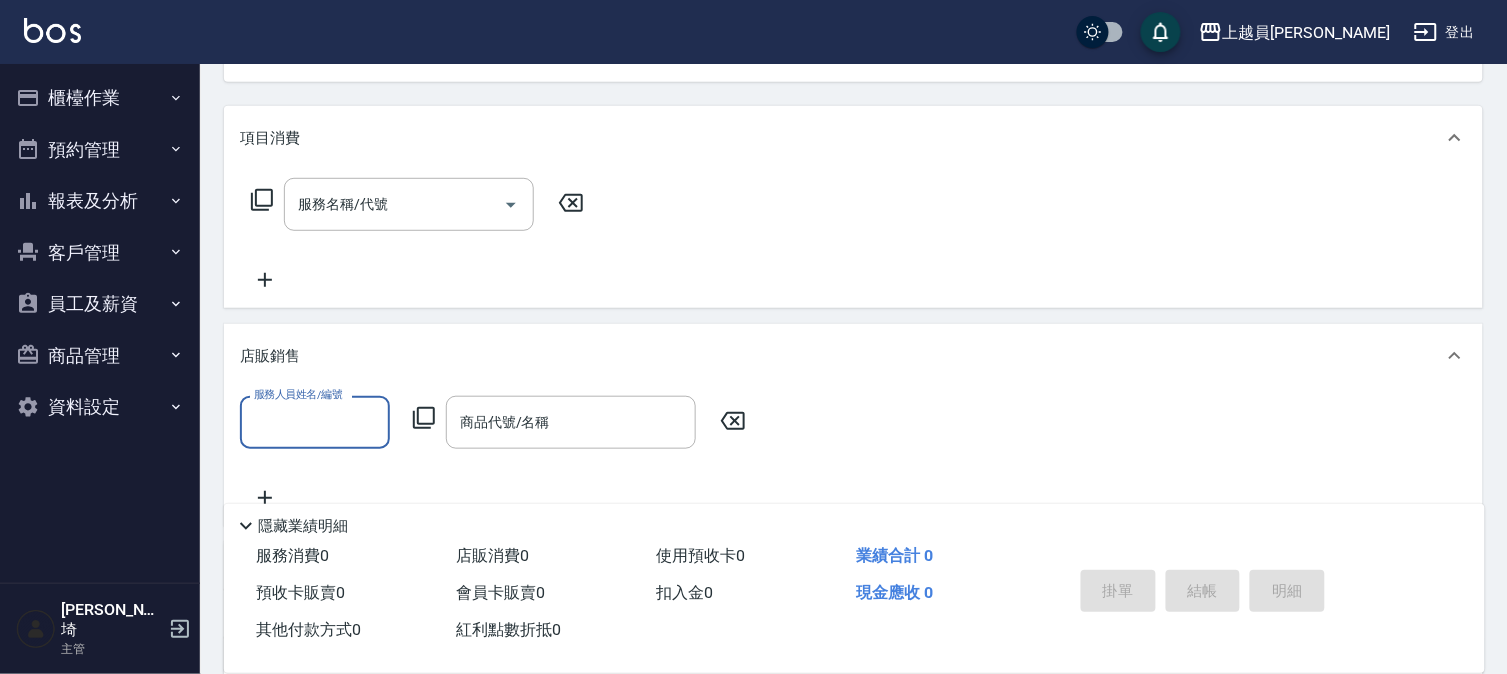 scroll, scrollTop: 0, scrollLeft: 0, axis: both 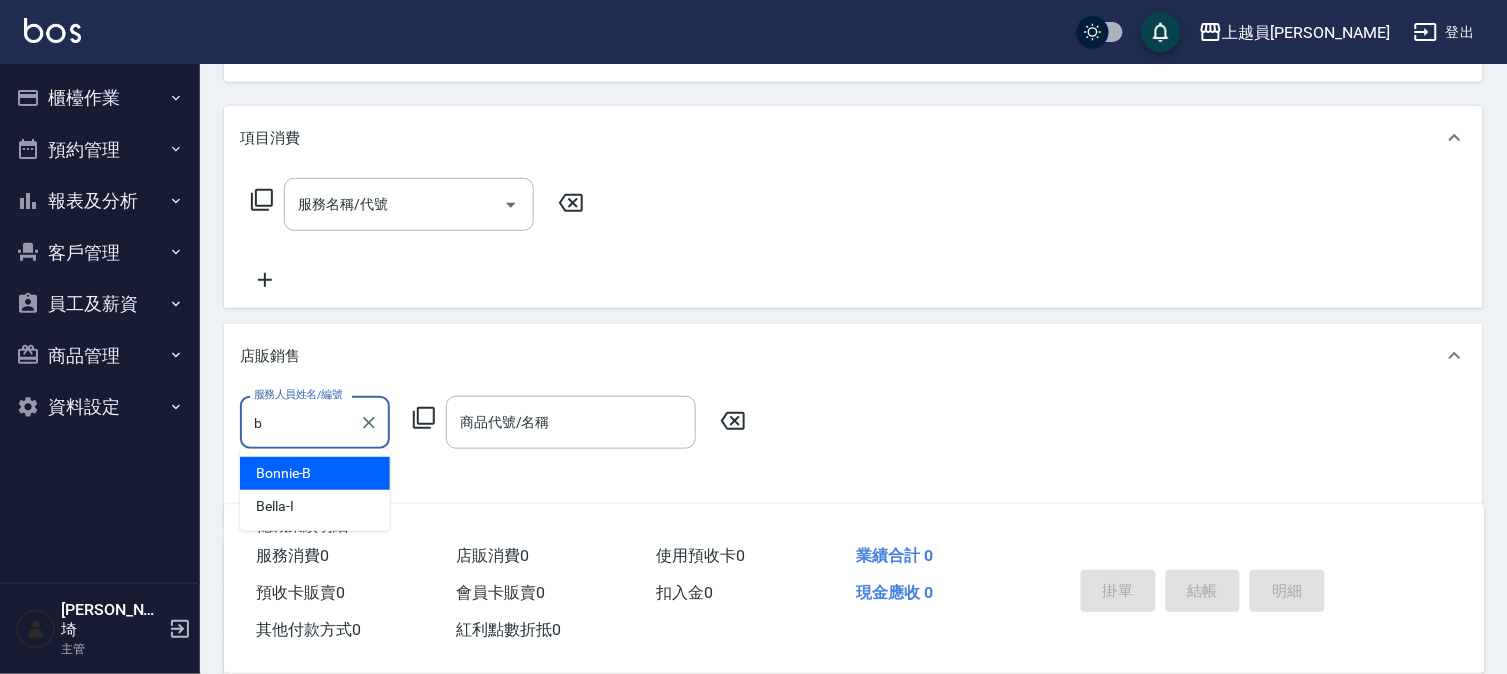 type on "Bonnie-B" 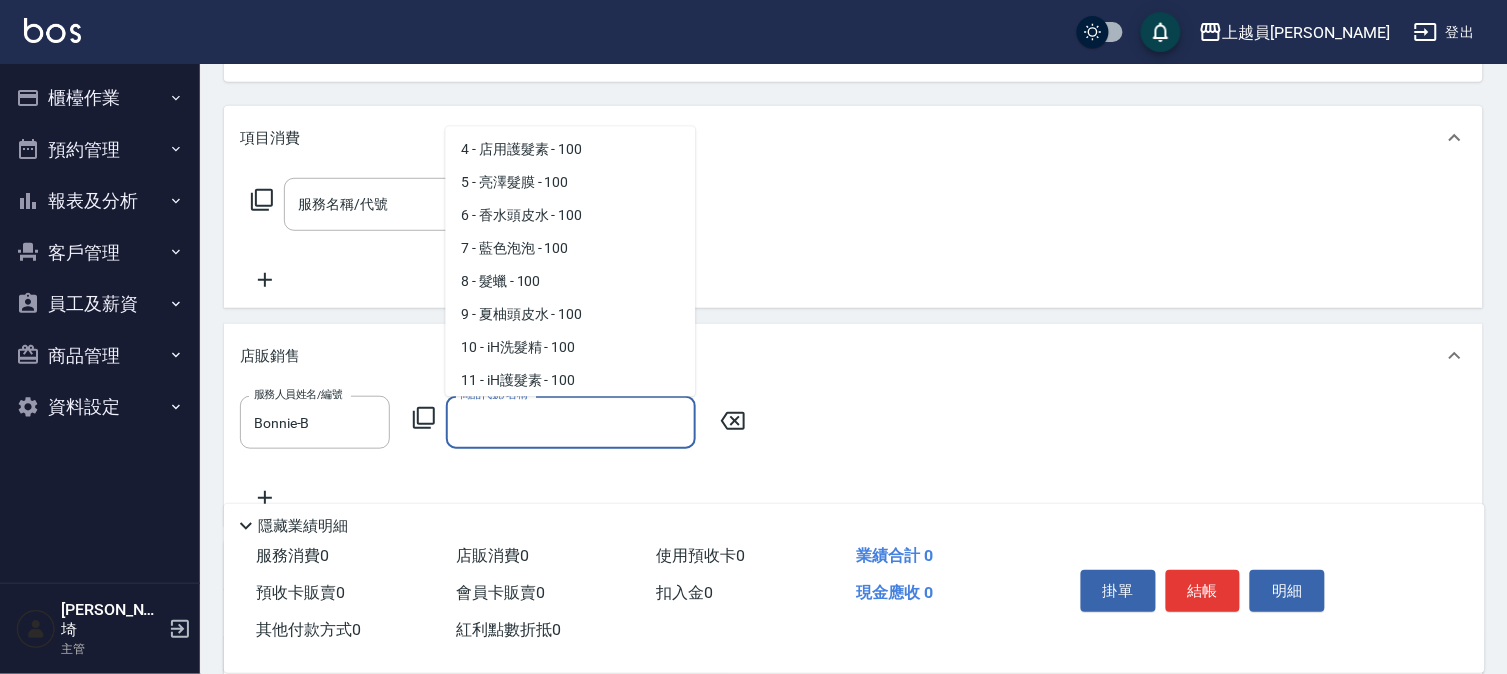 scroll, scrollTop: 200, scrollLeft: 0, axis: vertical 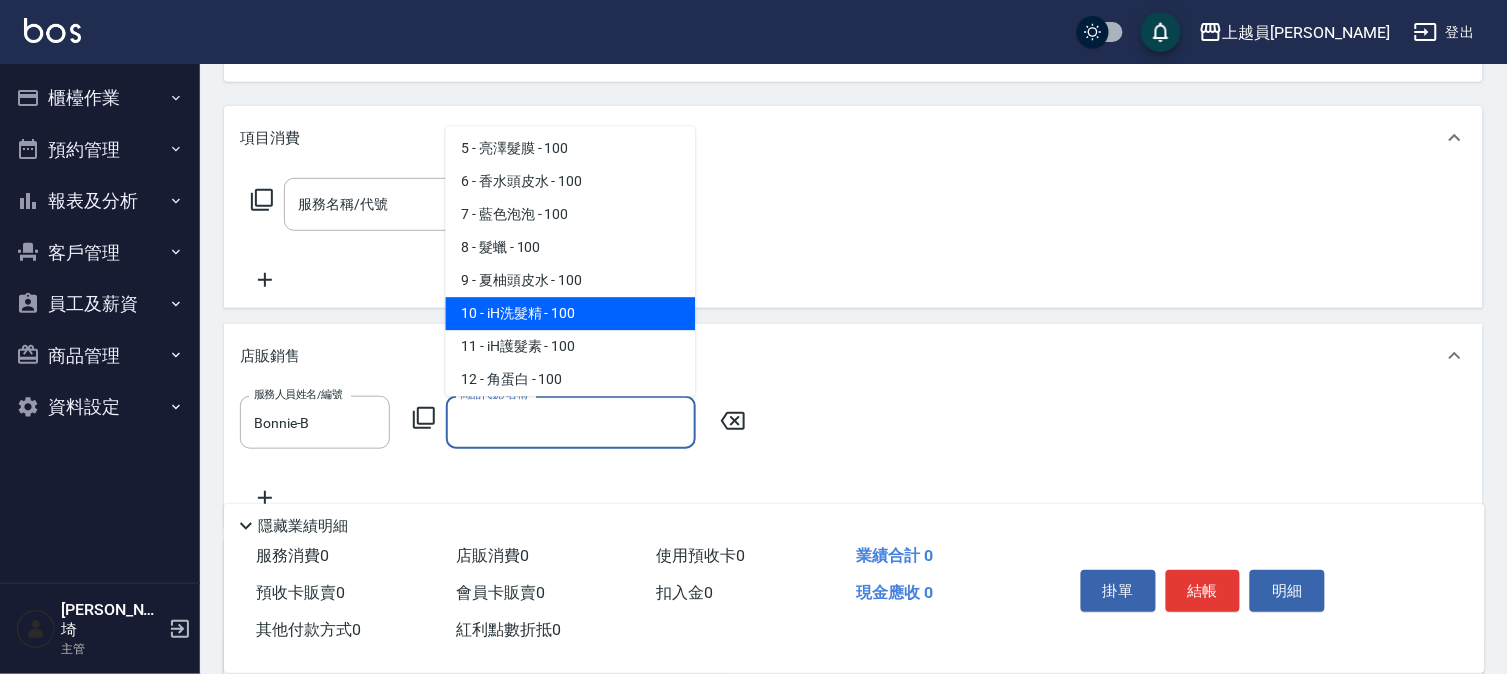type on "iH洗髮精" 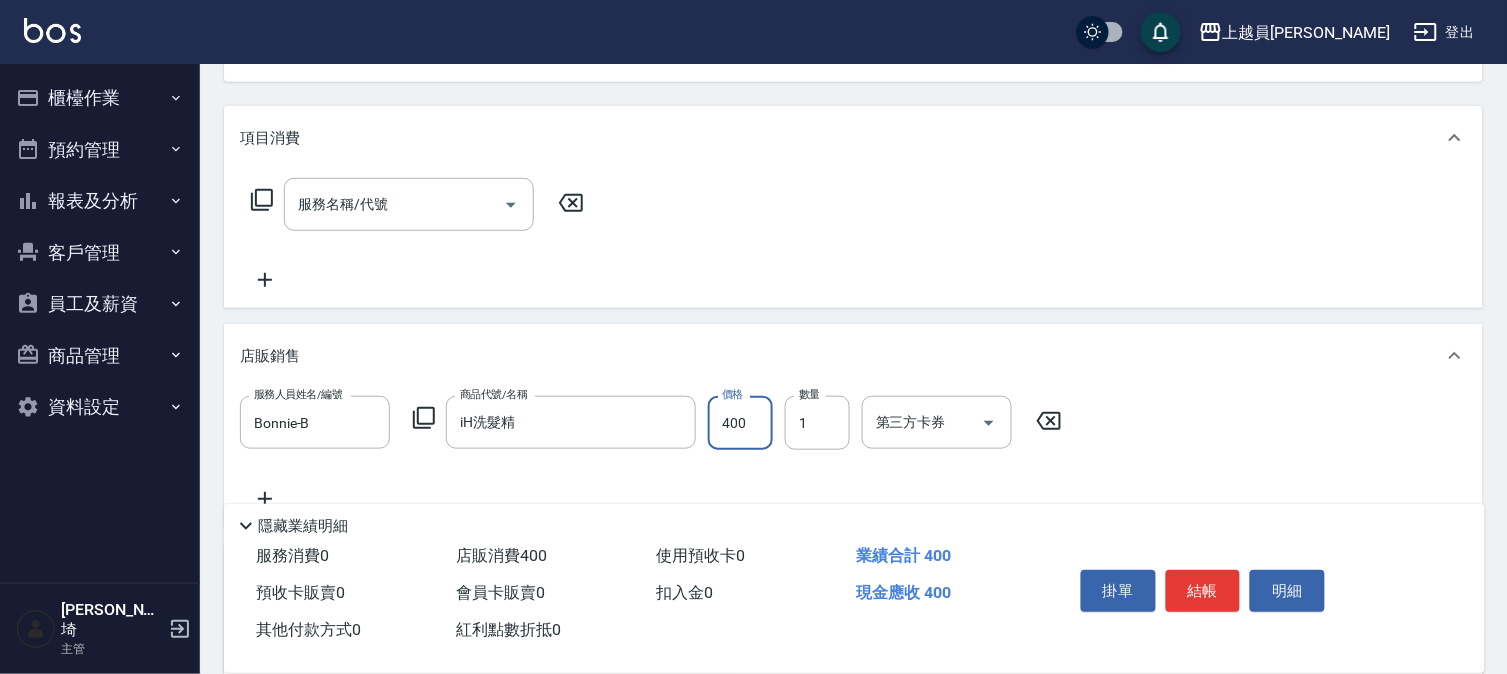 type on "400" 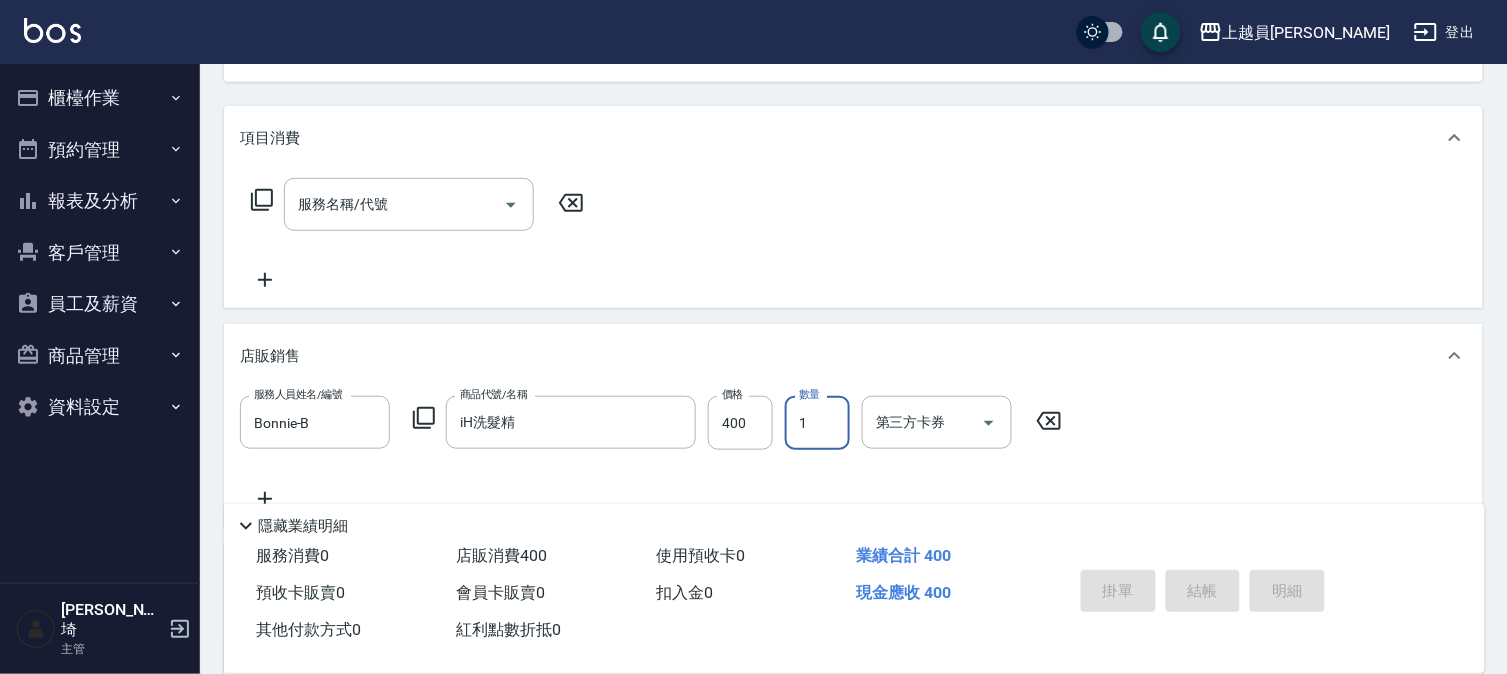 type on "[DATE] 19:41" 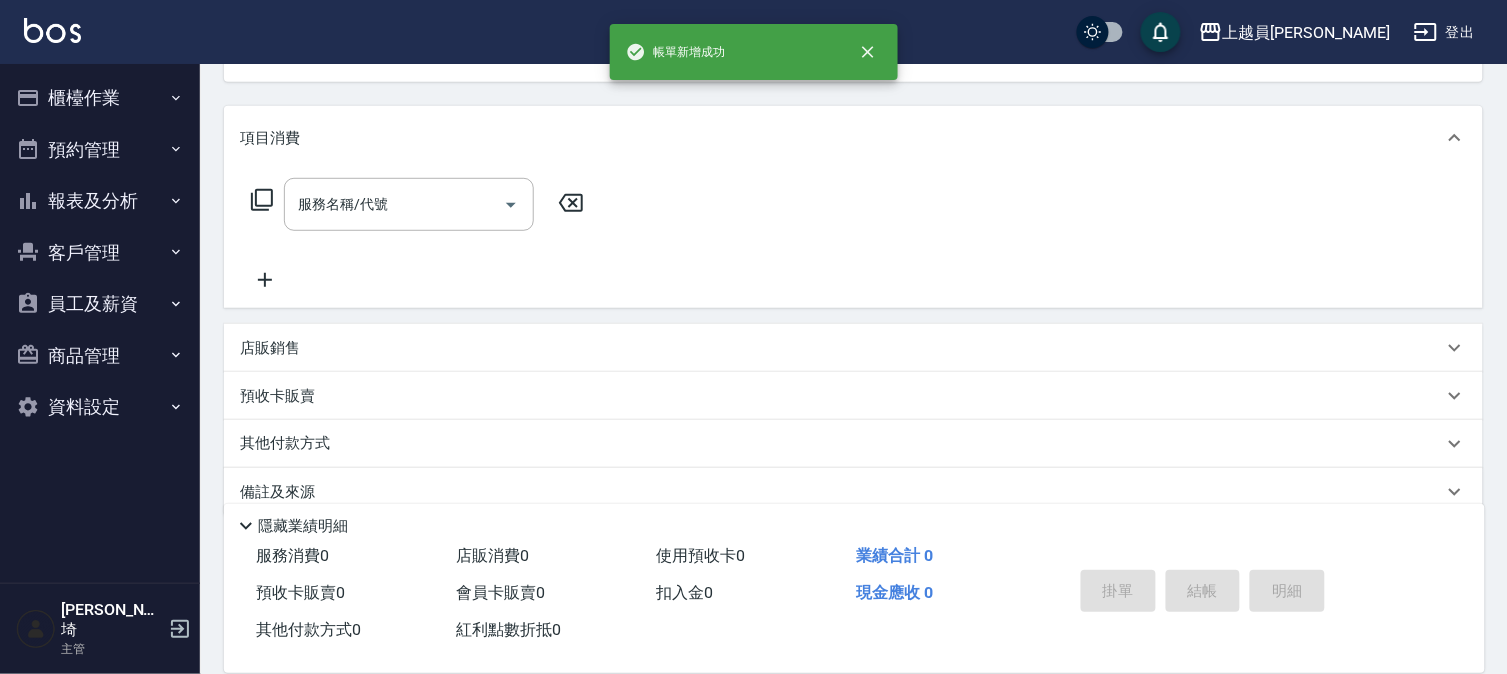 scroll, scrollTop: 194, scrollLeft: 0, axis: vertical 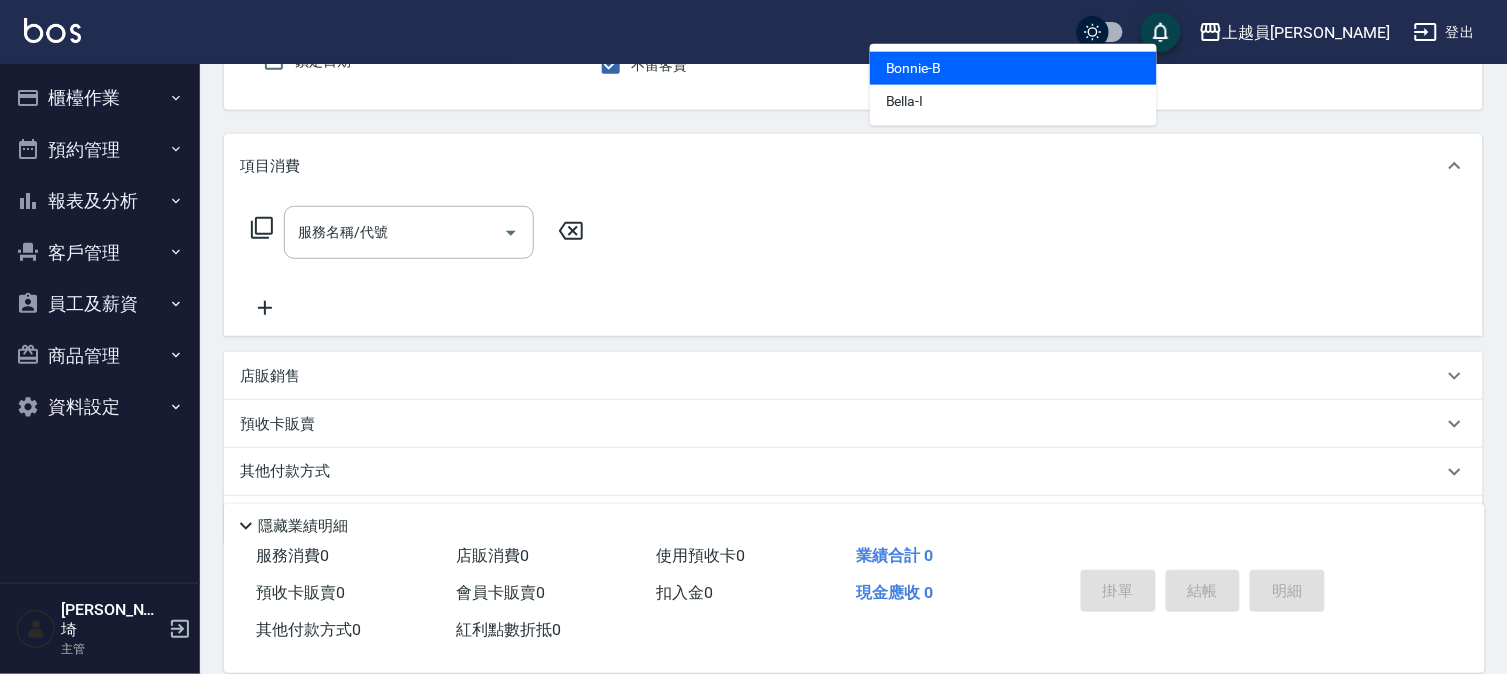 type on "Bonnie-B" 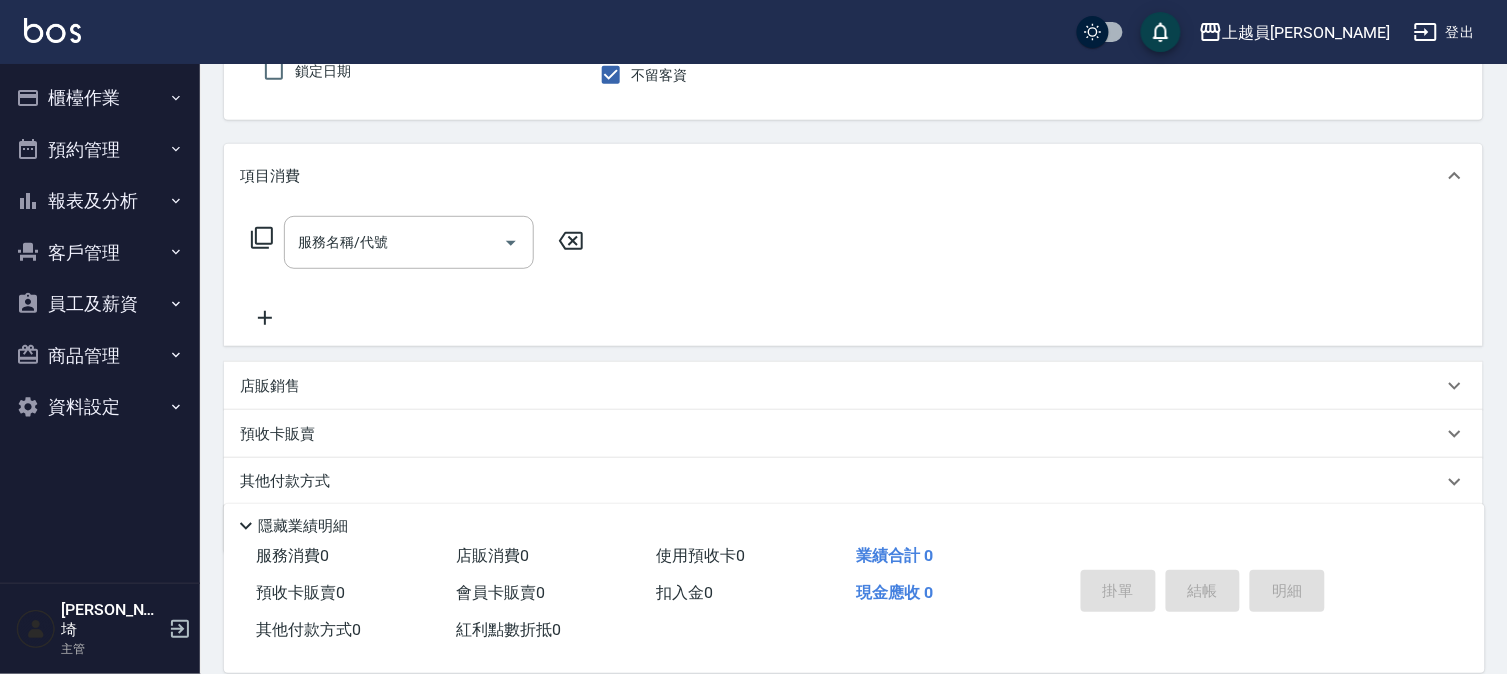 scroll, scrollTop: 73, scrollLeft: 0, axis: vertical 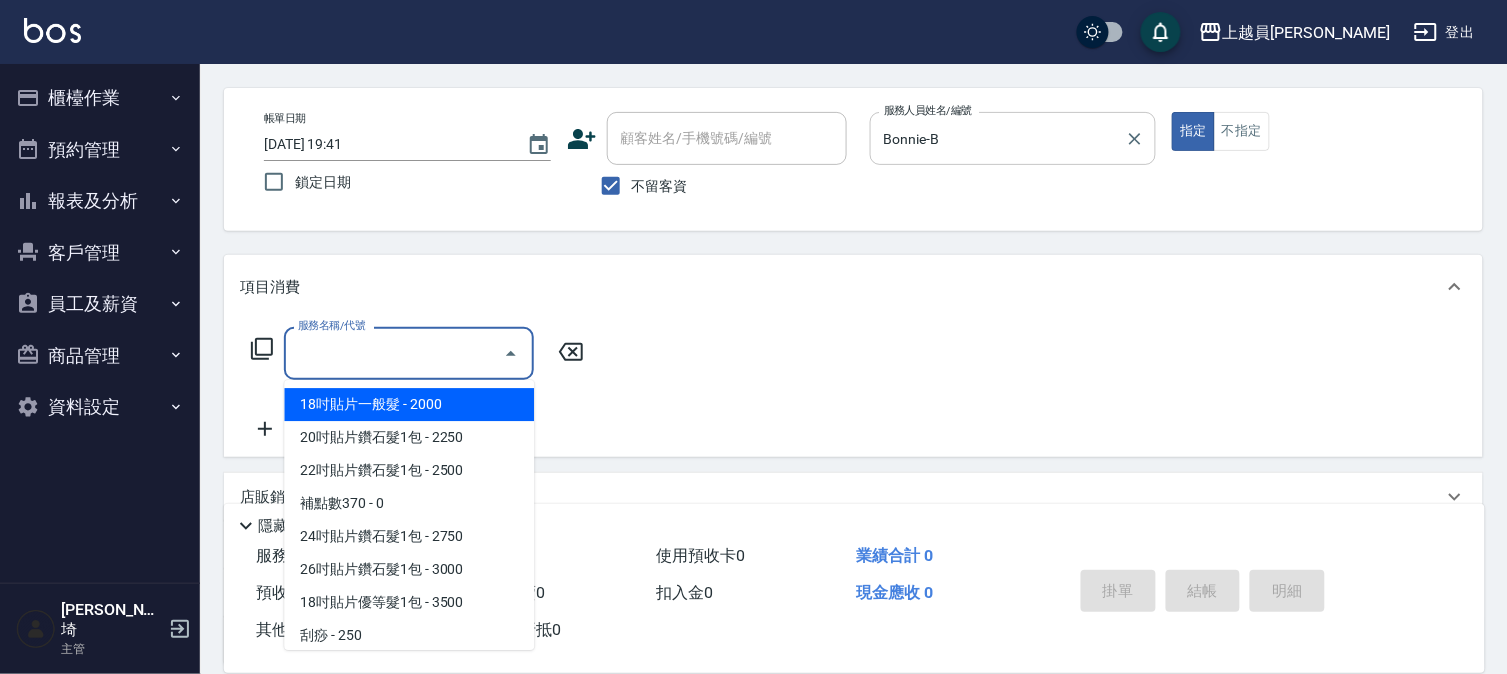 click on "服務名稱/代號" at bounding box center [394, 353] 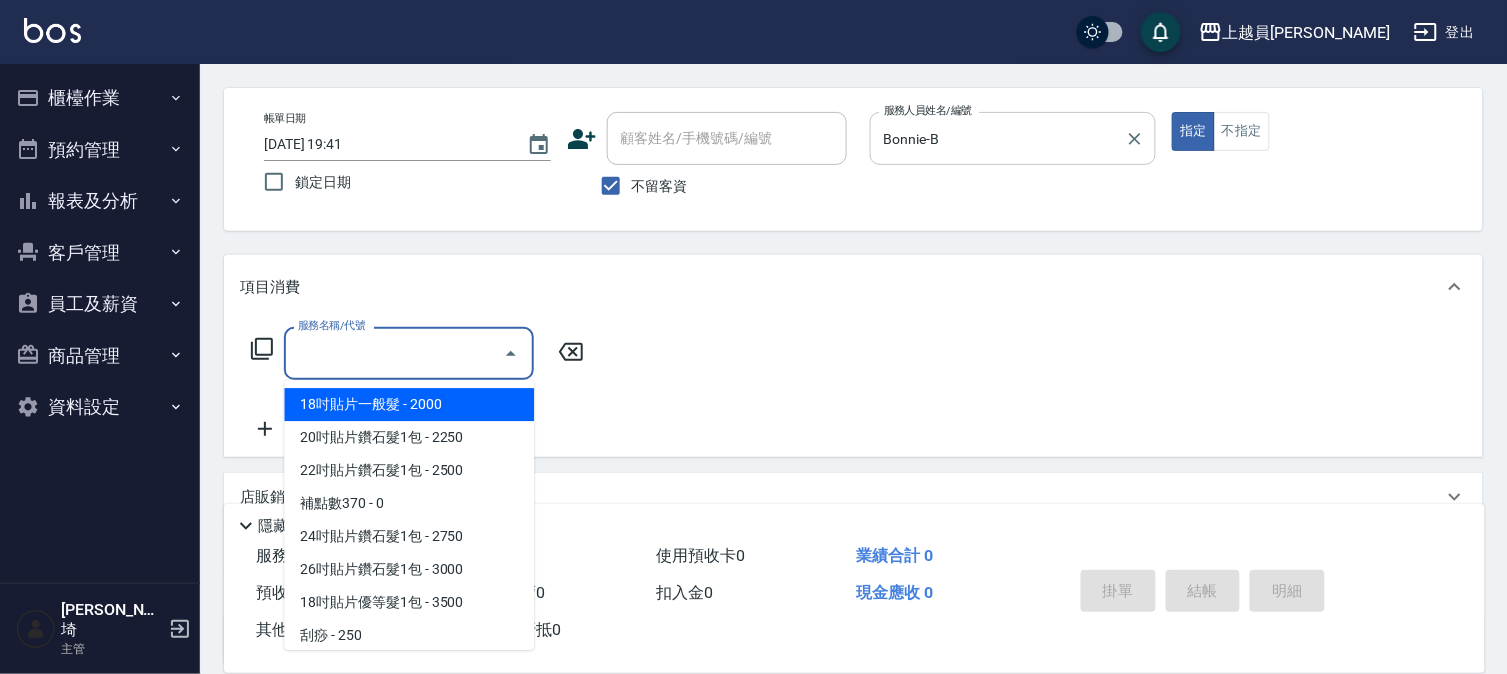 type on "1" 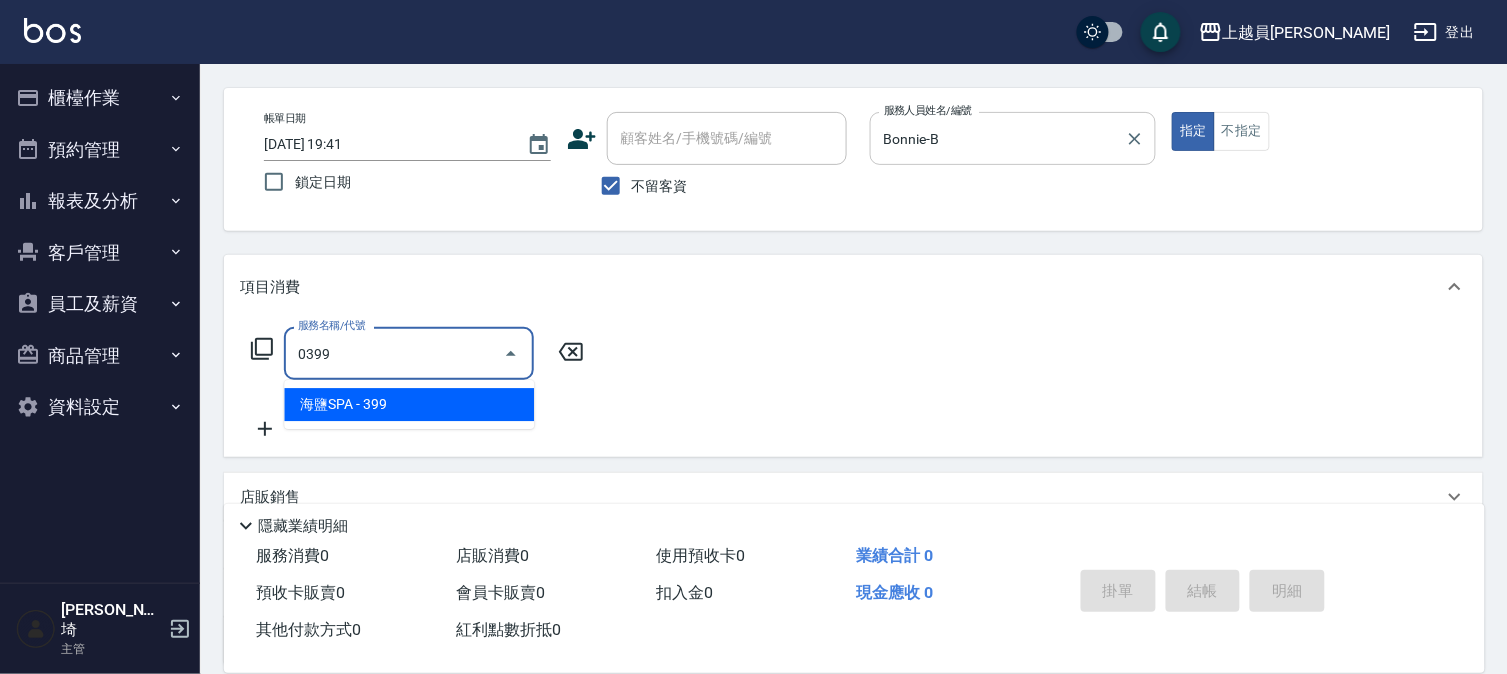 type on "海鹽SPA(0399)" 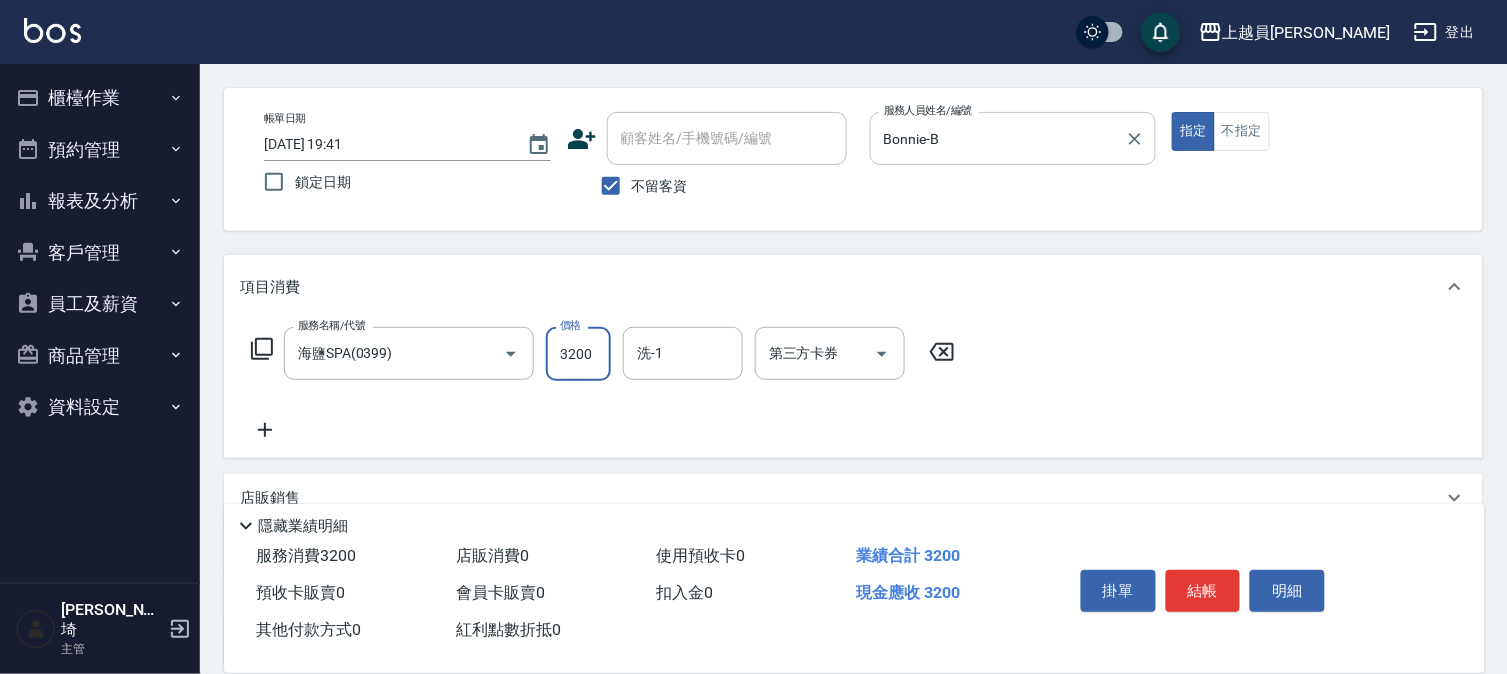 type on "3200" 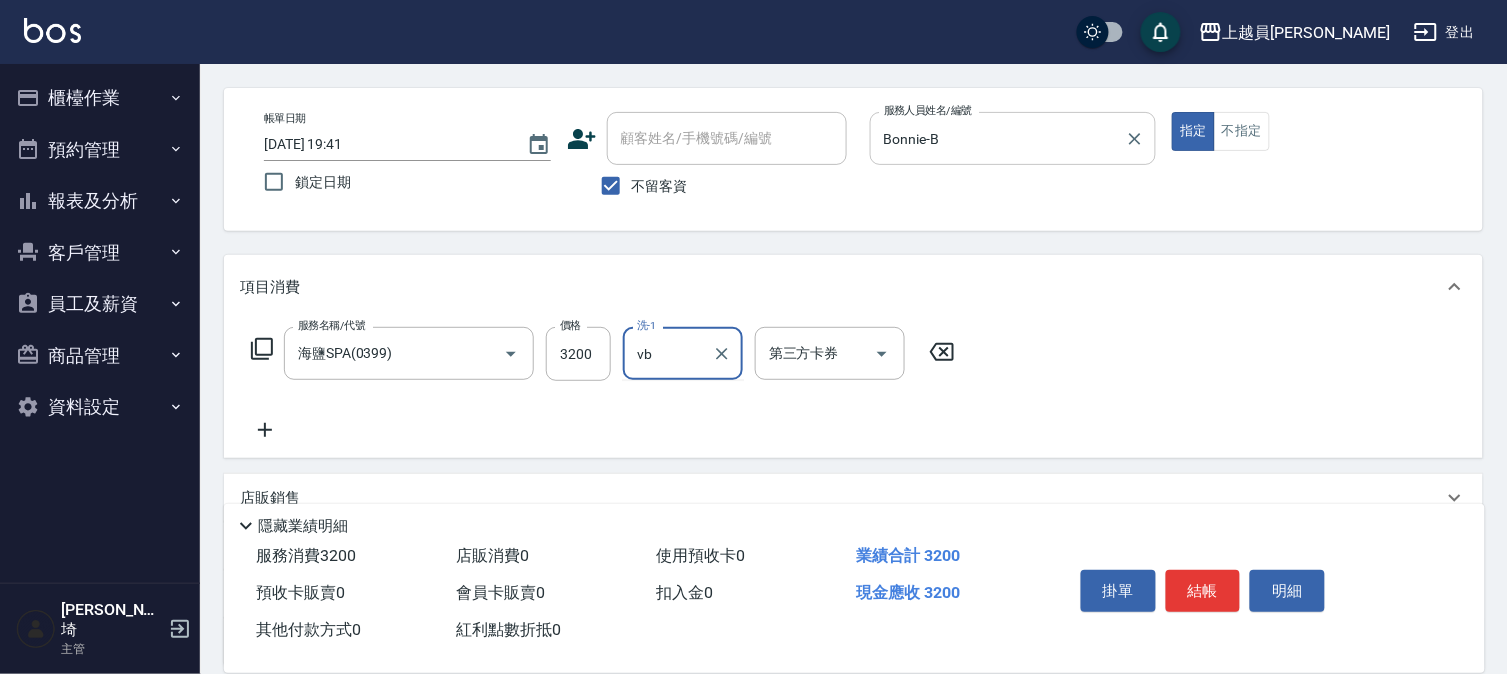 type on "v" 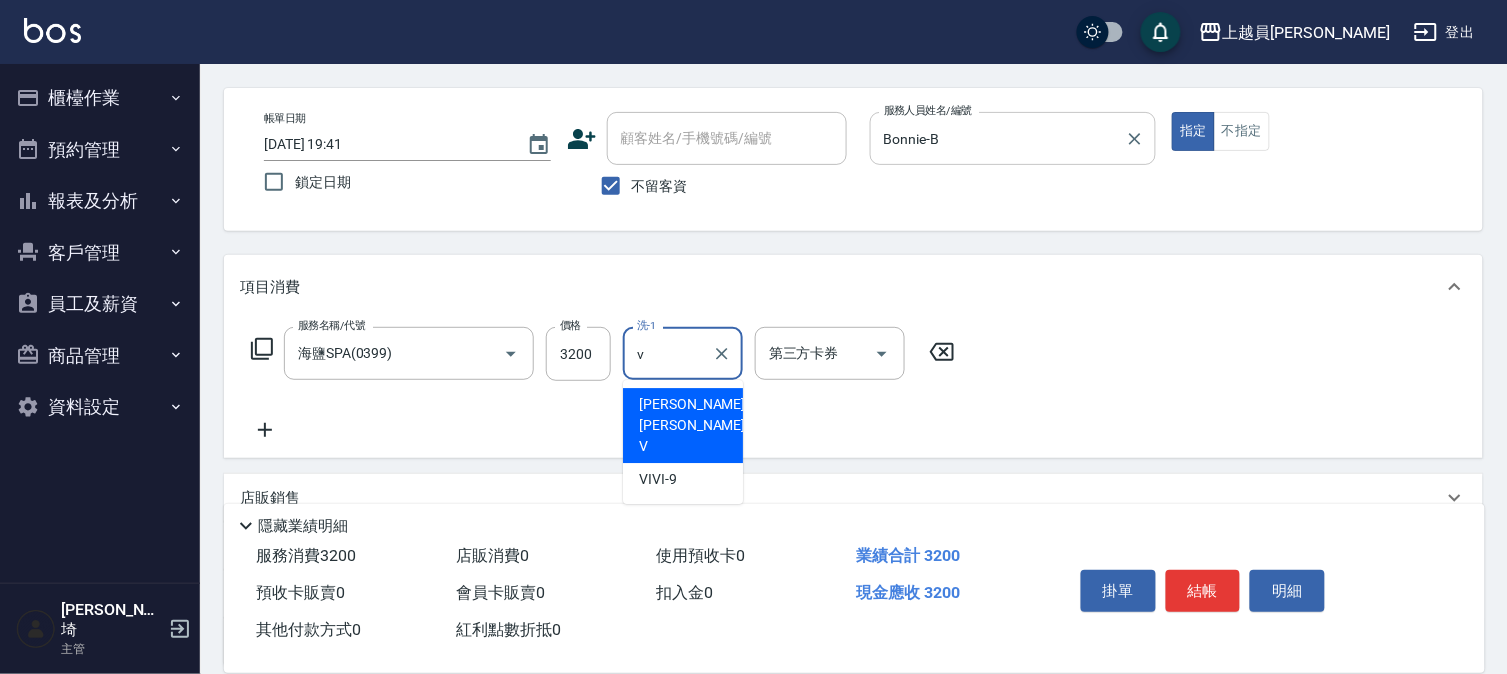 type 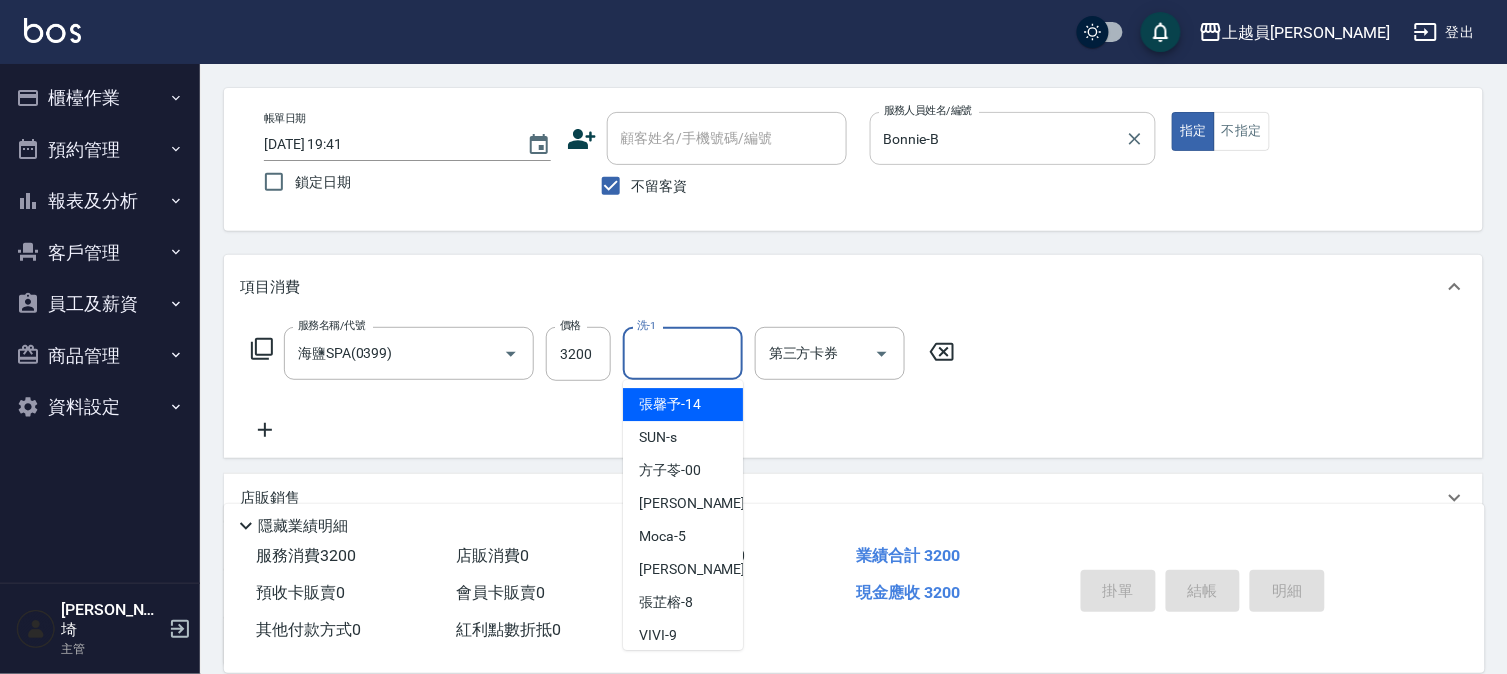 type 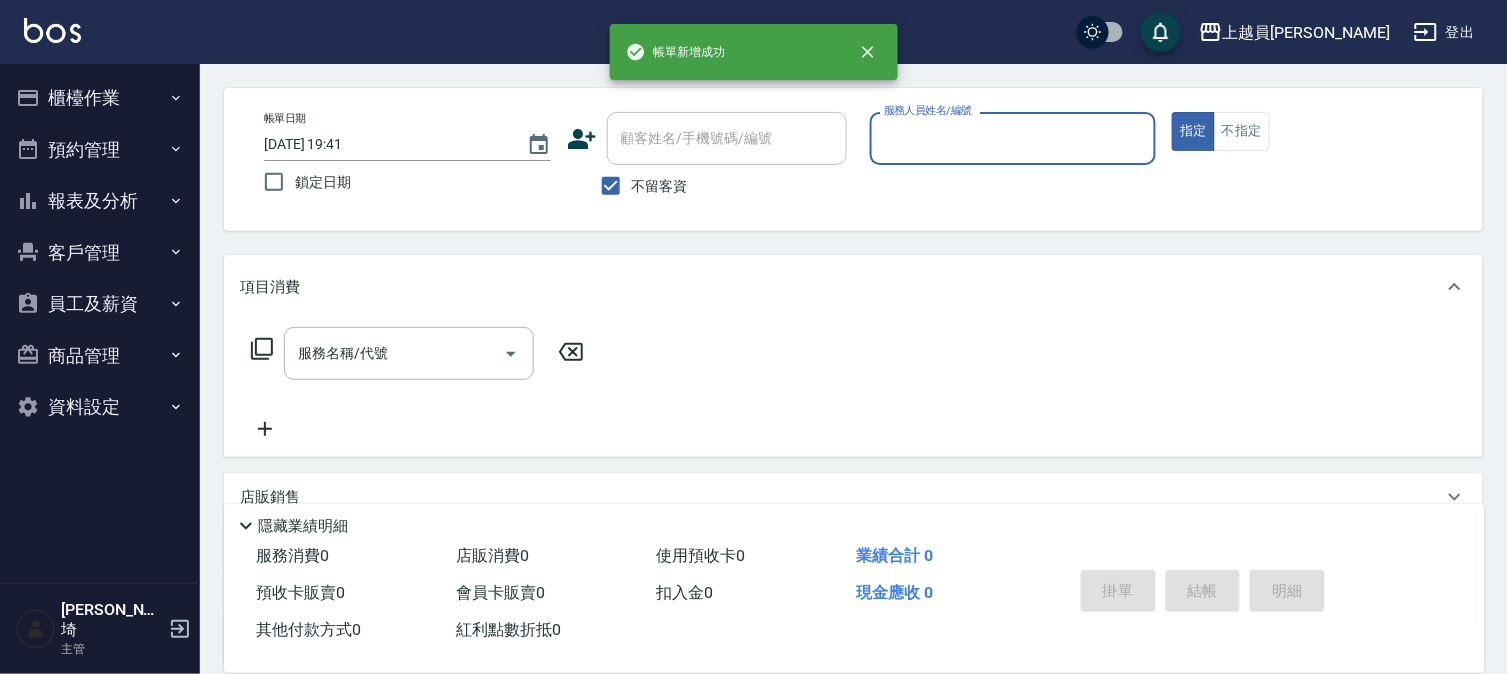 scroll, scrollTop: 0, scrollLeft: 0, axis: both 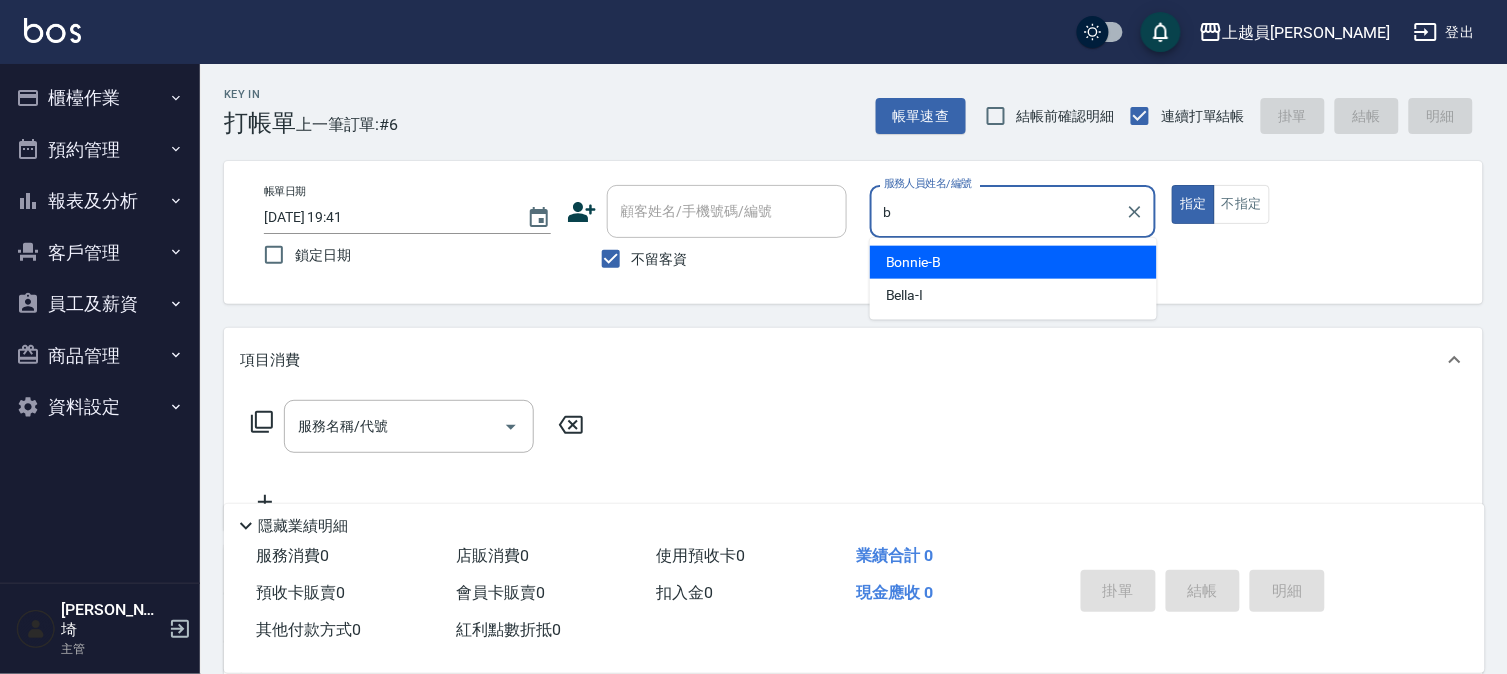 type on "Bonnie-B" 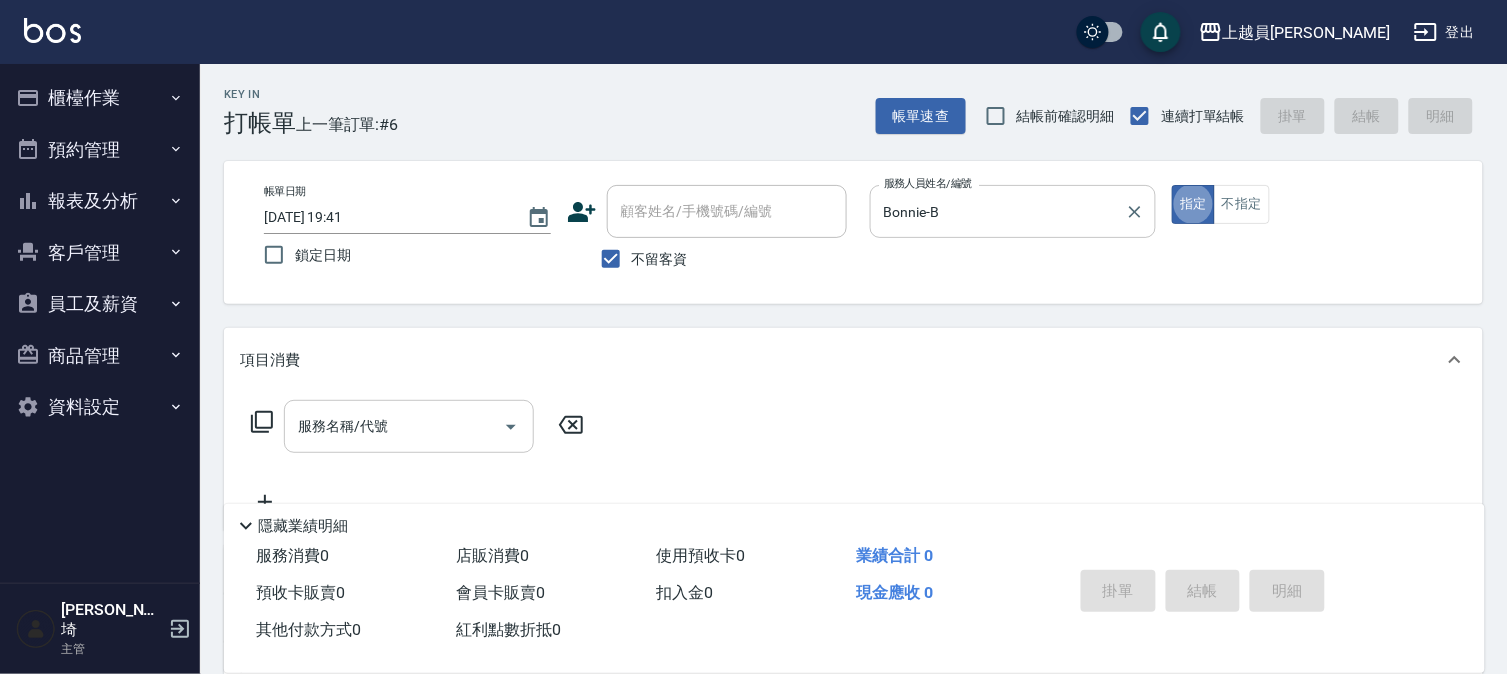drag, startPoint x: 376, startPoint y: 446, endPoint x: 1388, endPoint y: 246, distance: 1031.5736 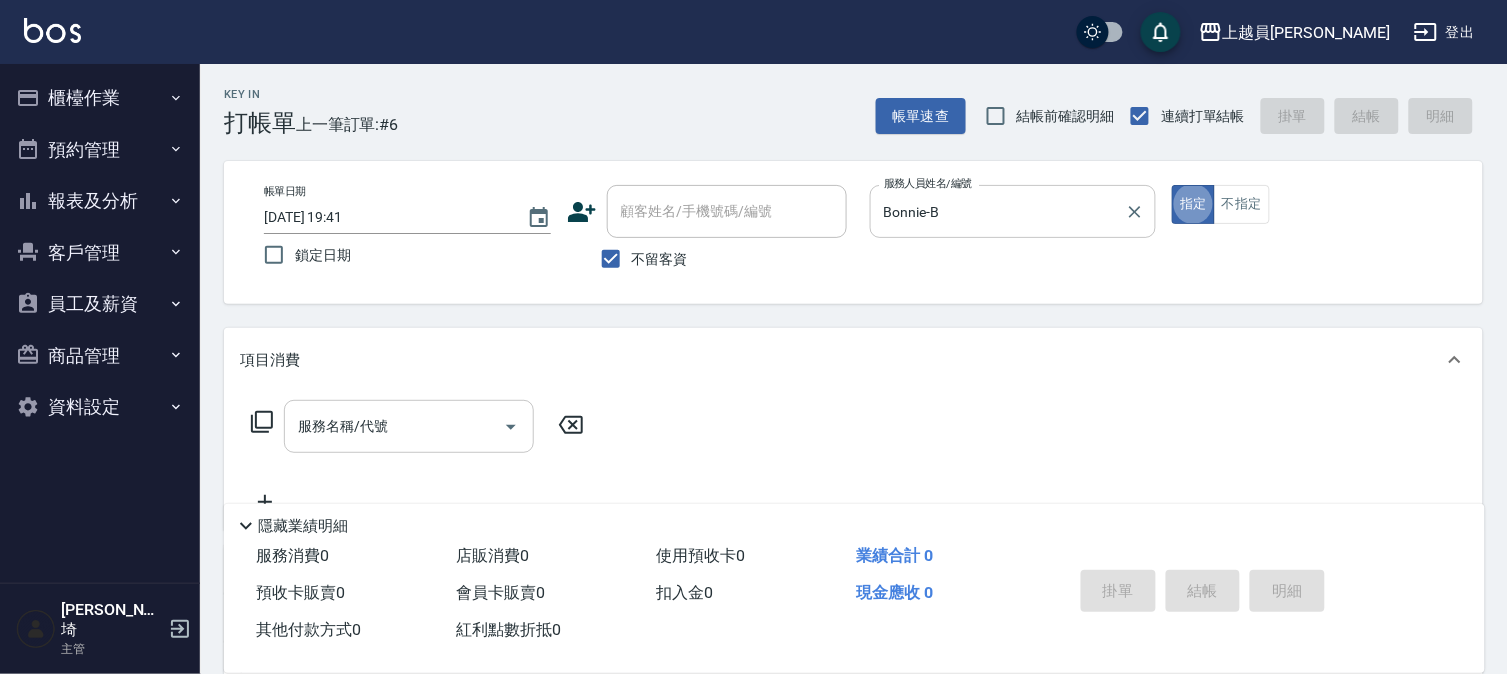 click on "服務名稱/代號" at bounding box center [409, 426] 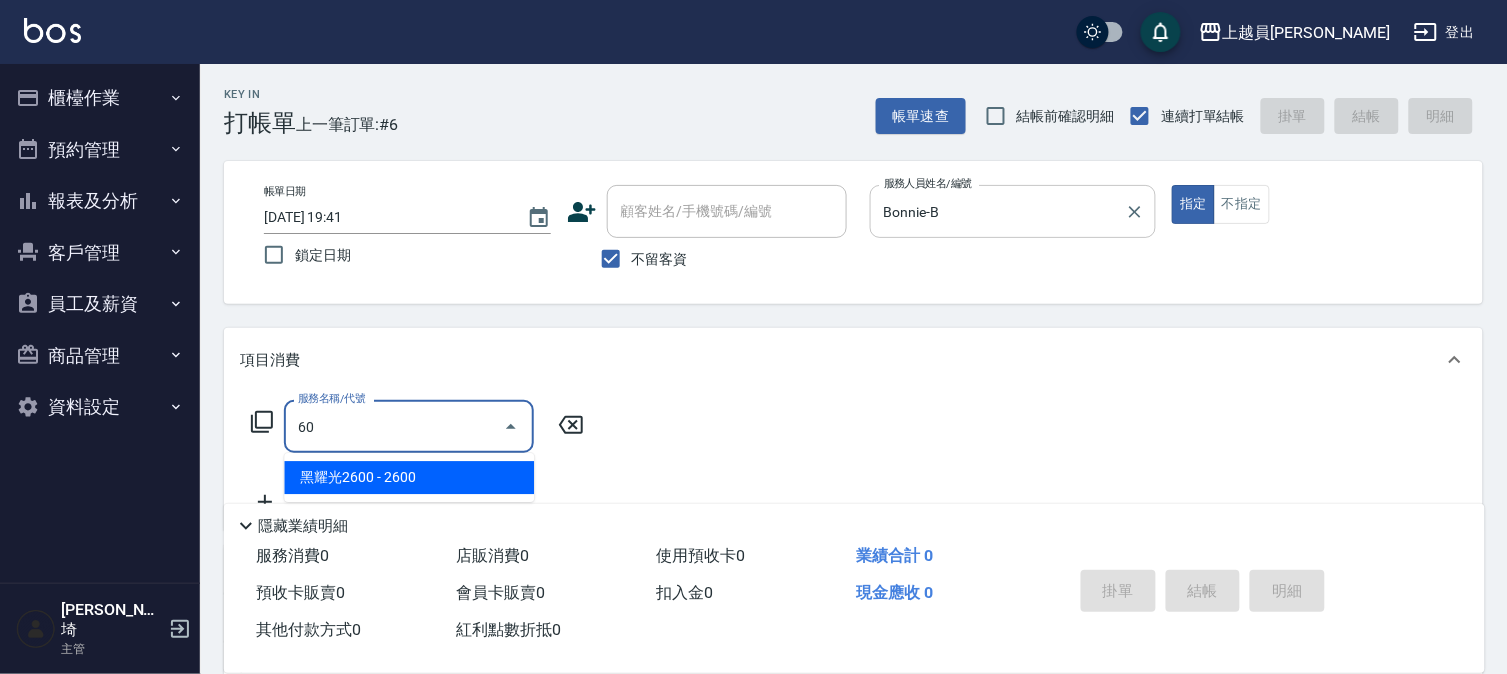 type on "602" 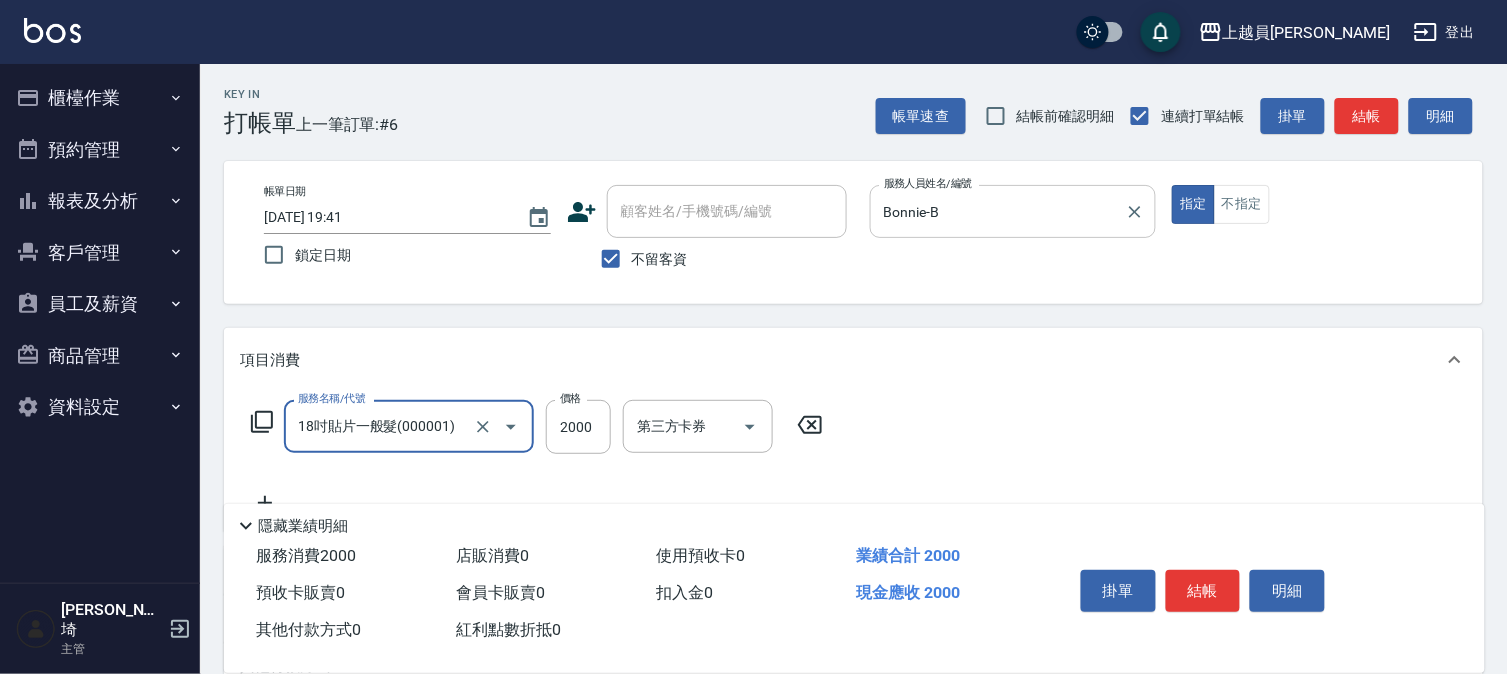 type on "18吋貼片一般髮(000001)" 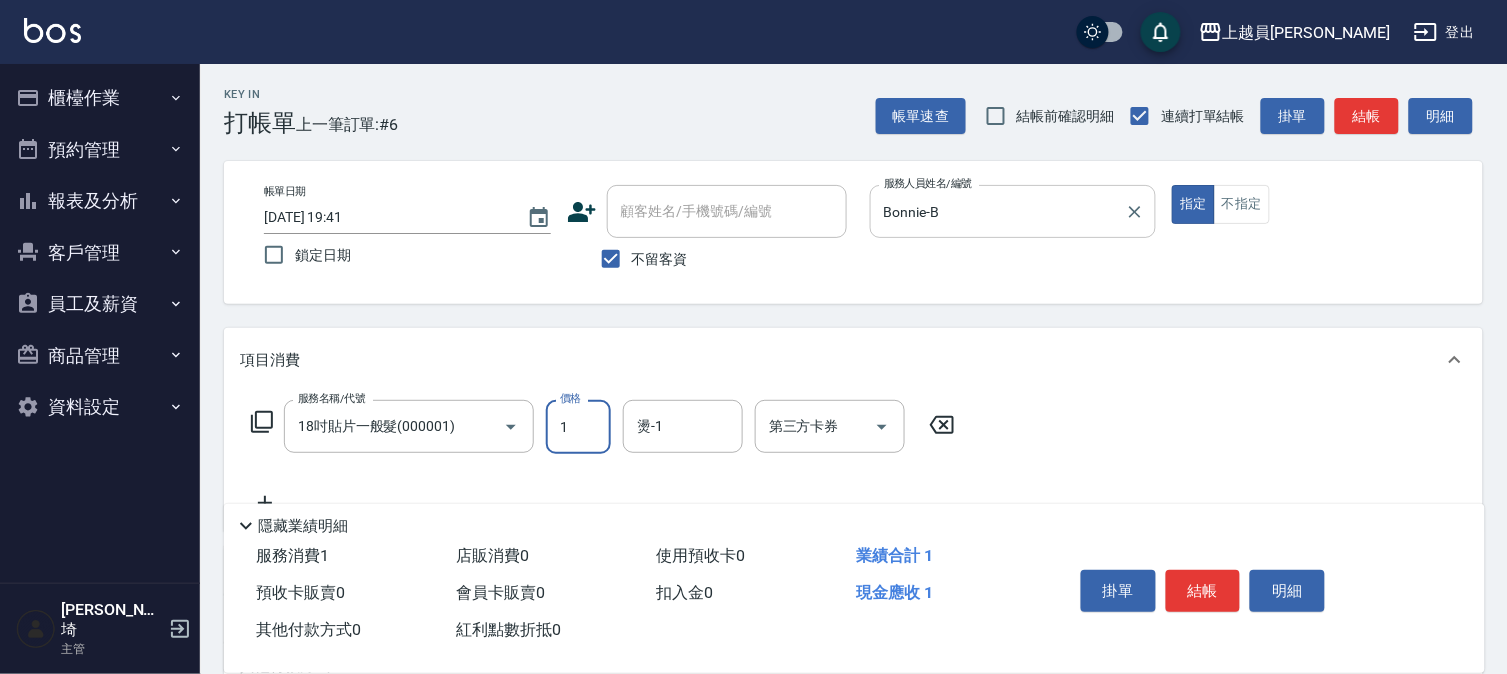 drag, startPoint x: 503, startPoint y: 427, endPoint x: 458, endPoint y: 434, distance: 45.54119 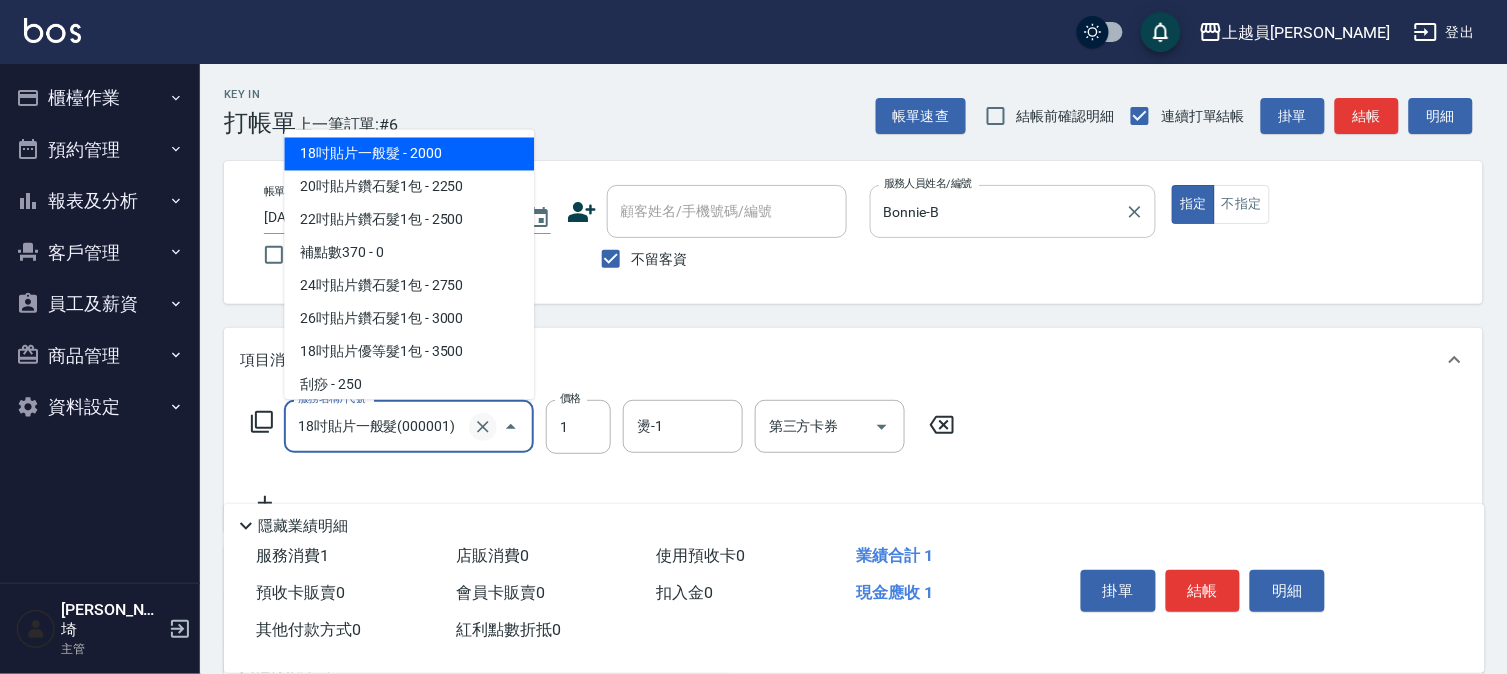 click 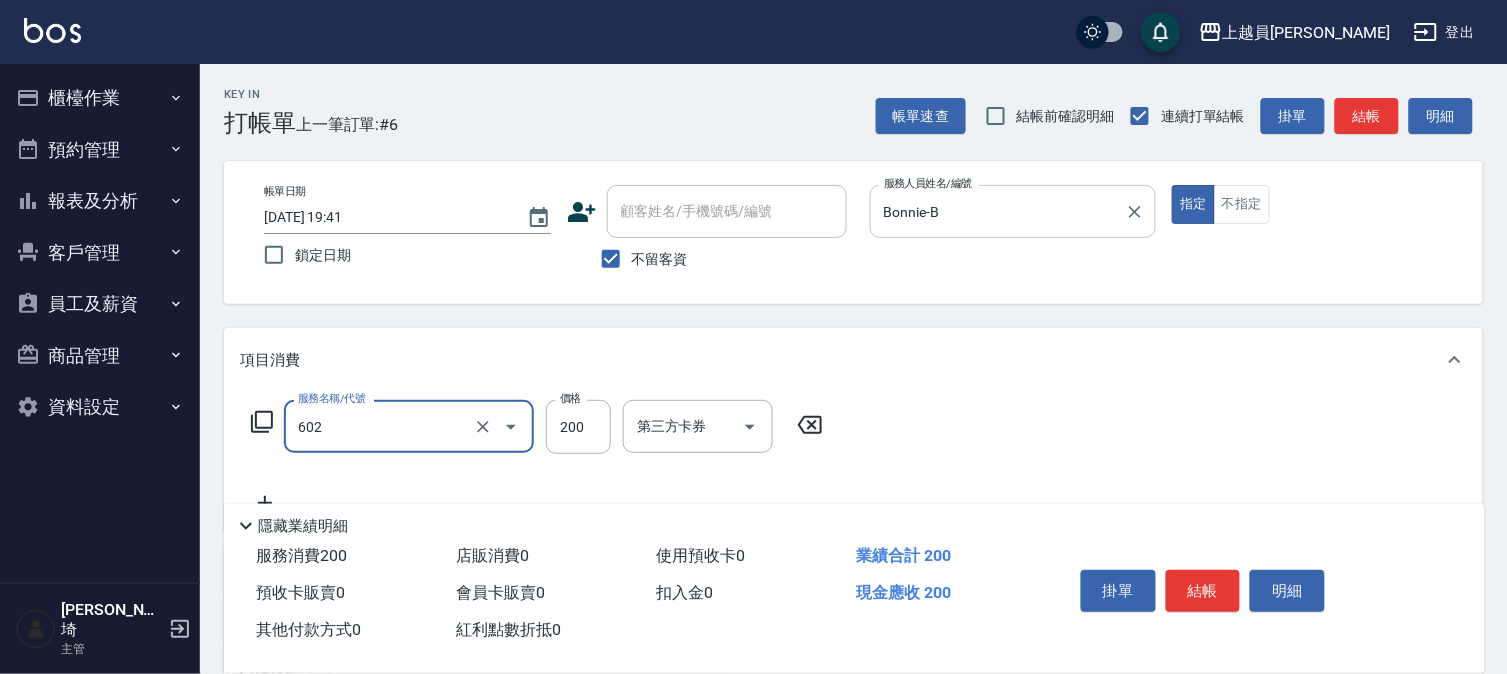 type on "一般洗髮(602)" 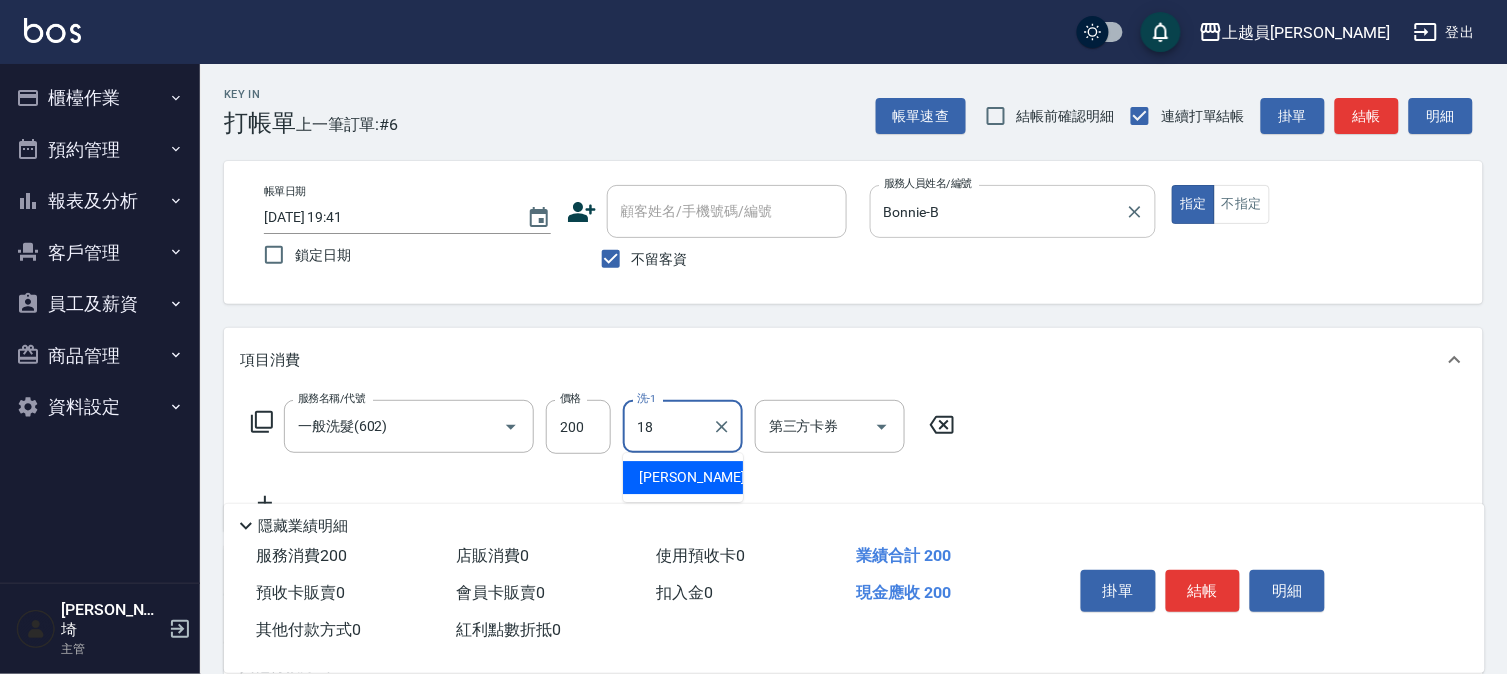 type on "[PERSON_NAME]-18" 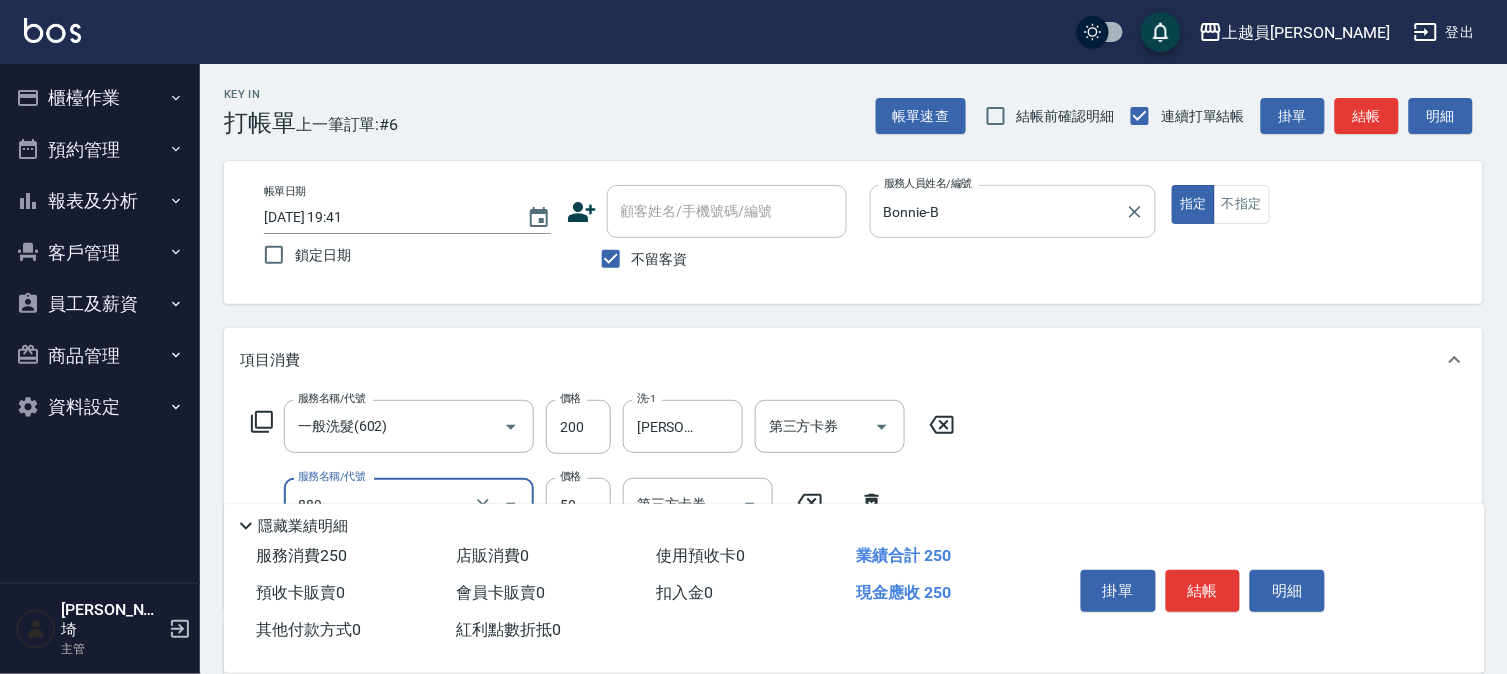 type on "精油(889)" 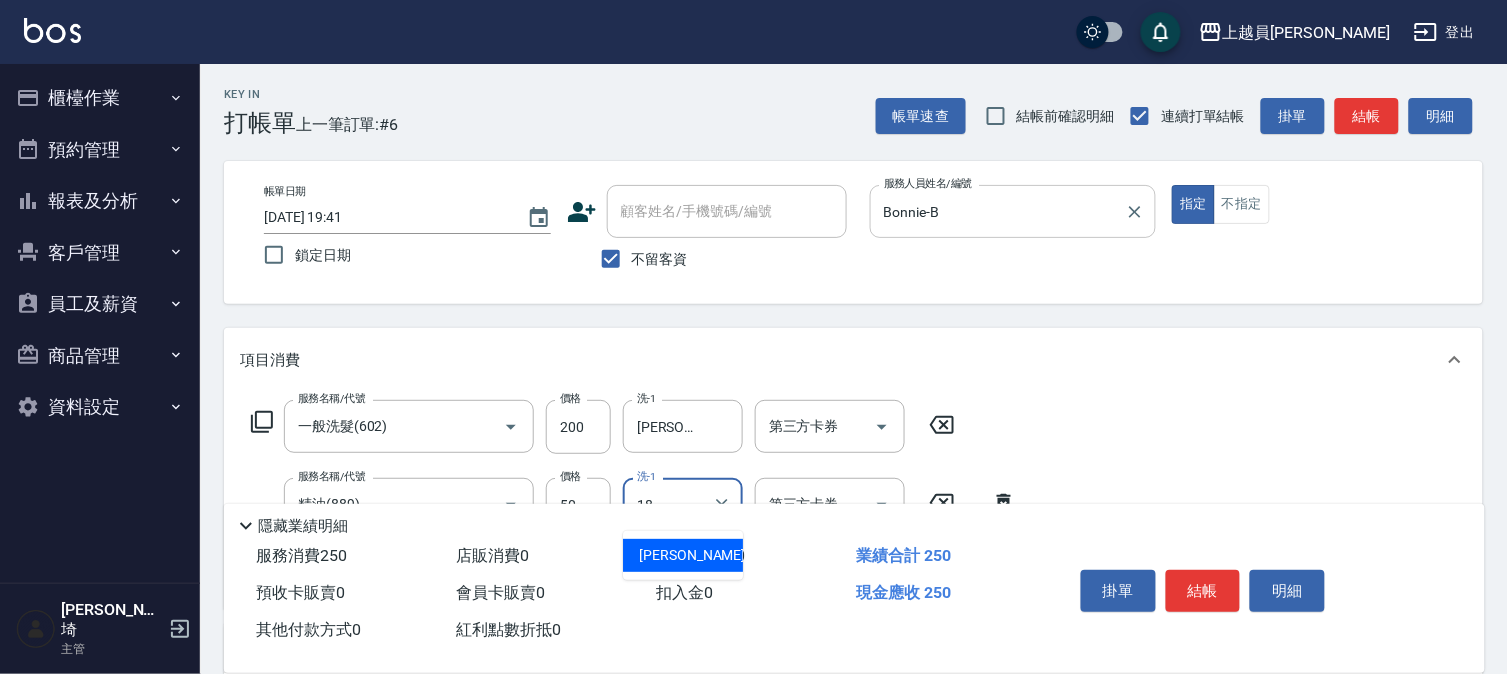 type on "[PERSON_NAME]-18" 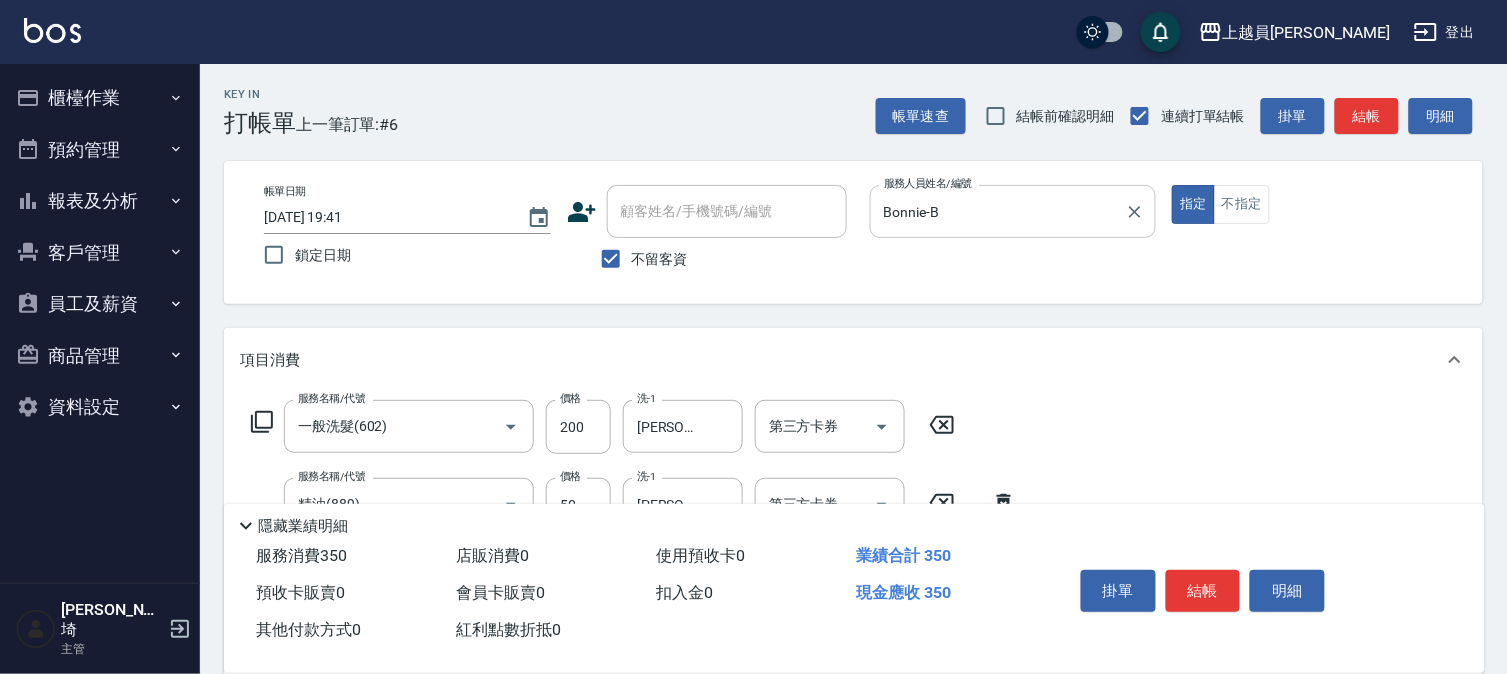 type on "剪髮(302)" 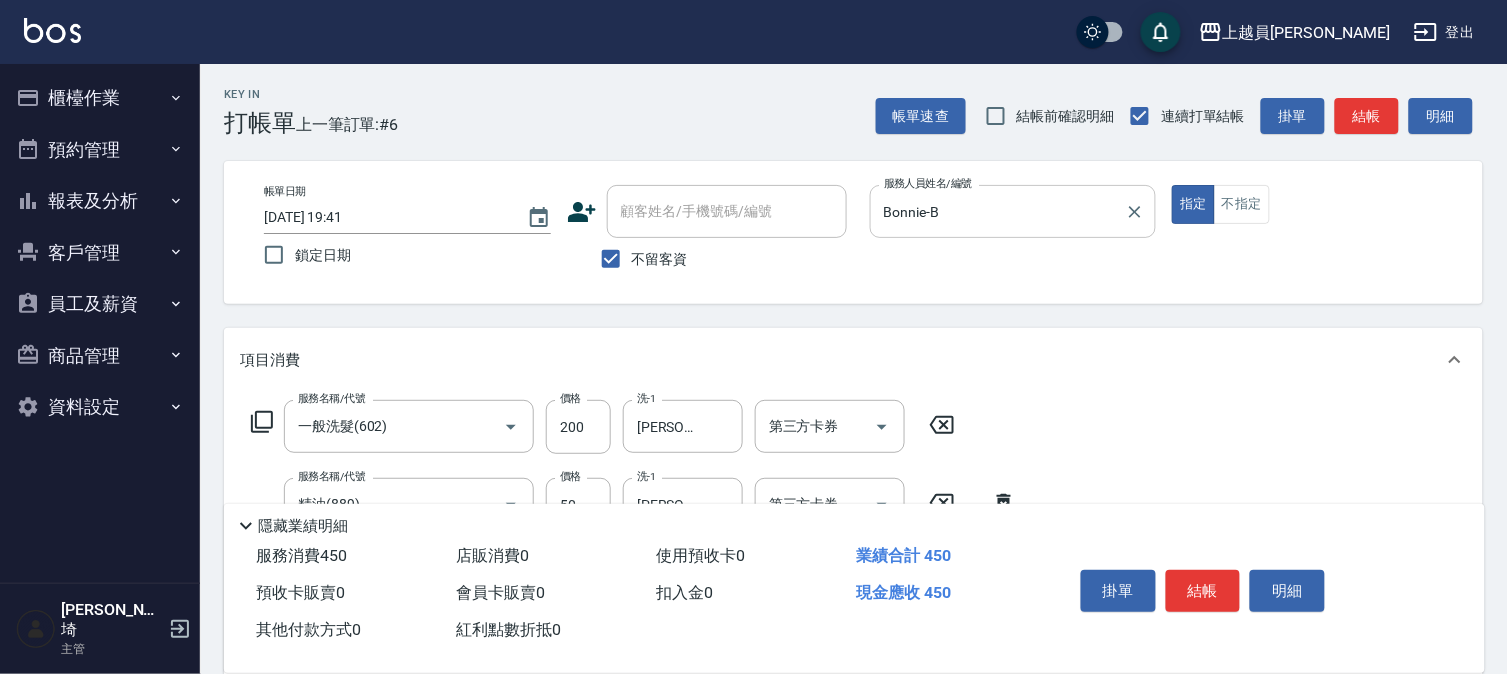 type on "200" 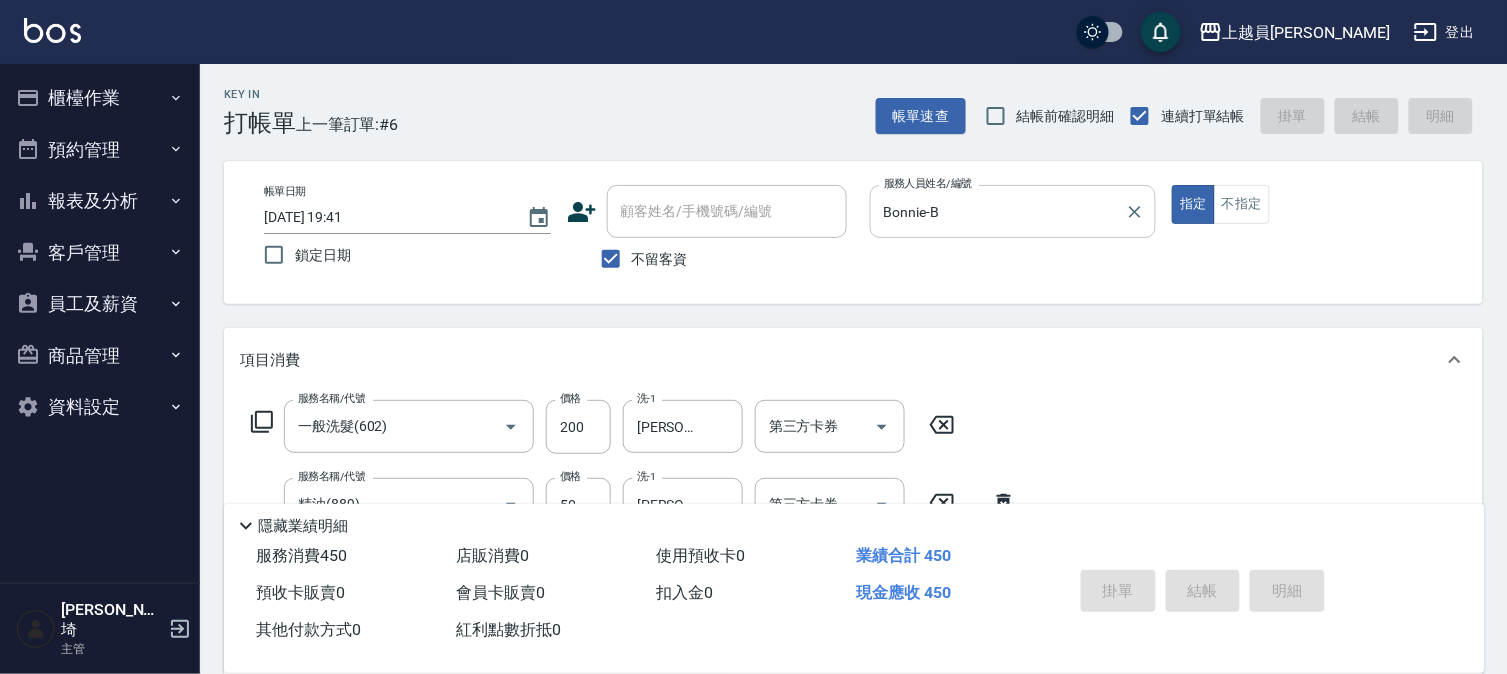 type 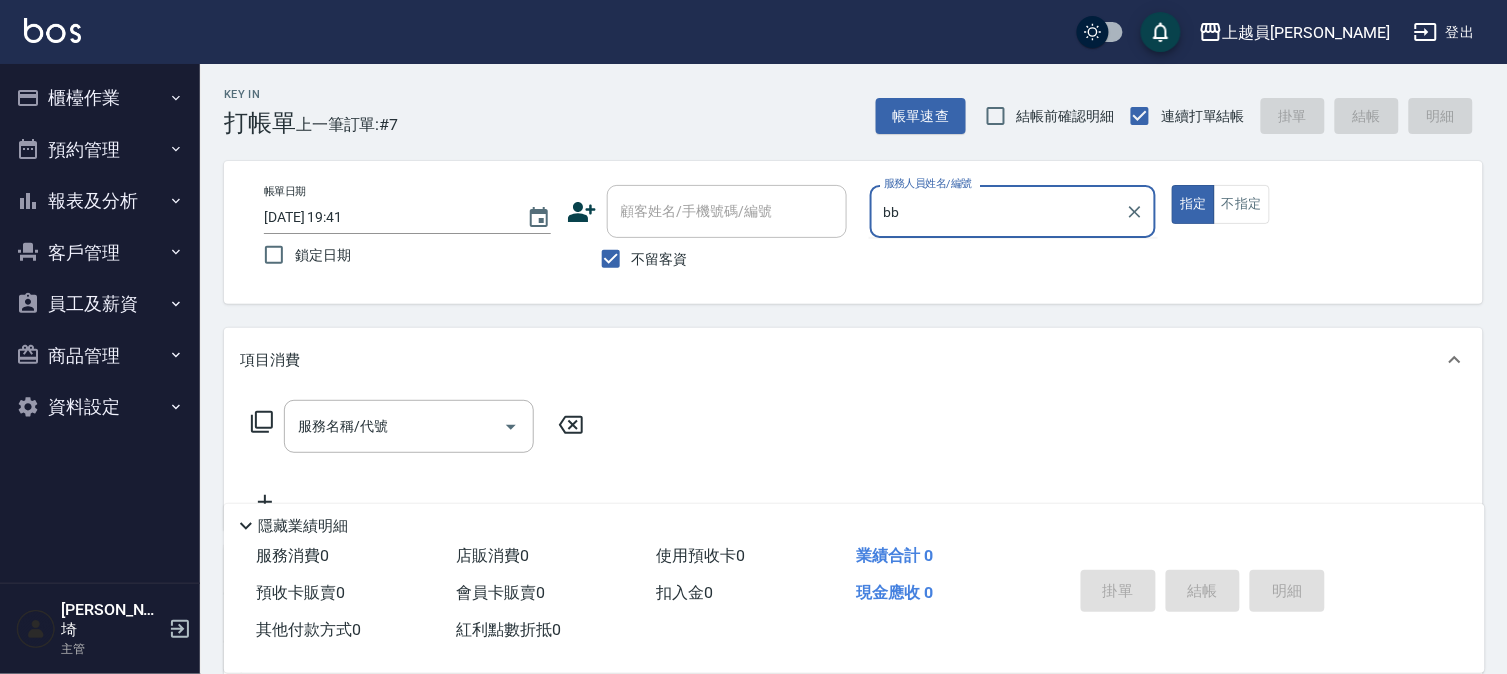 type on "bb" 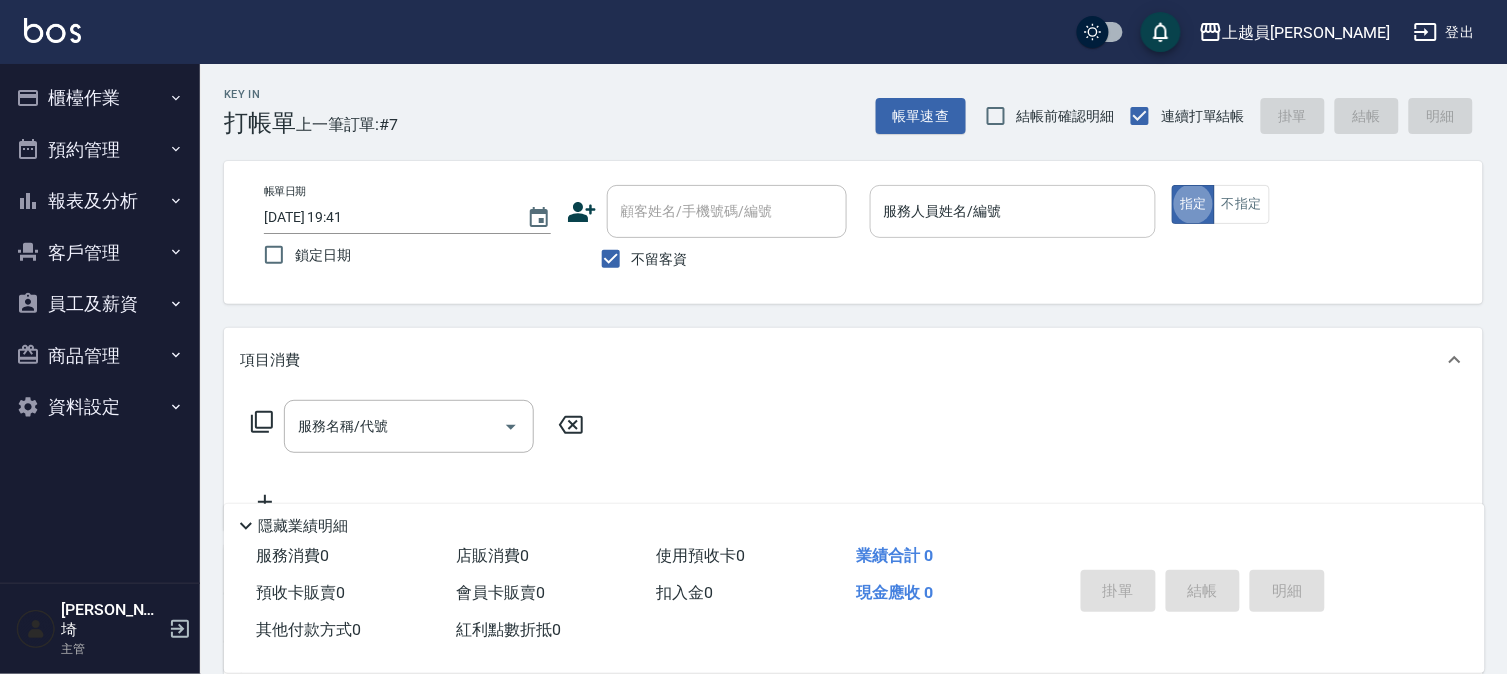 click on "服務人員姓名/編號" at bounding box center (1013, 211) 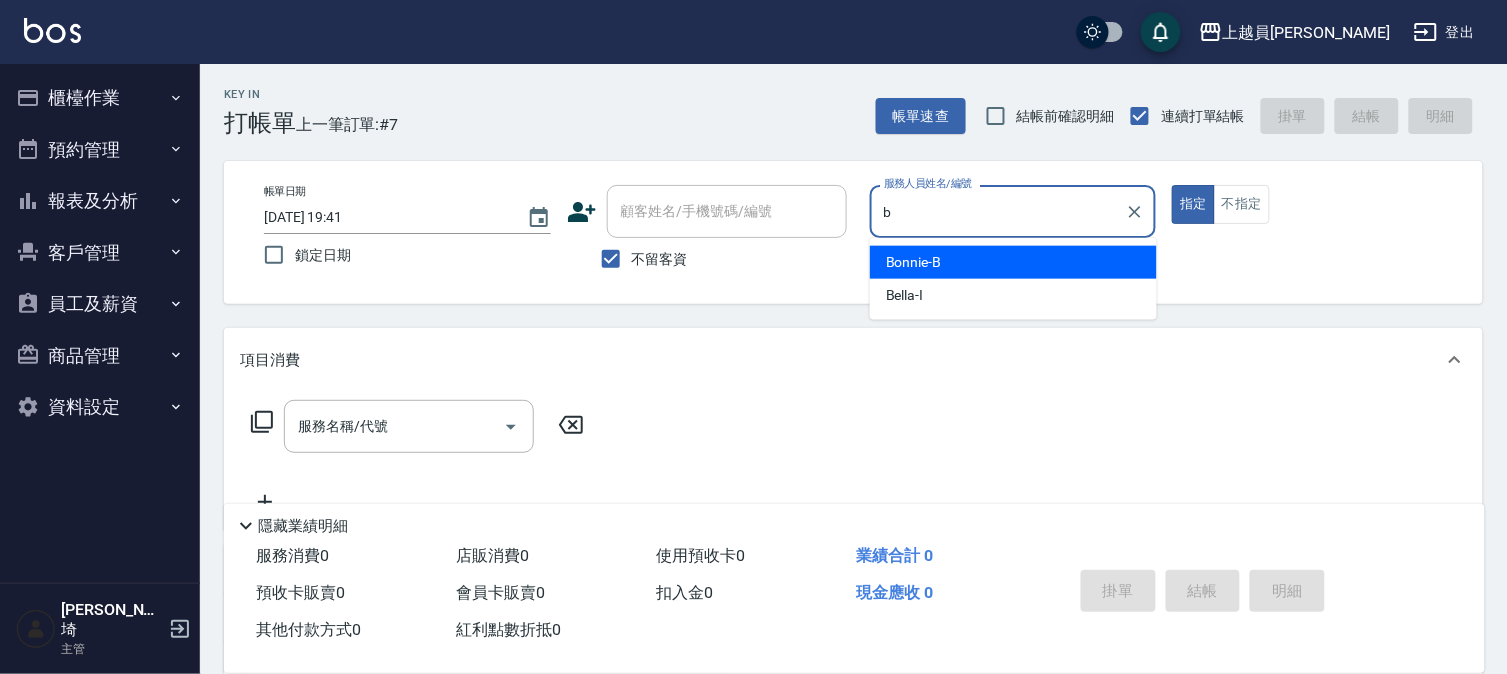 type on "Bonnie-B" 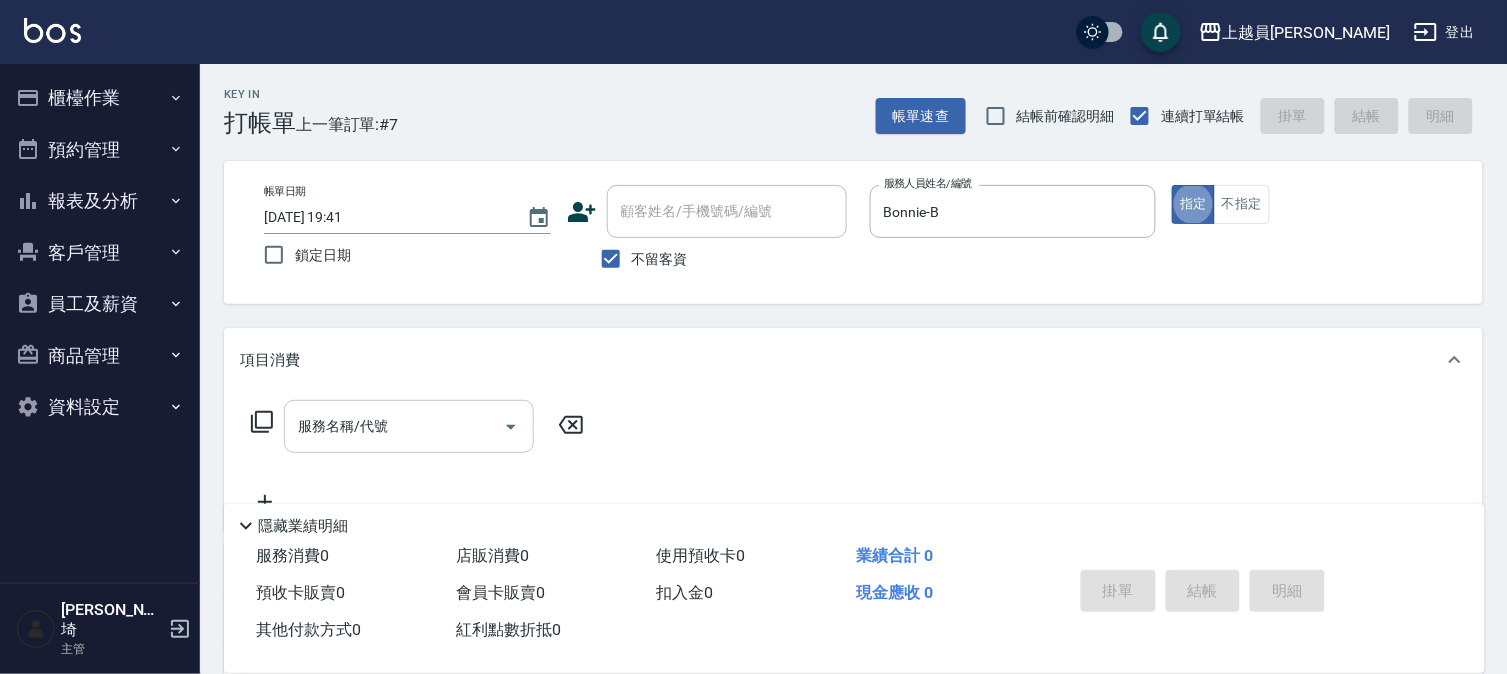 click on "服務名稱/代號" at bounding box center [394, 426] 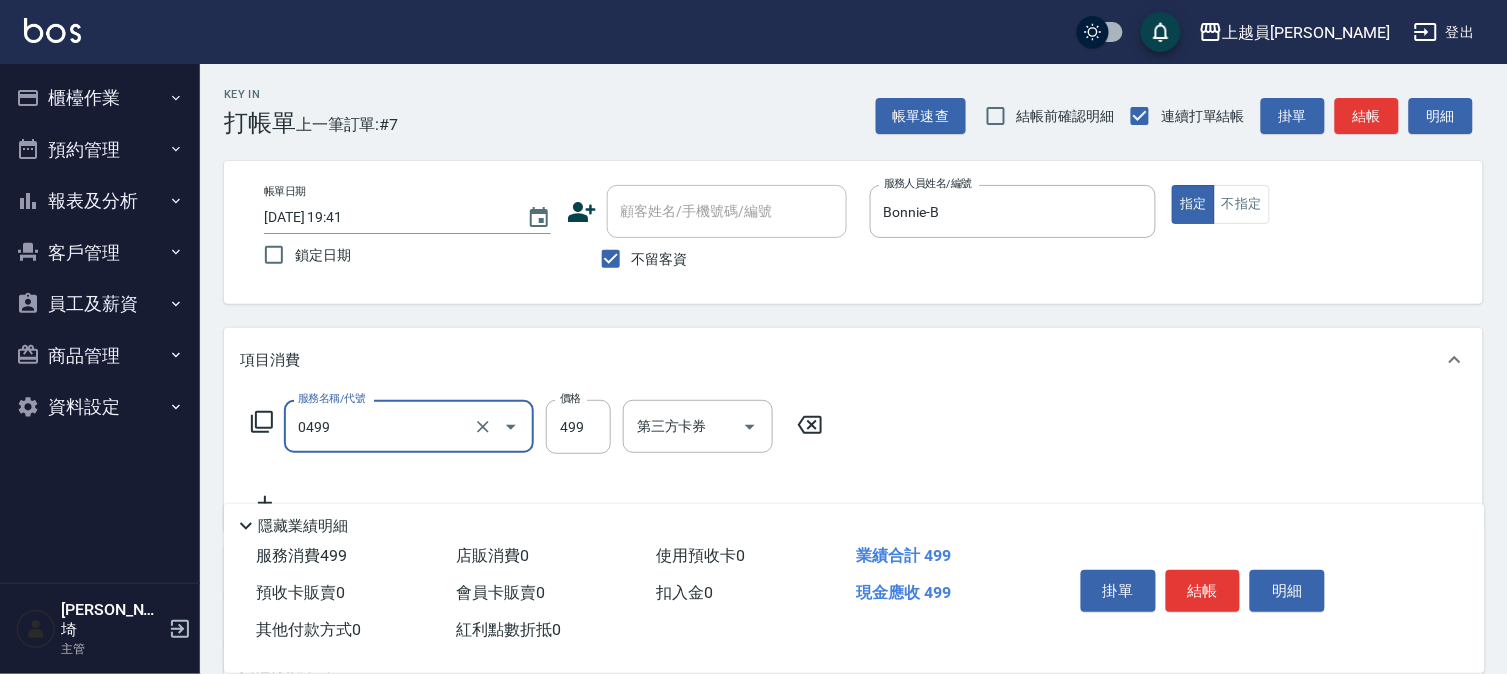 type on "去角質洗髮(0499)" 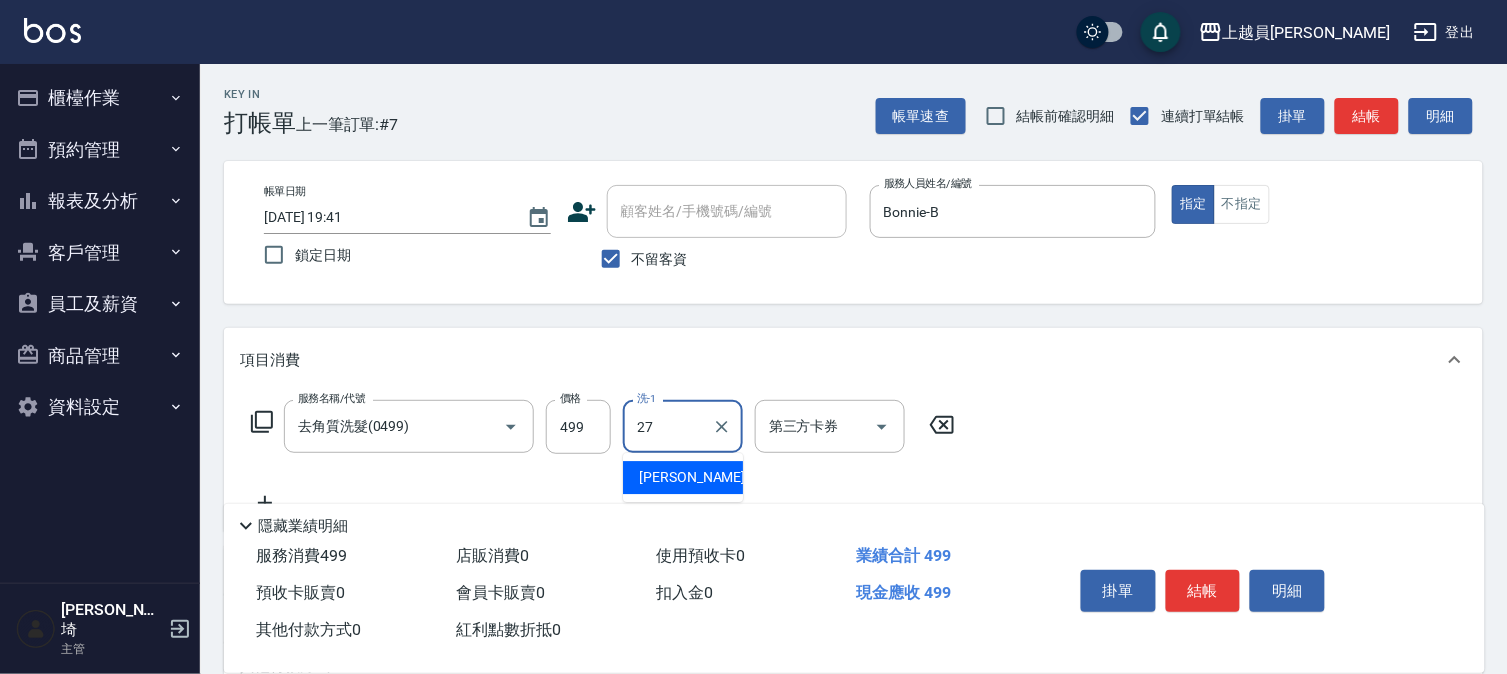 type on "[PERSON_NAME]-27" 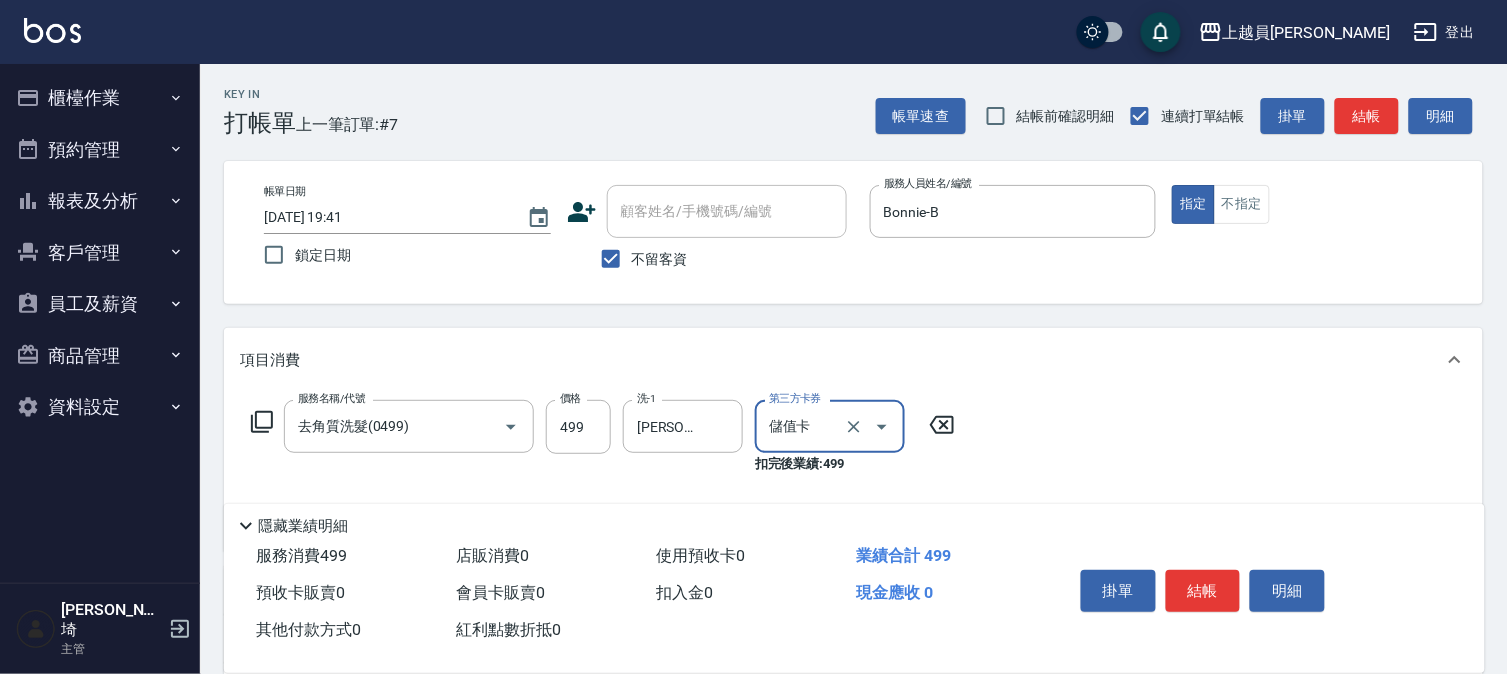 type on "儲值卡" 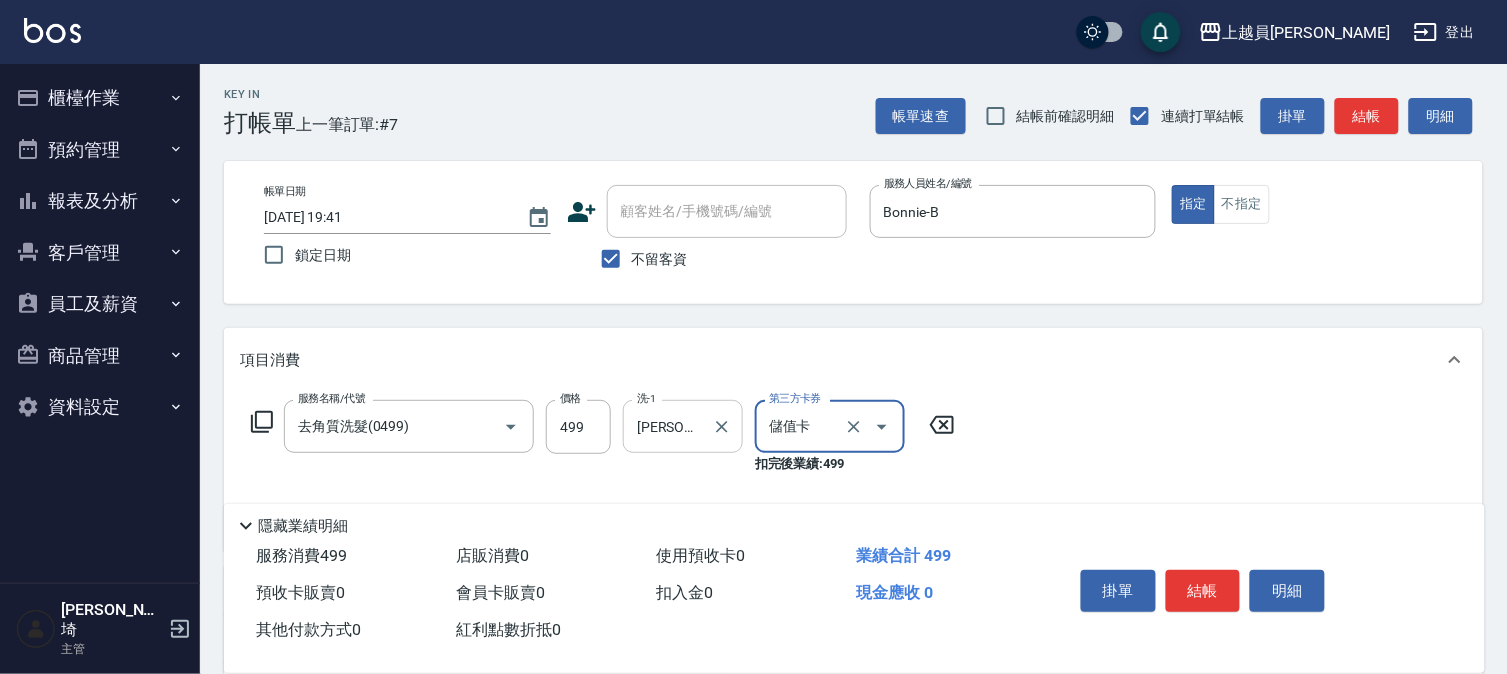 drag, startPoint x: 585, startPoint y: 433, endPoint x: 632, endPoint y: 423, distance: 48.052055 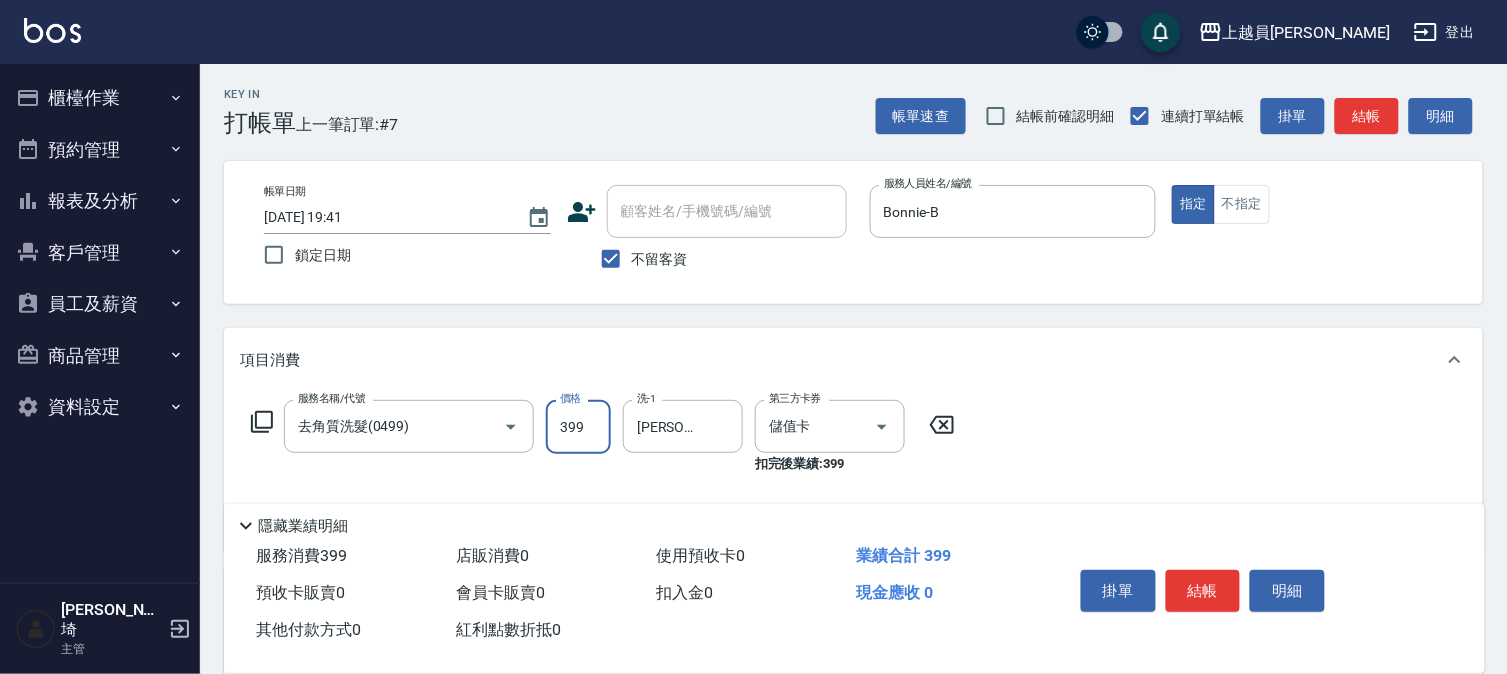 type on "399" 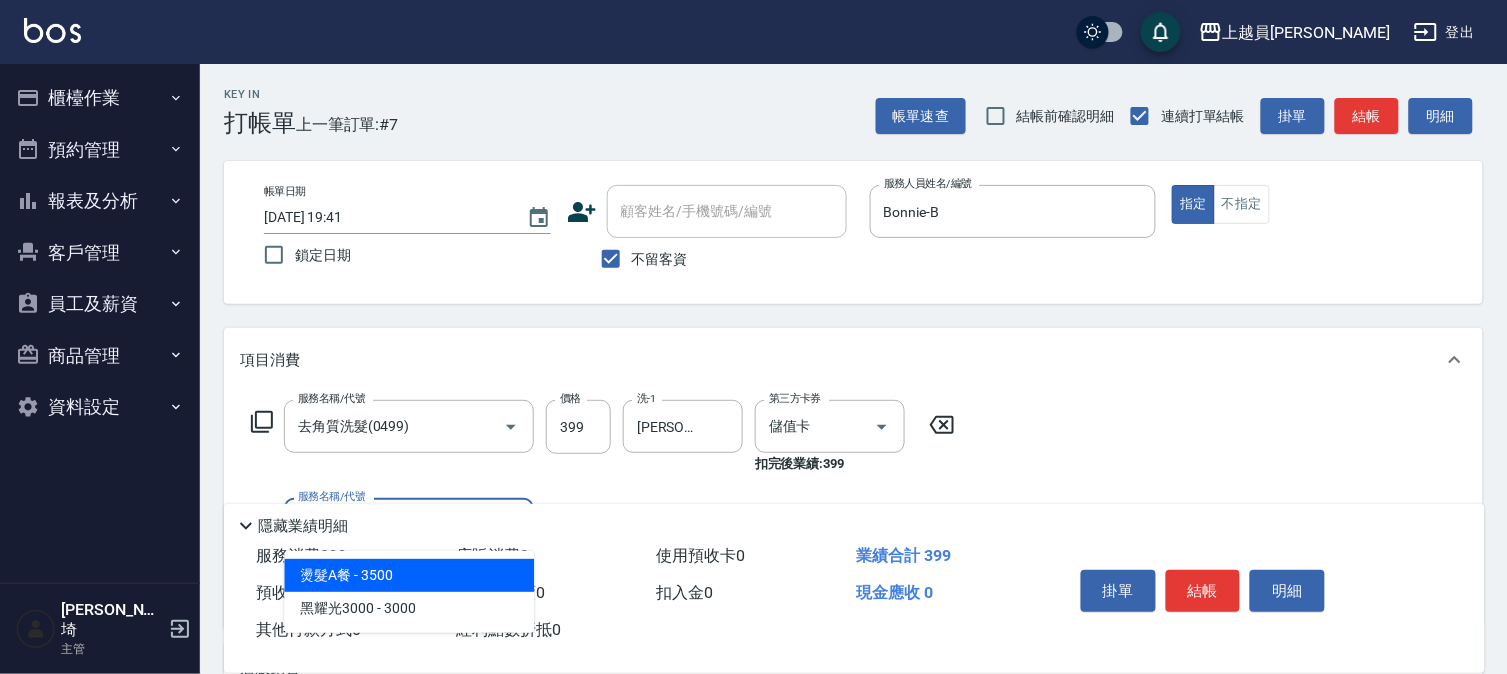 type on "302" 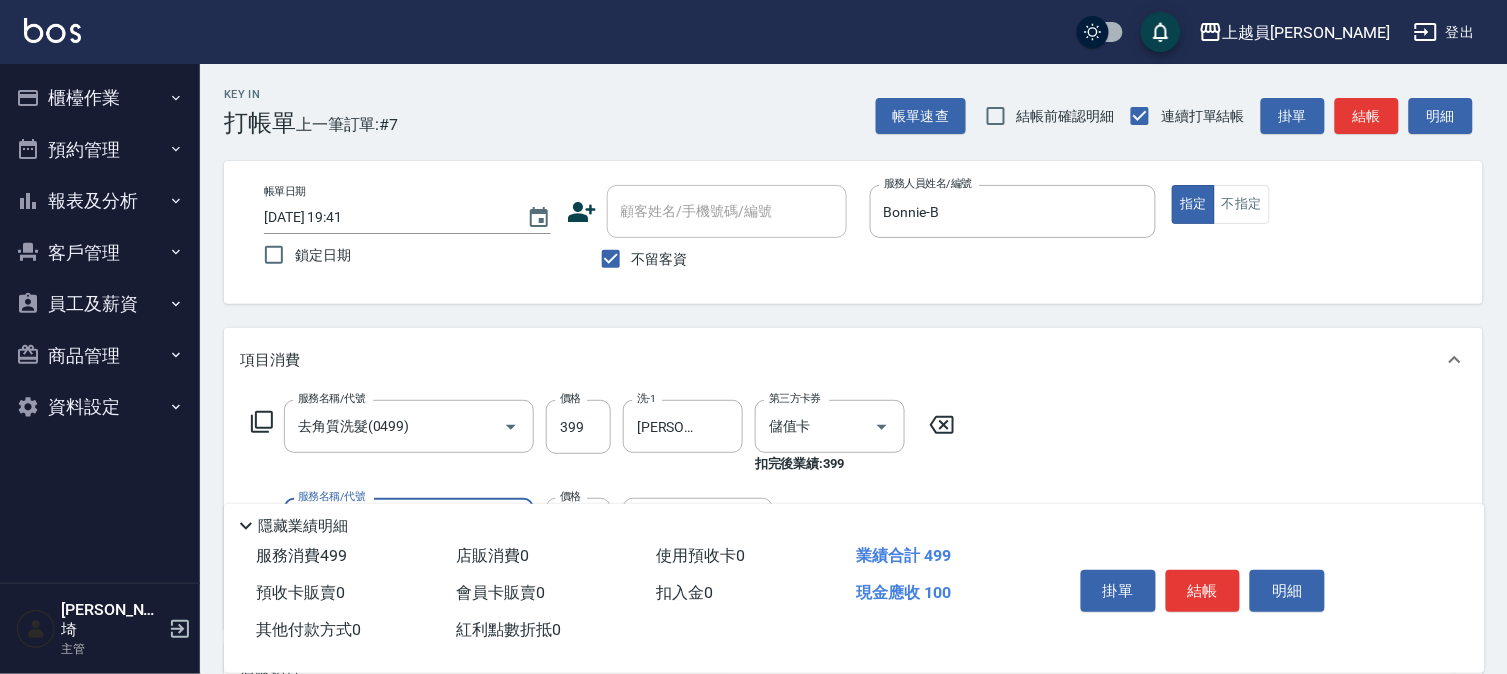 scroll, scrollTop: 111, scrollLeft: 0, axis: vertical 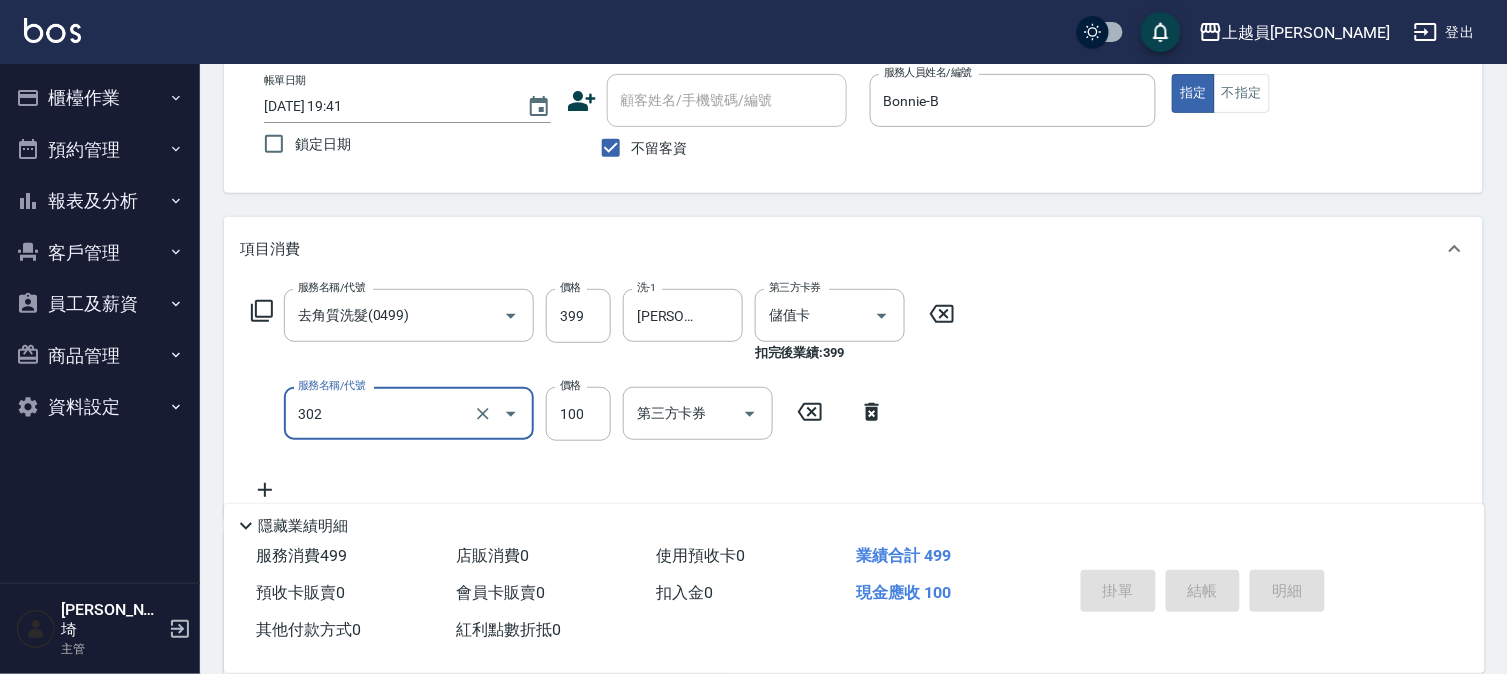 type on "[DATE] 19:42" 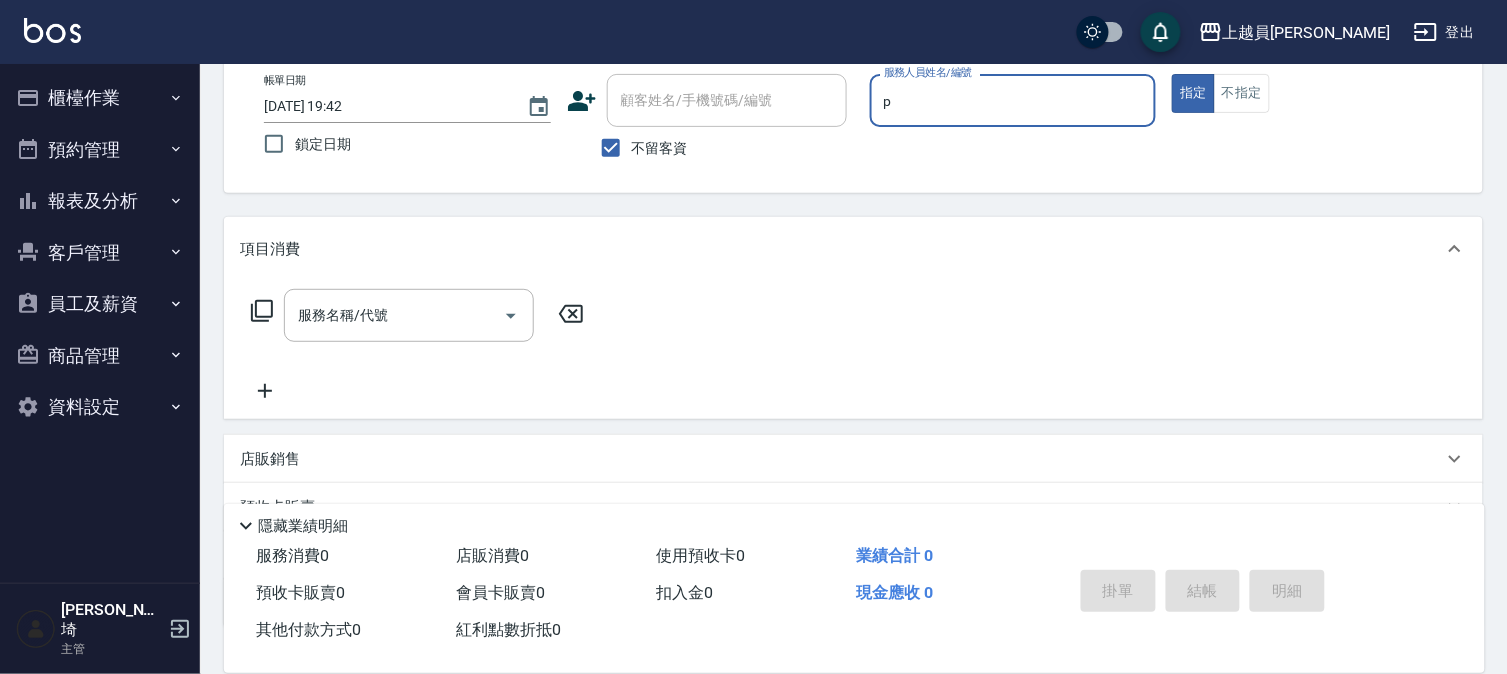 type on "[PERSON_NAME]-P" 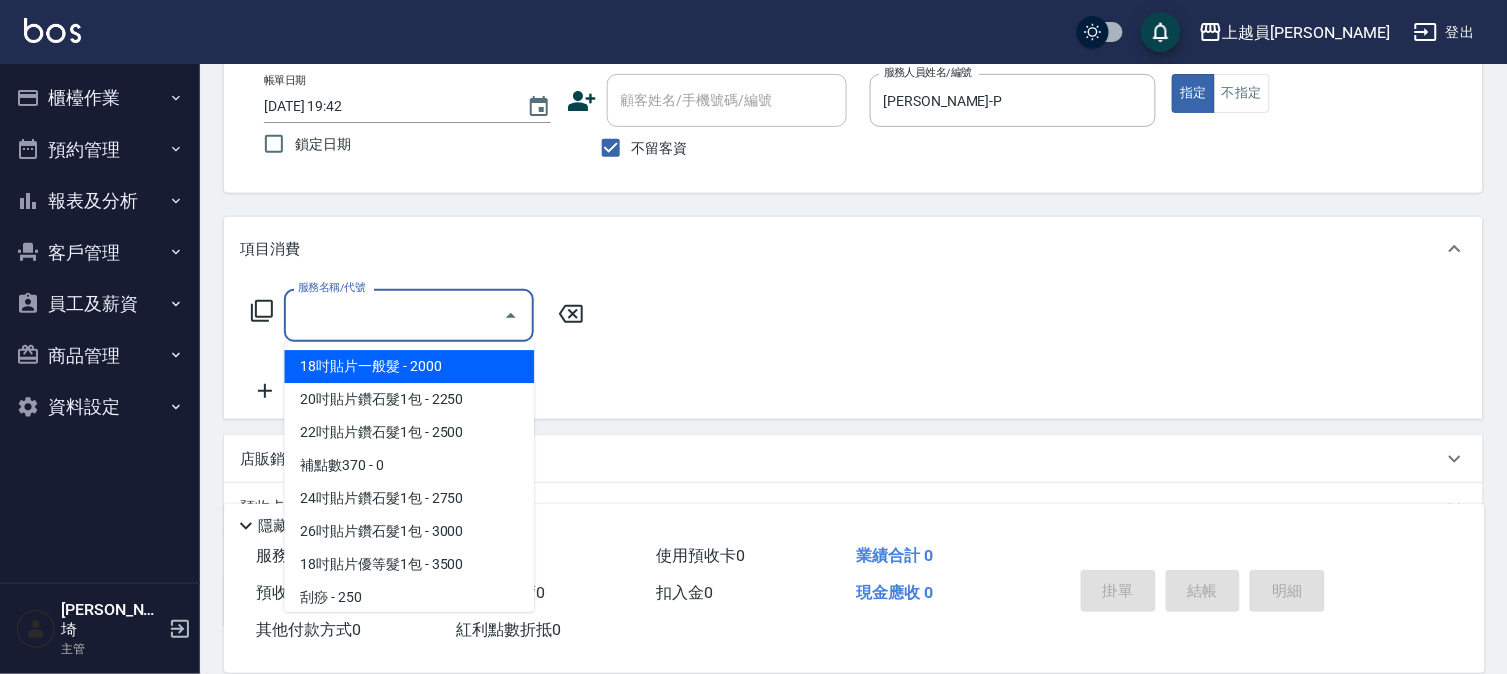 click on "服務名稱/代號" at bounding box center (394, 315) 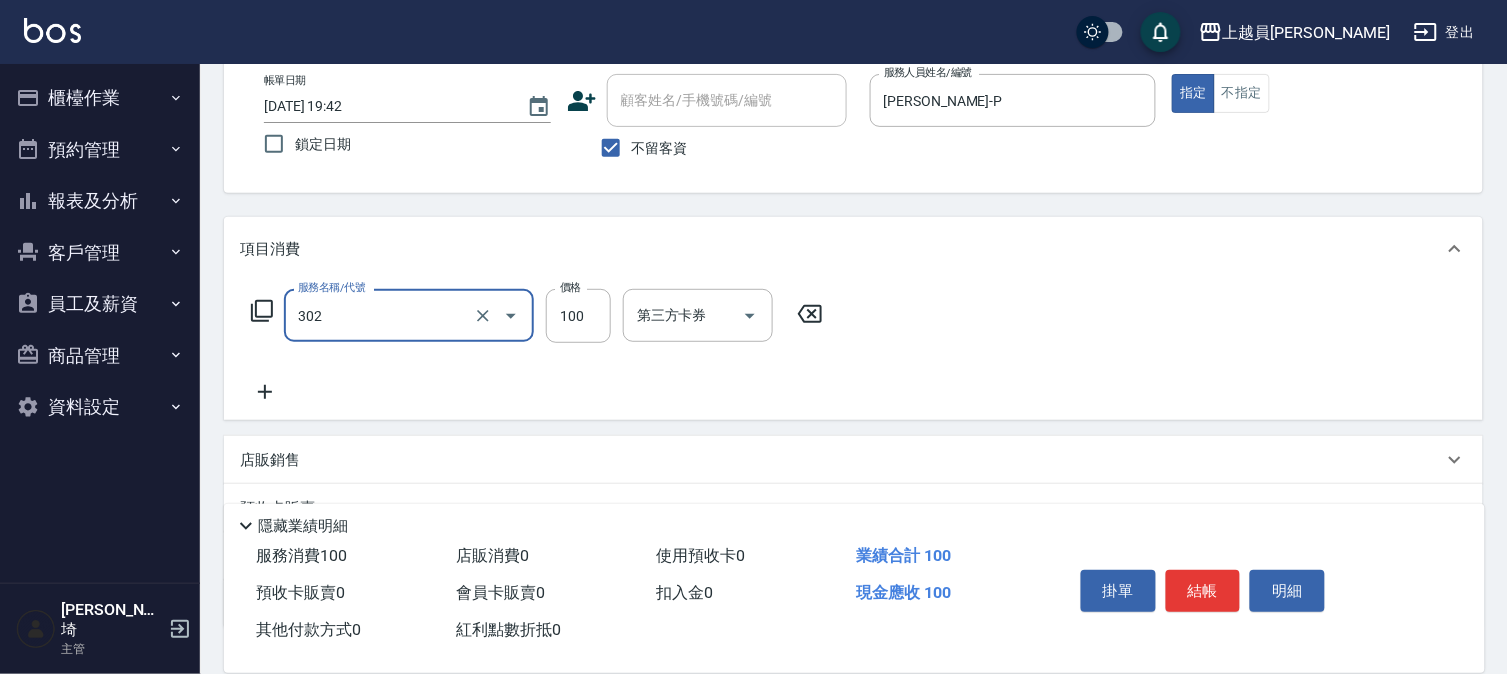 type on "剪髮(302)" 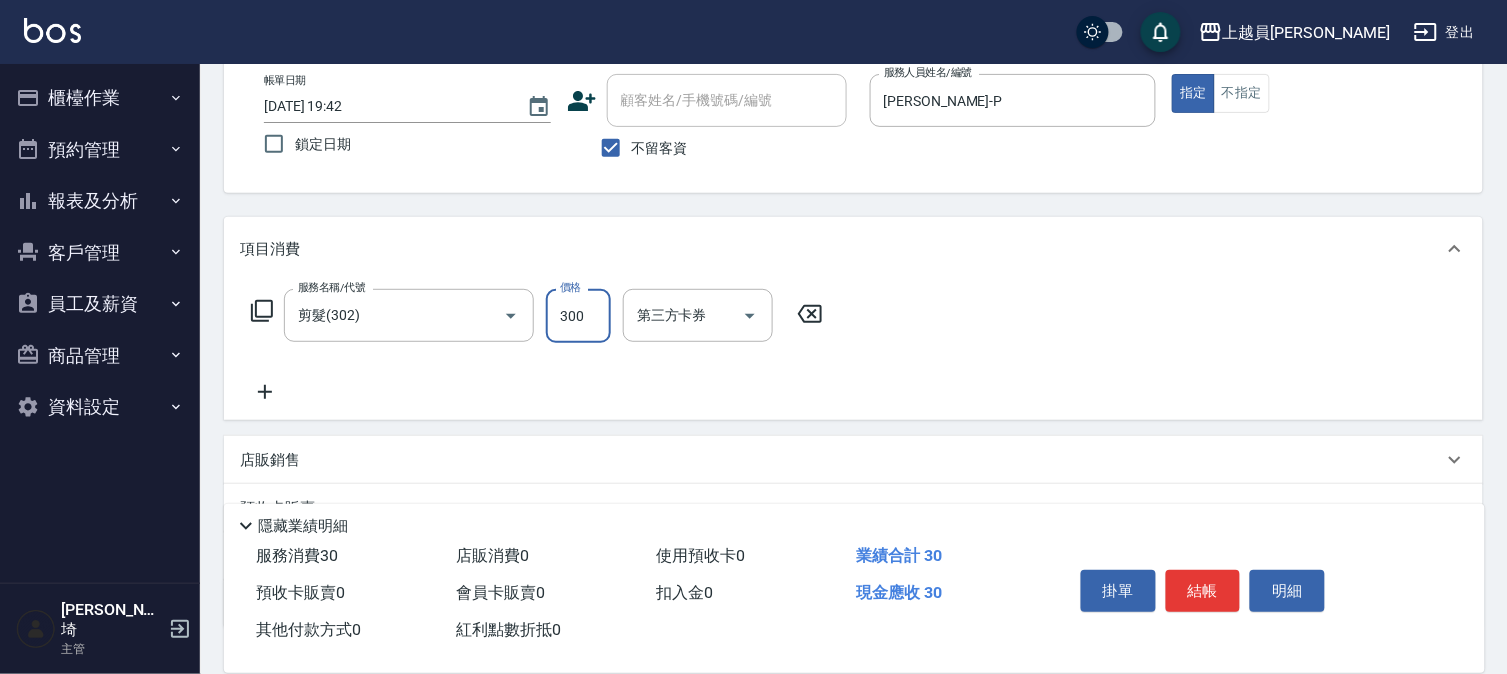 type on "300" 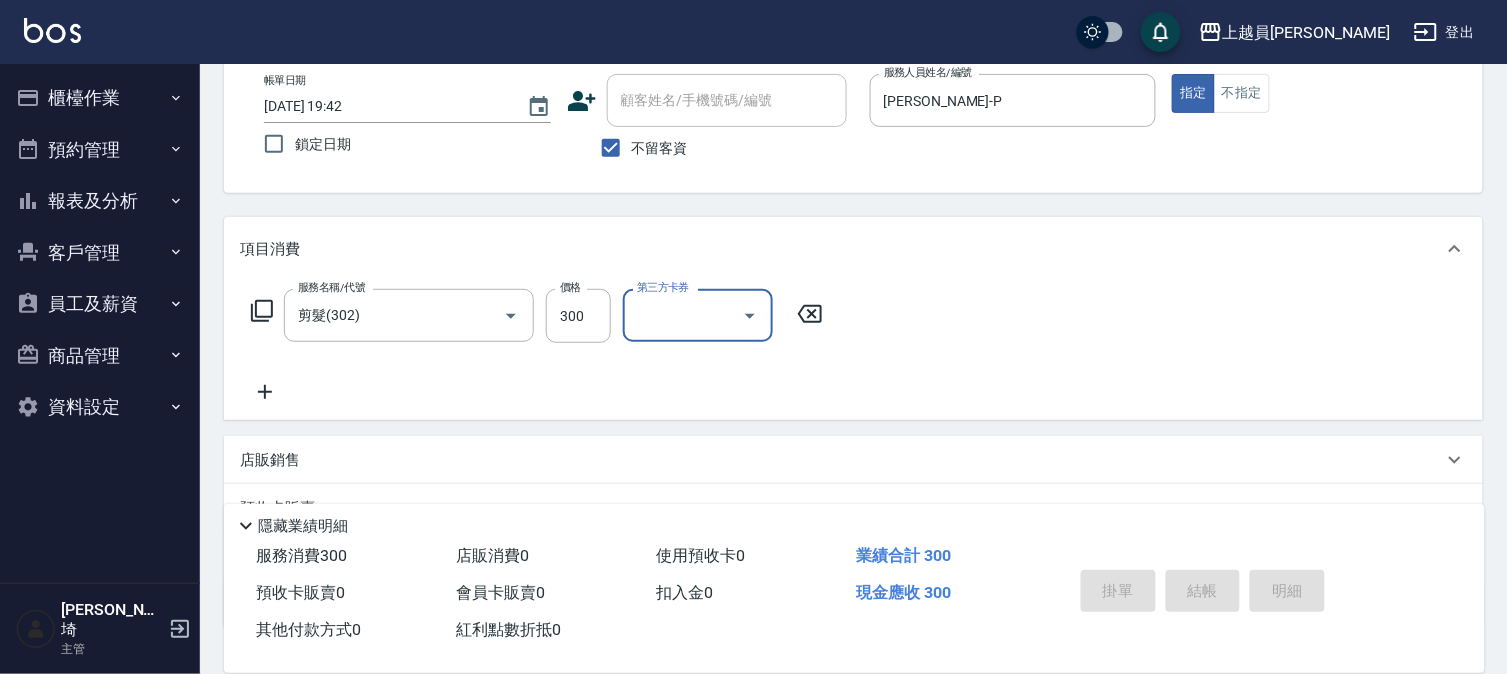 type 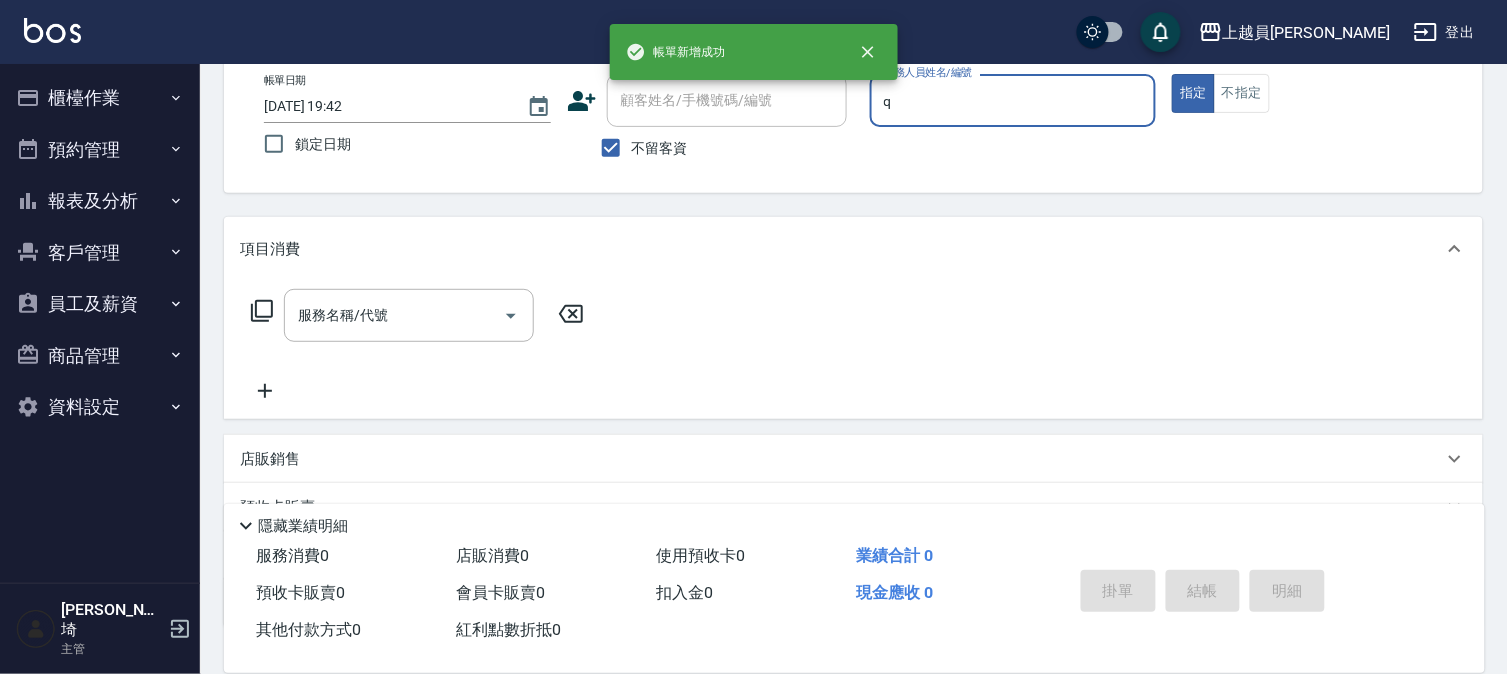 type on "[PERSON_NAME]" 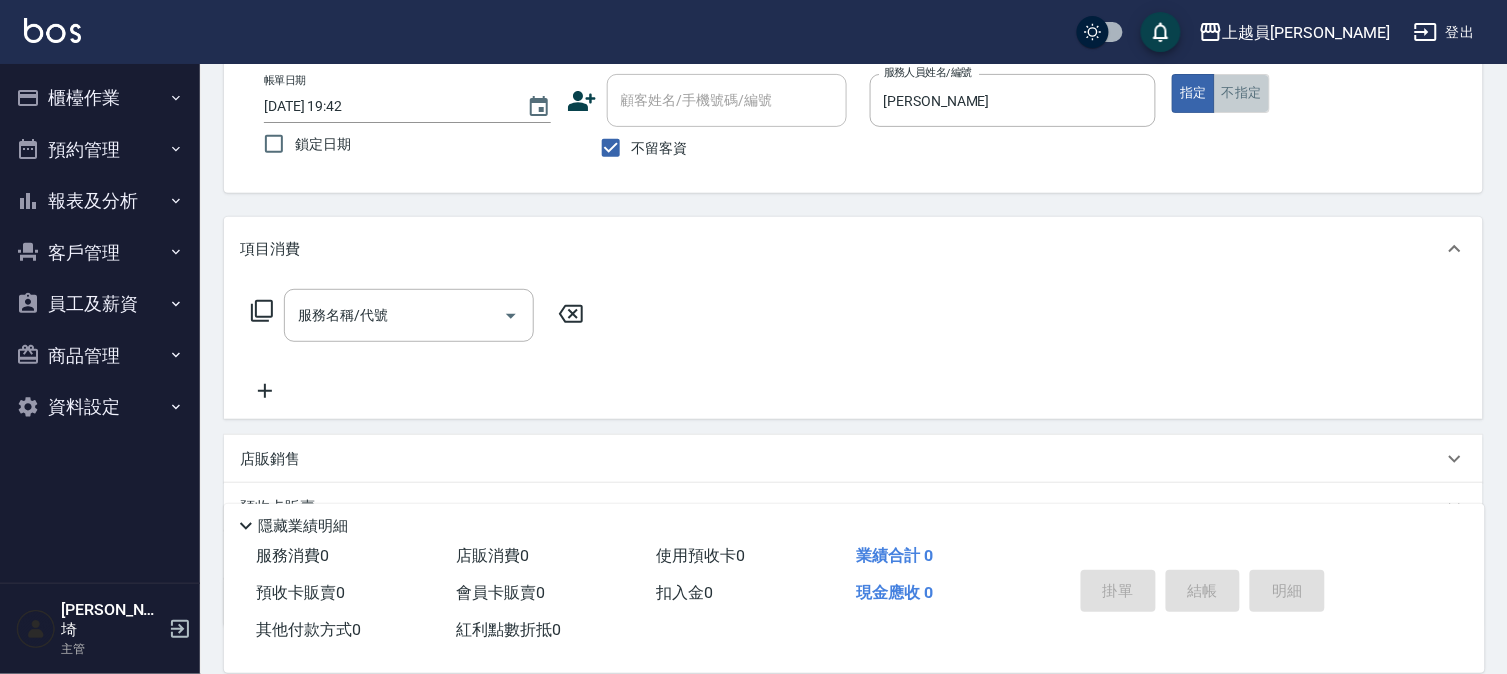 click on "不指定" at bounding box center (1242, 93) 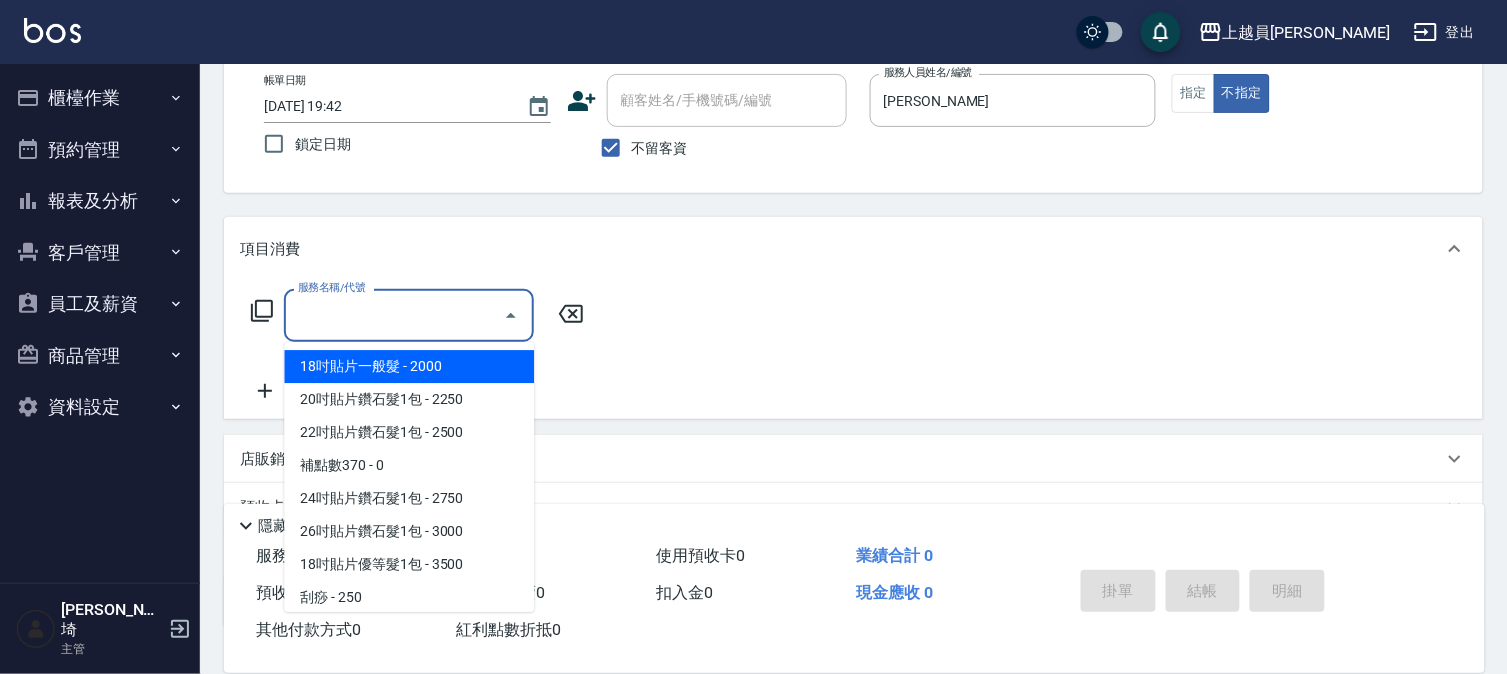 drag, startPoint x: 406, startPoint y: 300, endPoint x: 1516, endPoint y: 262, distance: 1110.6503 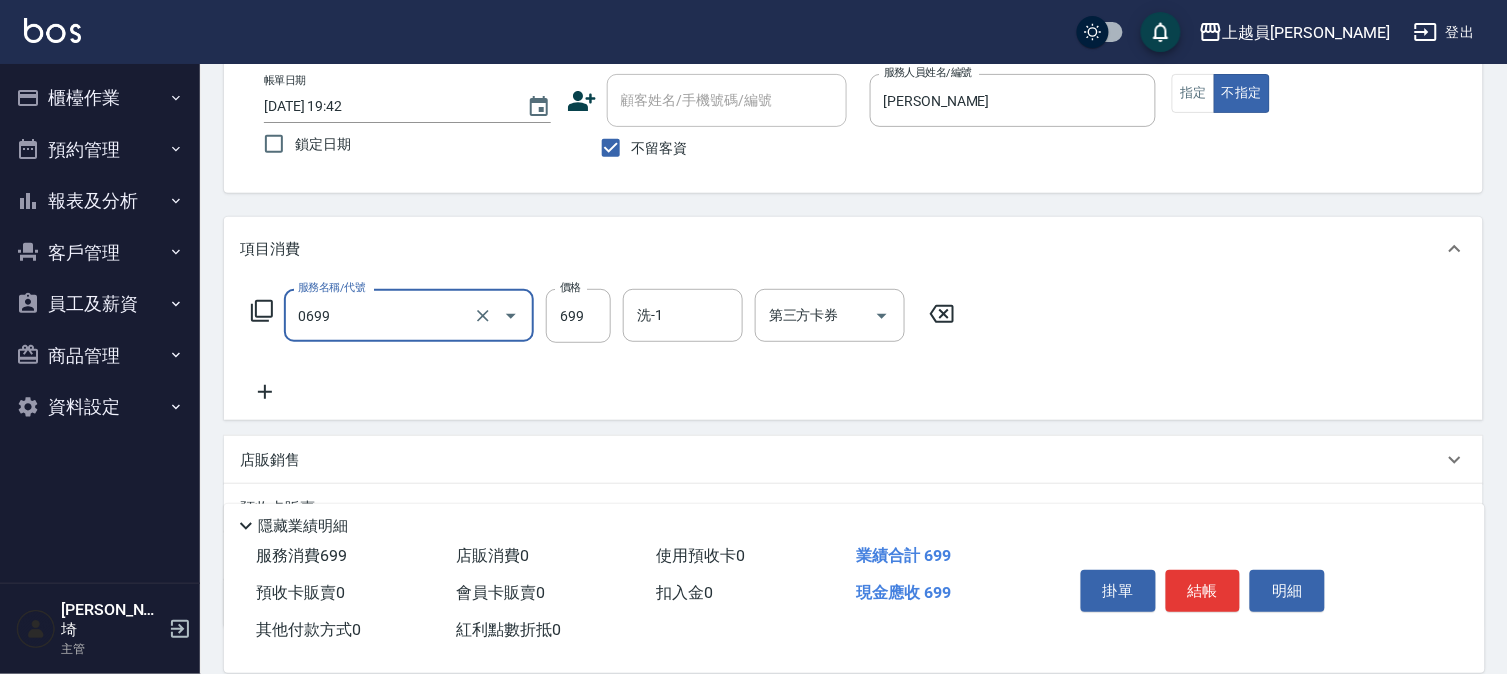 type on "精油洗髮(0699)" 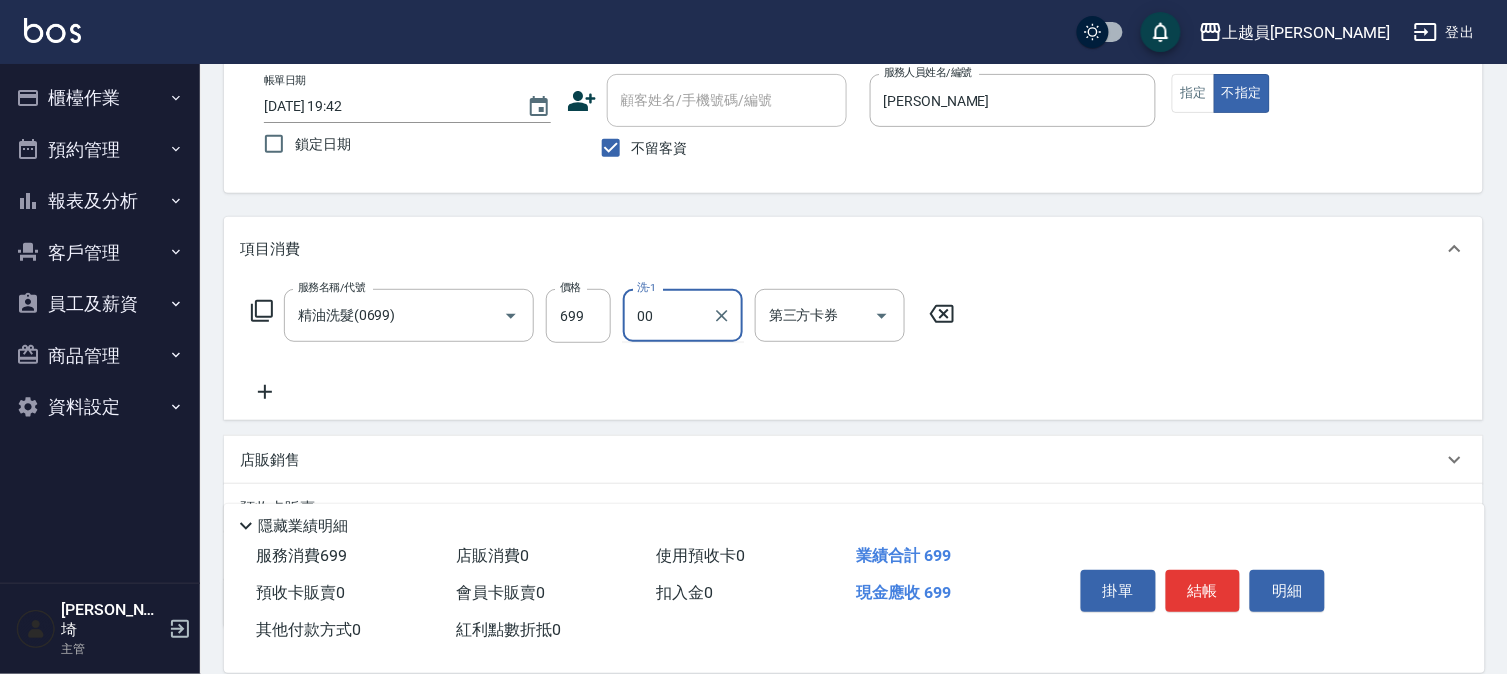 type on "[PERSON_NAME]-00" 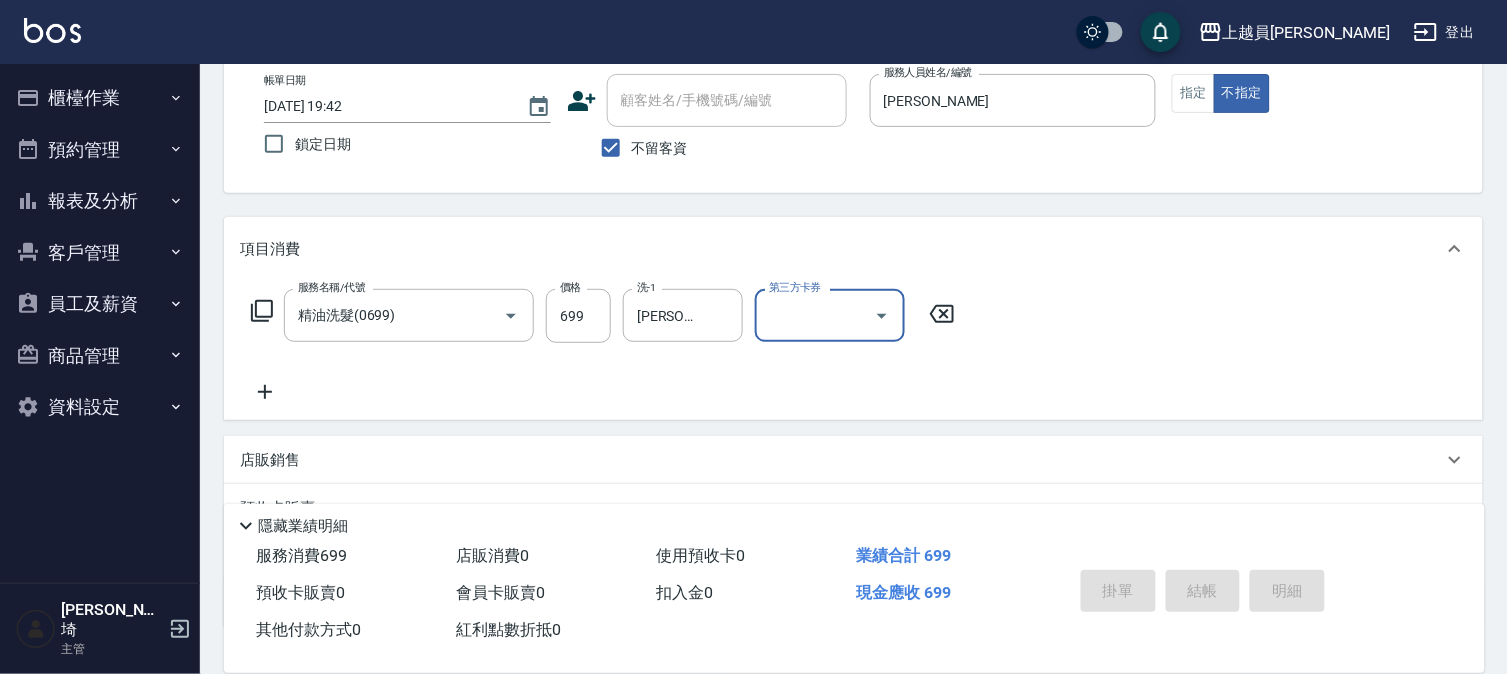 type 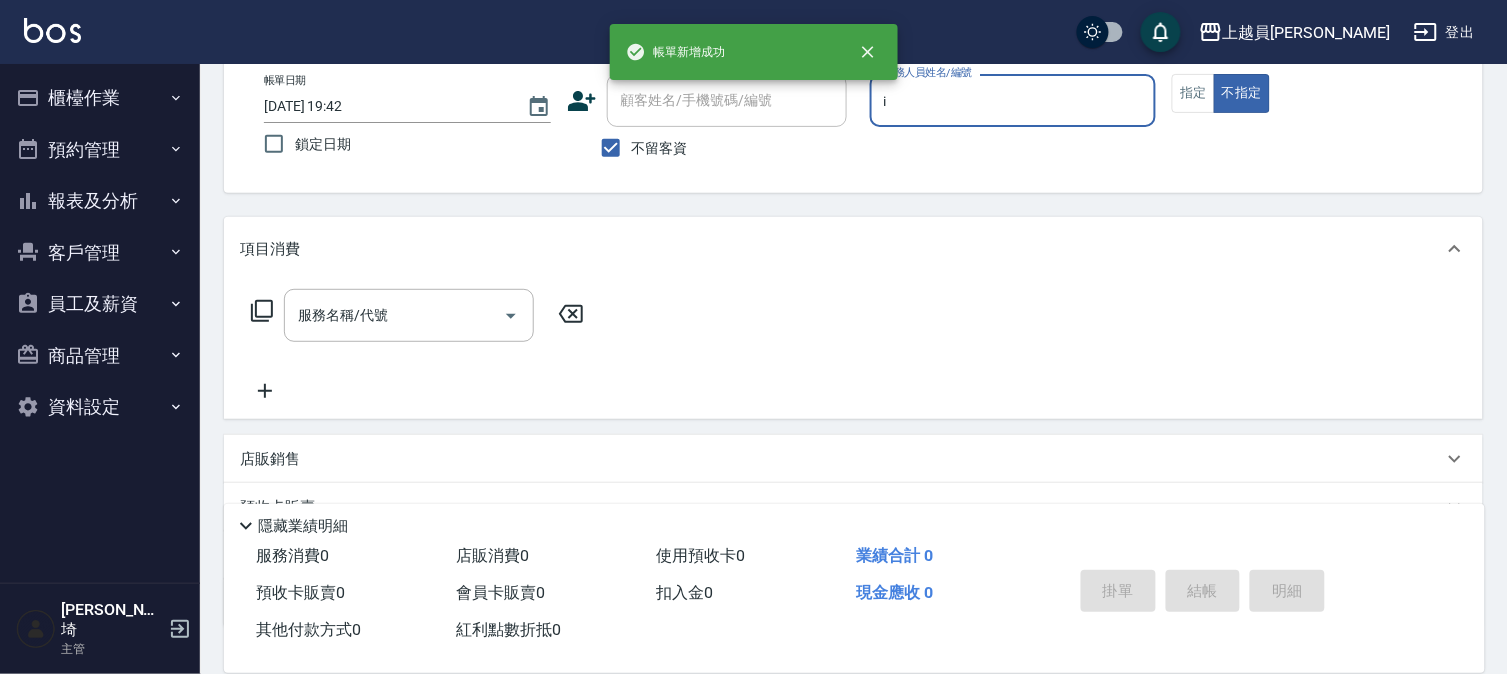 type on "Bella-I" 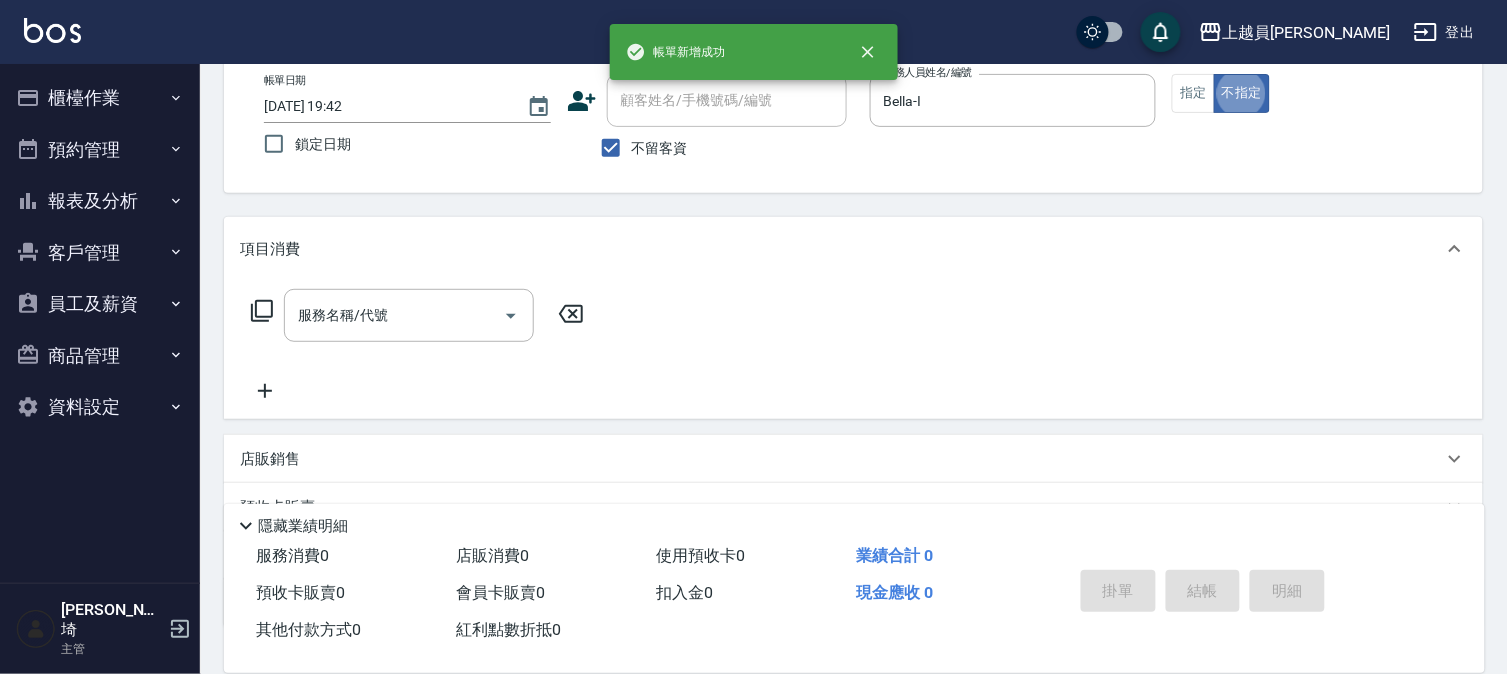 type on "false" 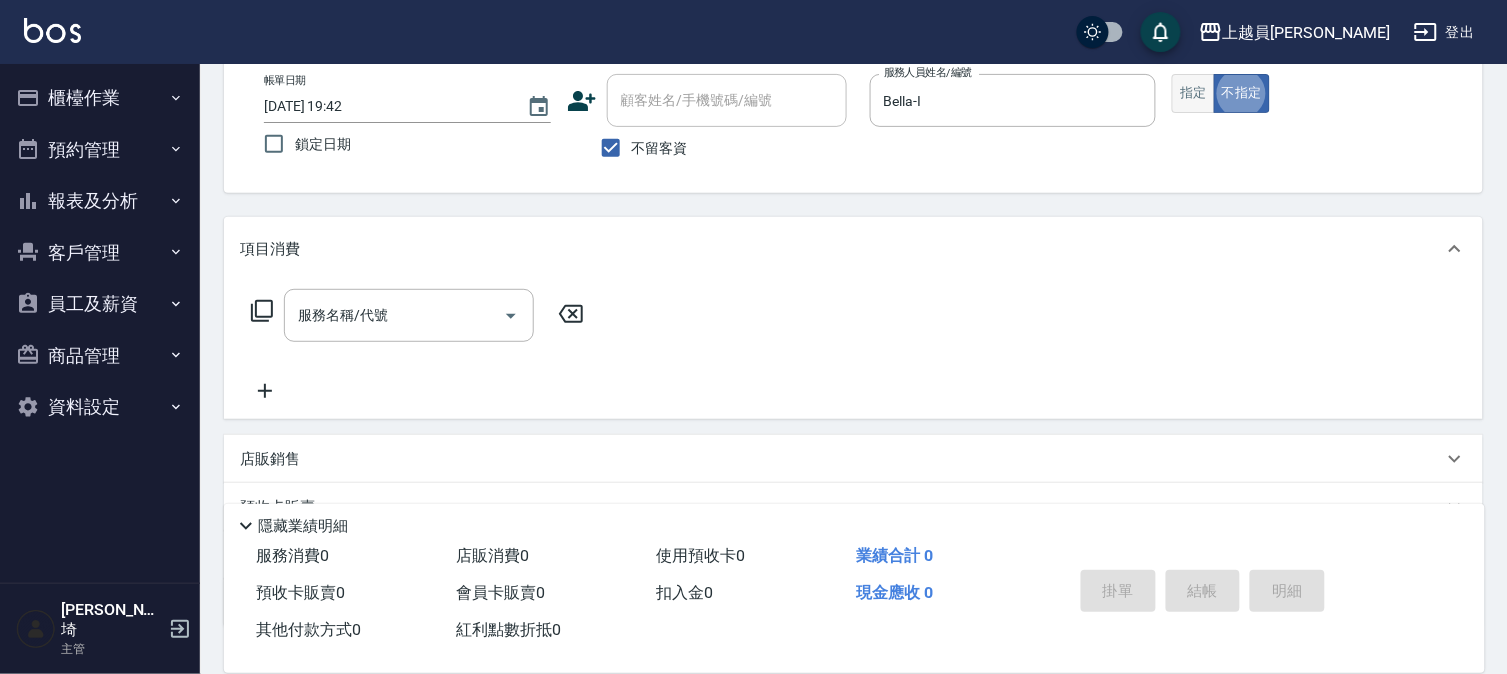 click on "指定" at bounding box center [1193, 93] 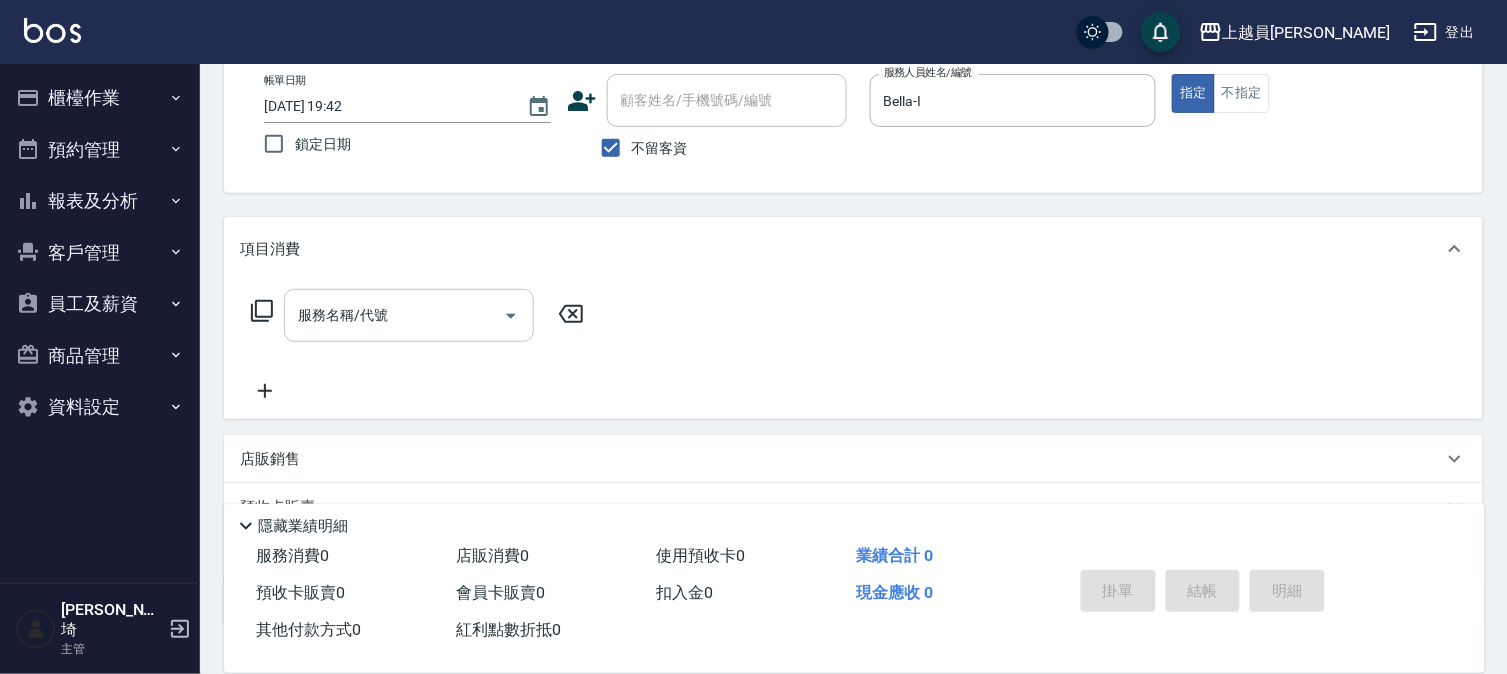 click on "服務名稱/代號" at bounding box center [394, 315] 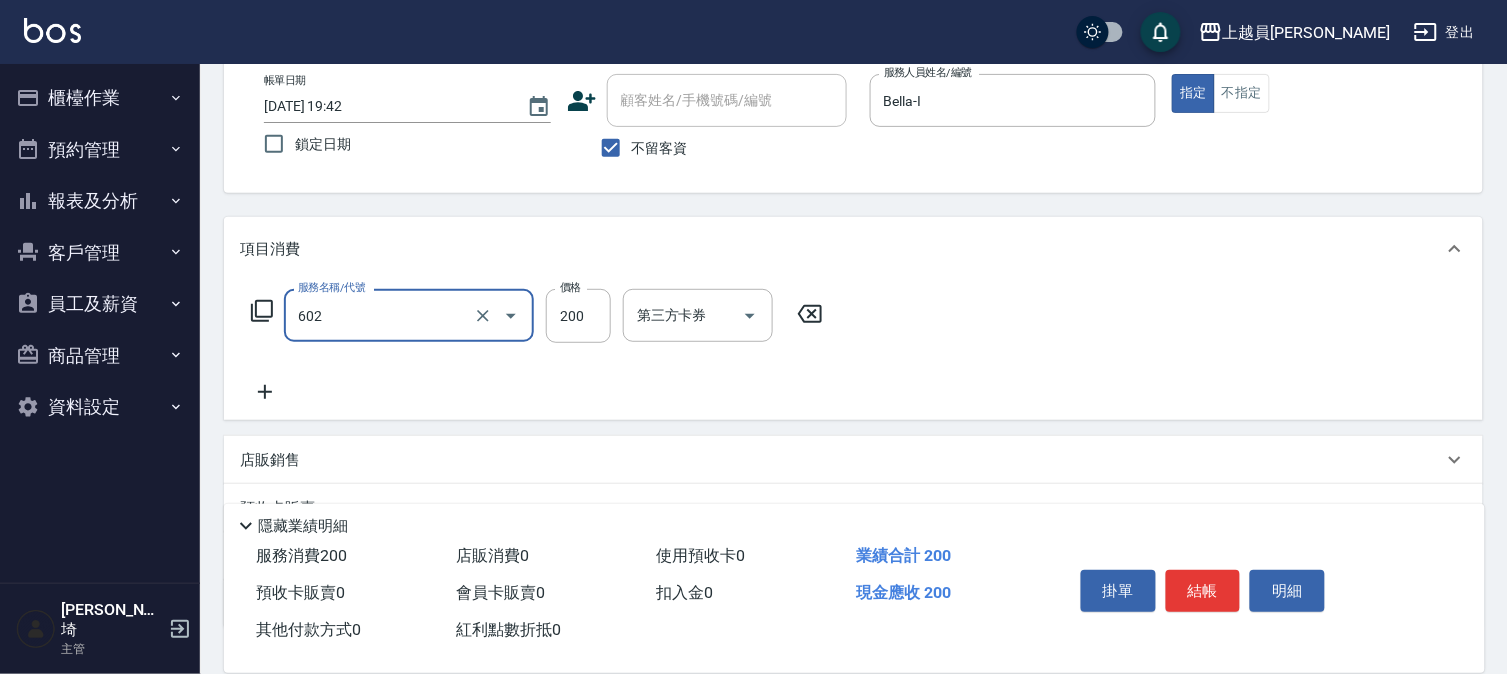 type on "一般洗髮(602)" 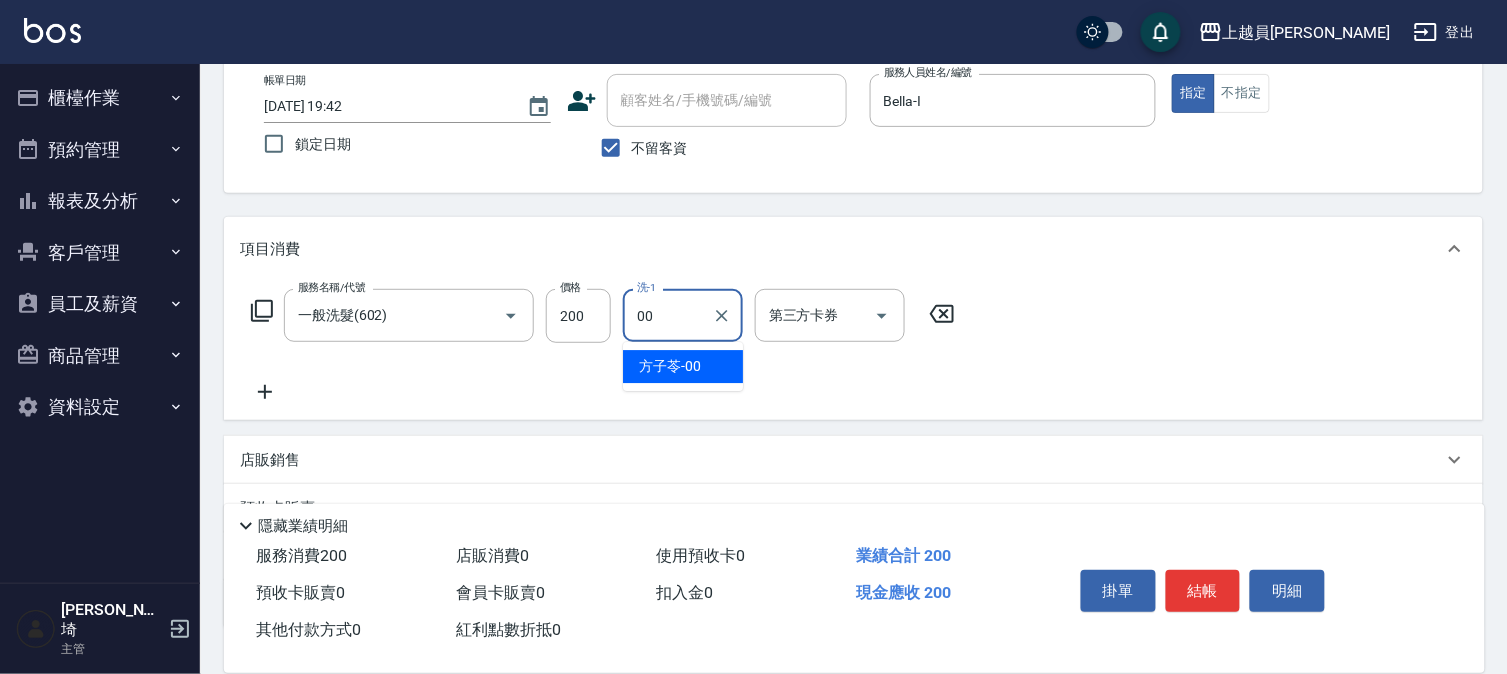 type on "[PERSON_NAME]-00" 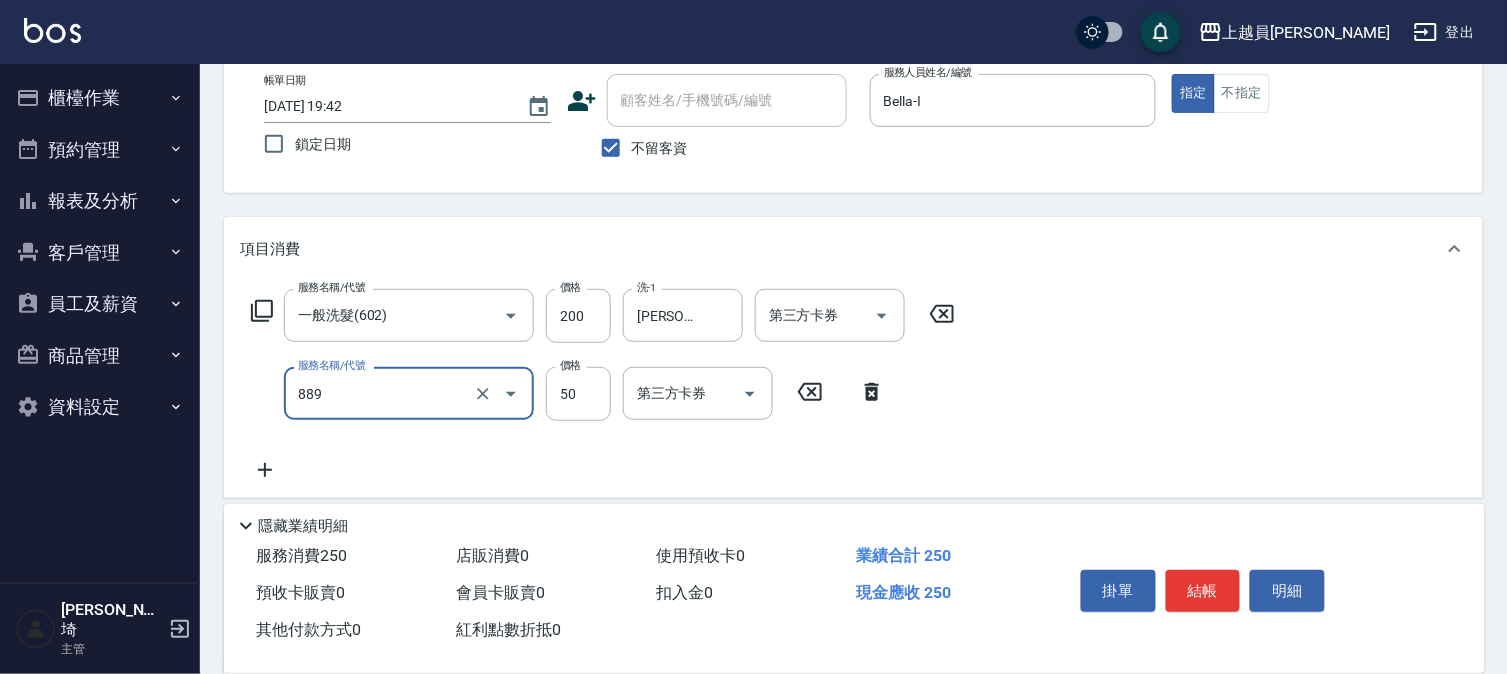 type on "精油(889)" 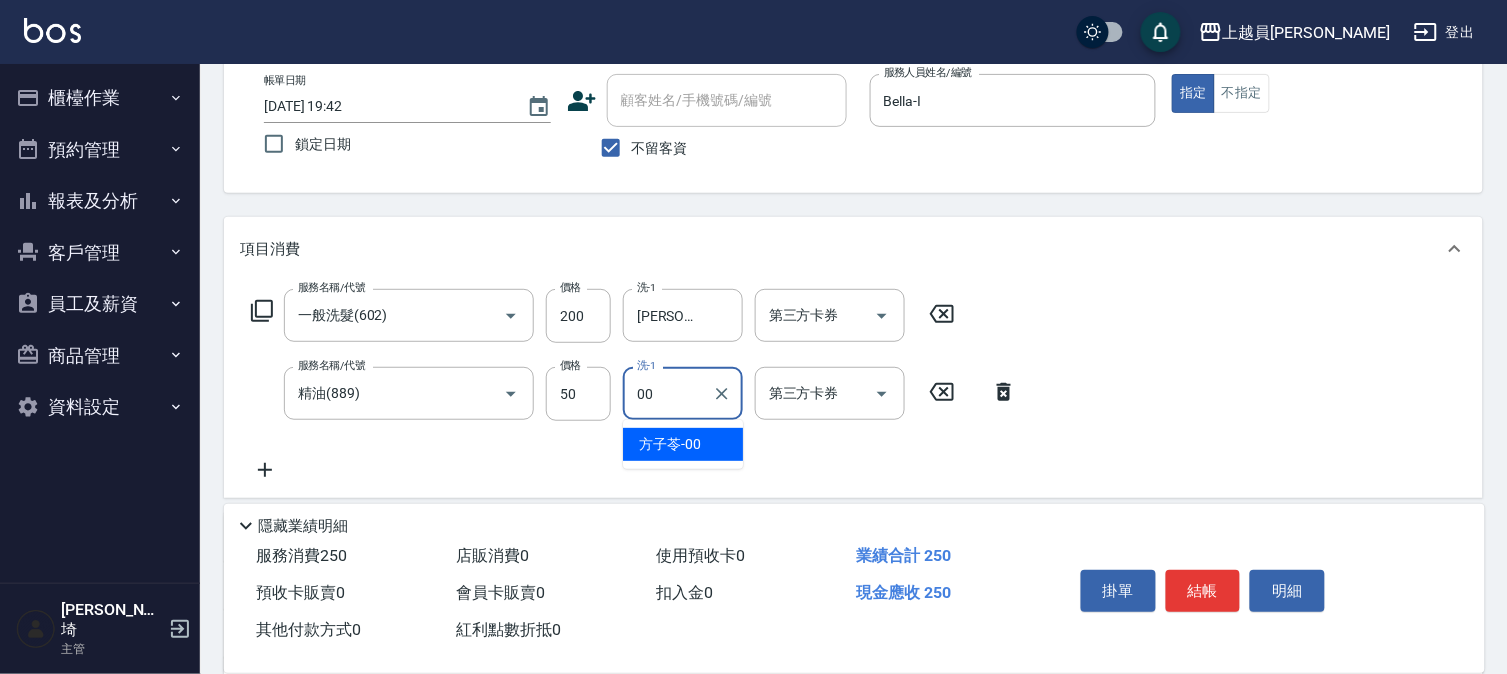 type on "[PERSON_NAME]-00" 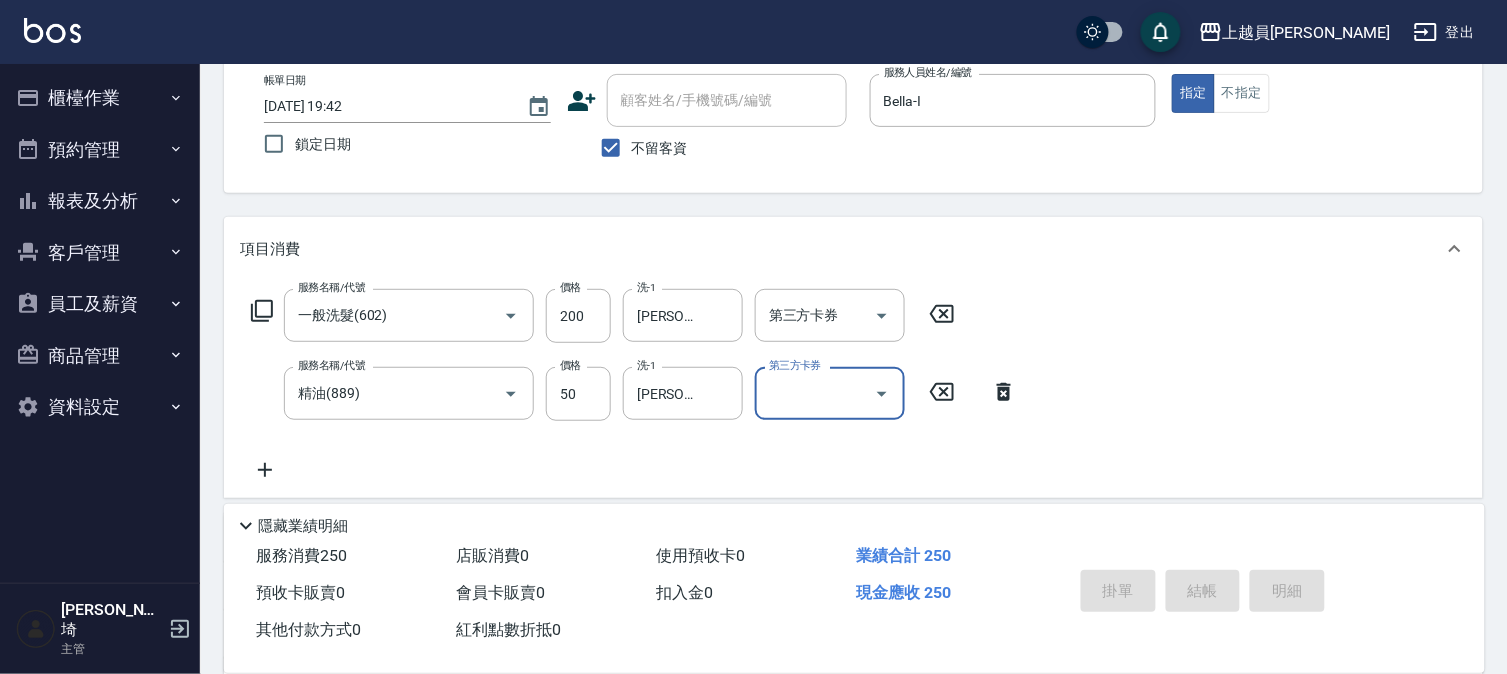 type 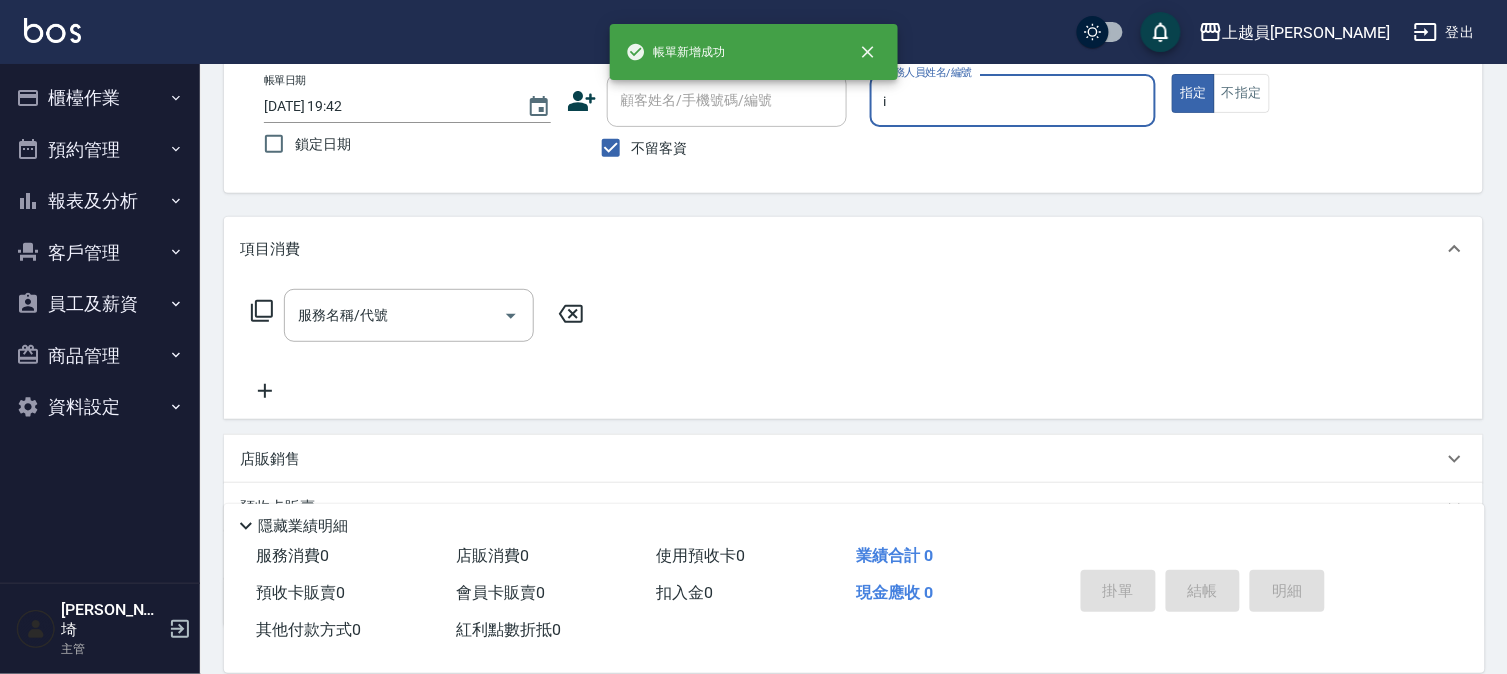 type on "Bella-I" 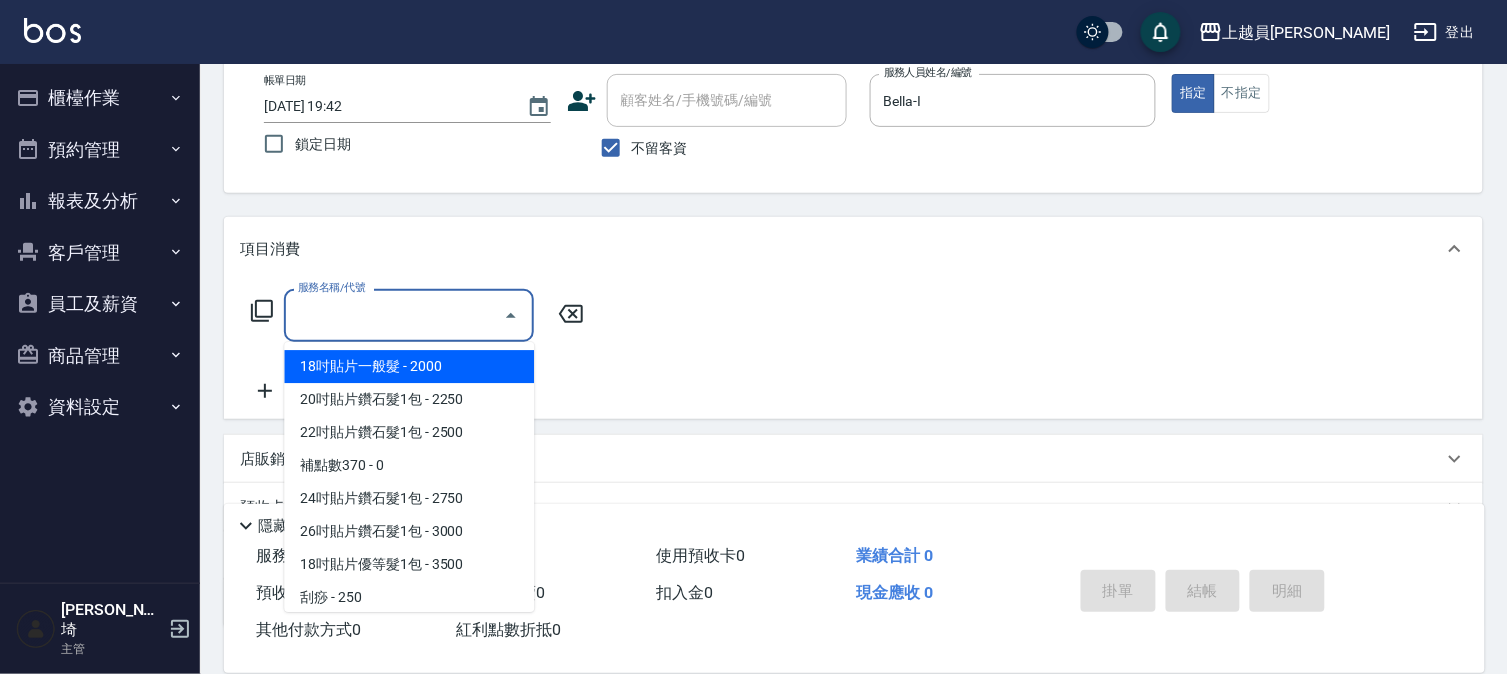 click on "服務名稱/代號" at bounding box center [394, 315] 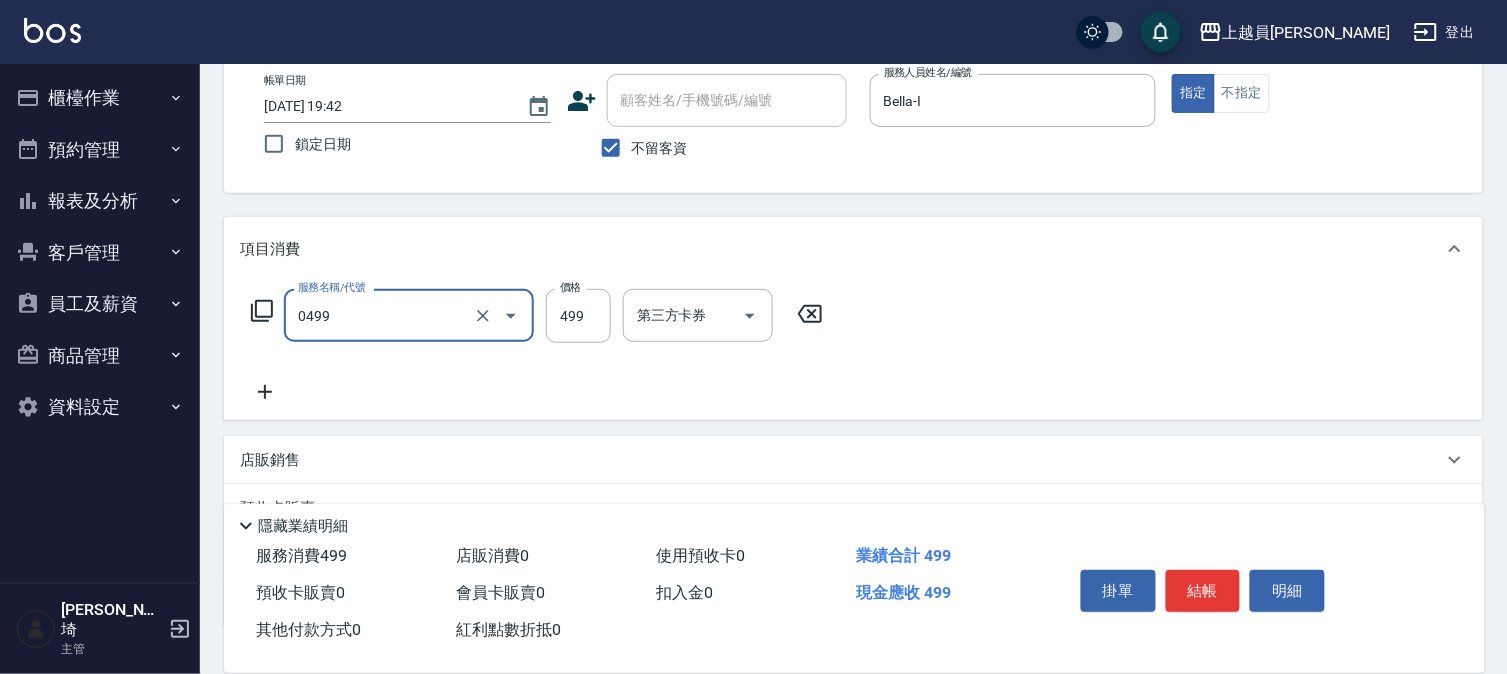 type on "去角質洗髮(0499)" 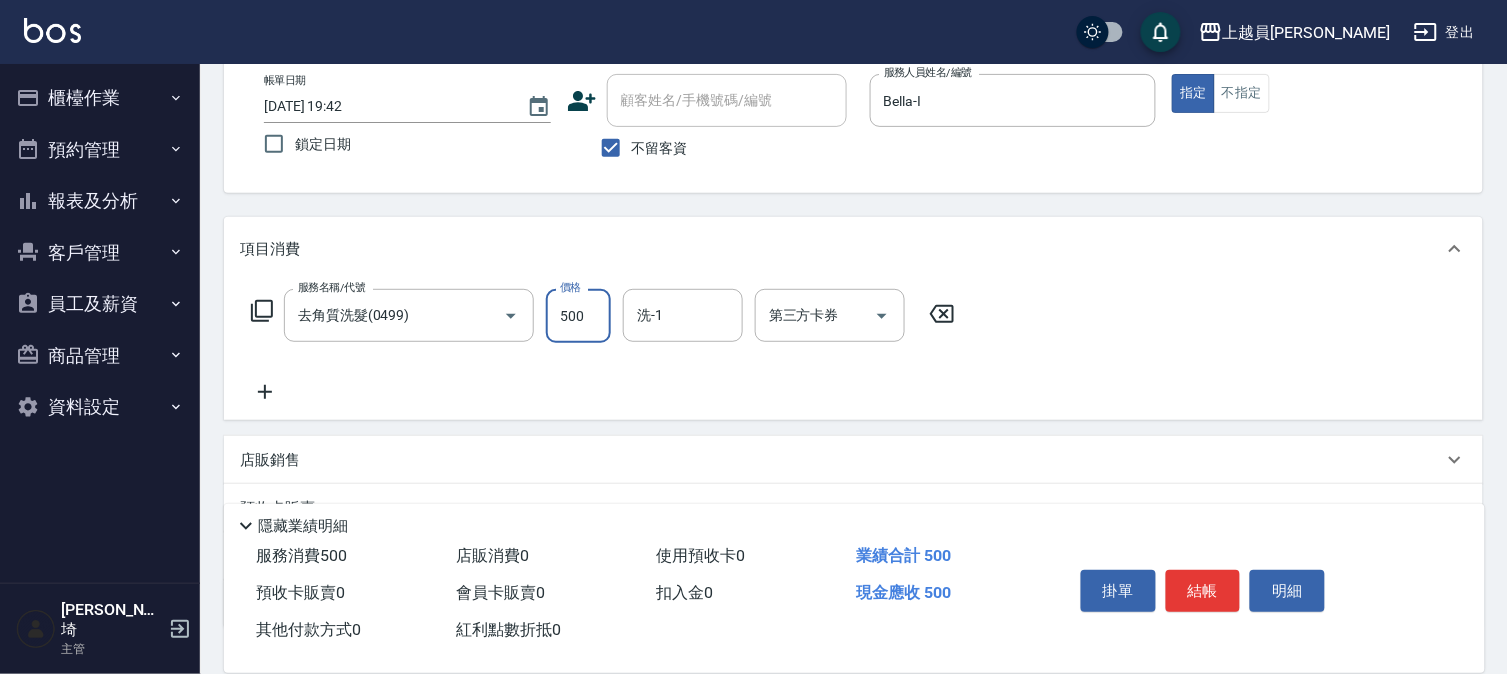 type on "500" 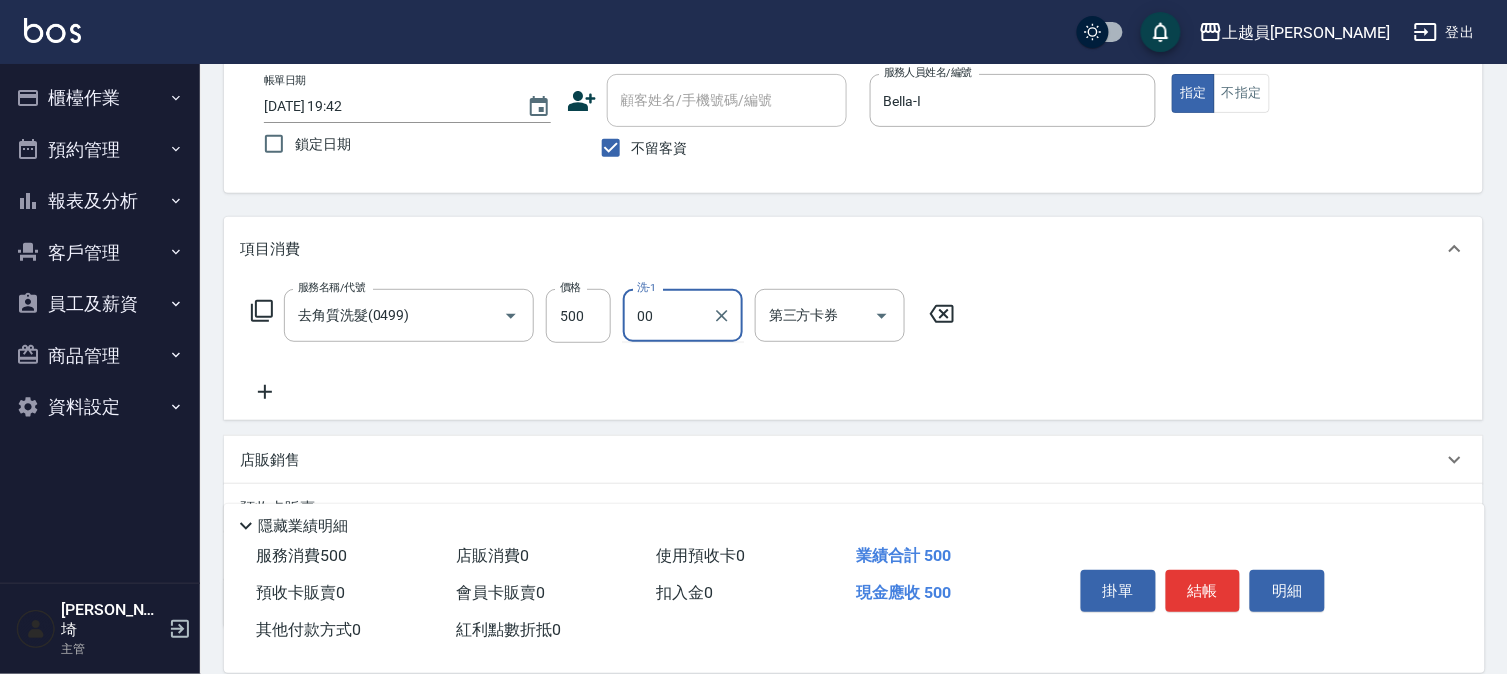 type on "[PERSON_NAME]-00" 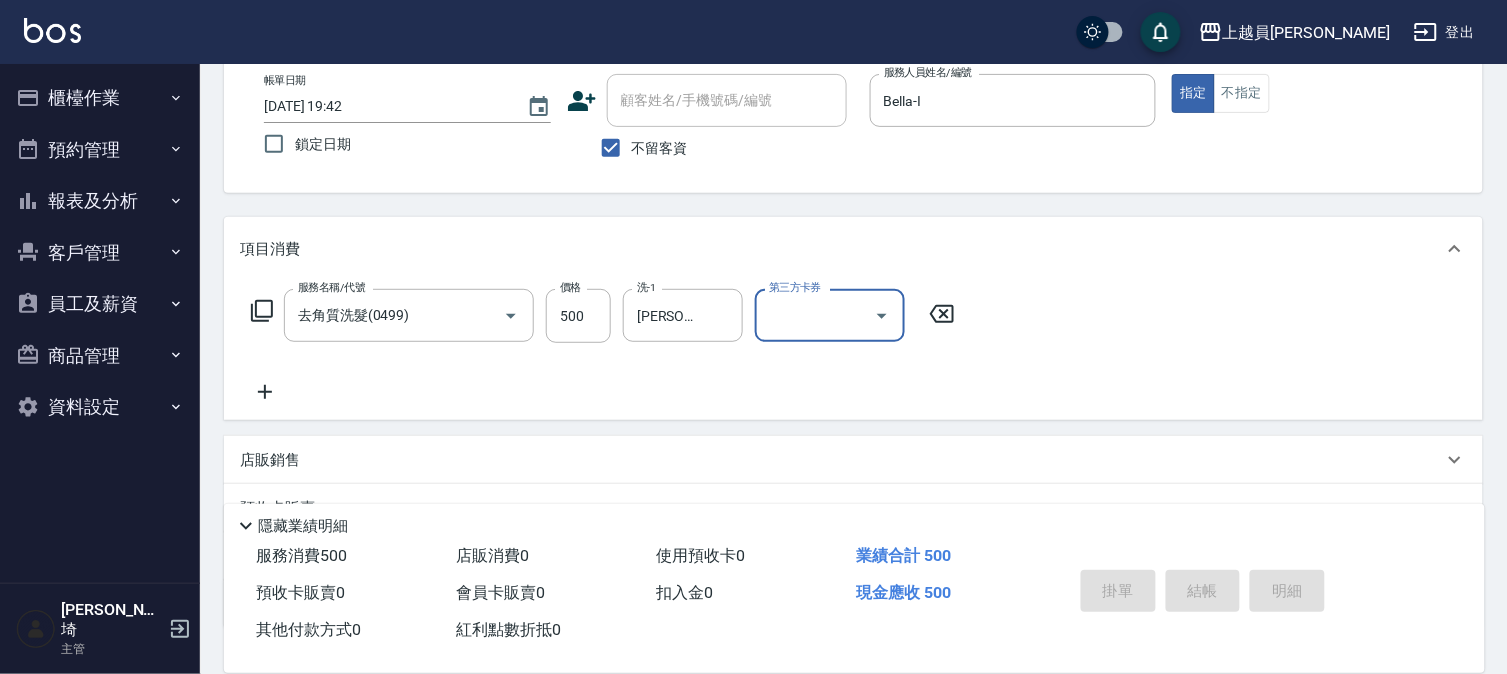 type on "[DATE] 19:43" 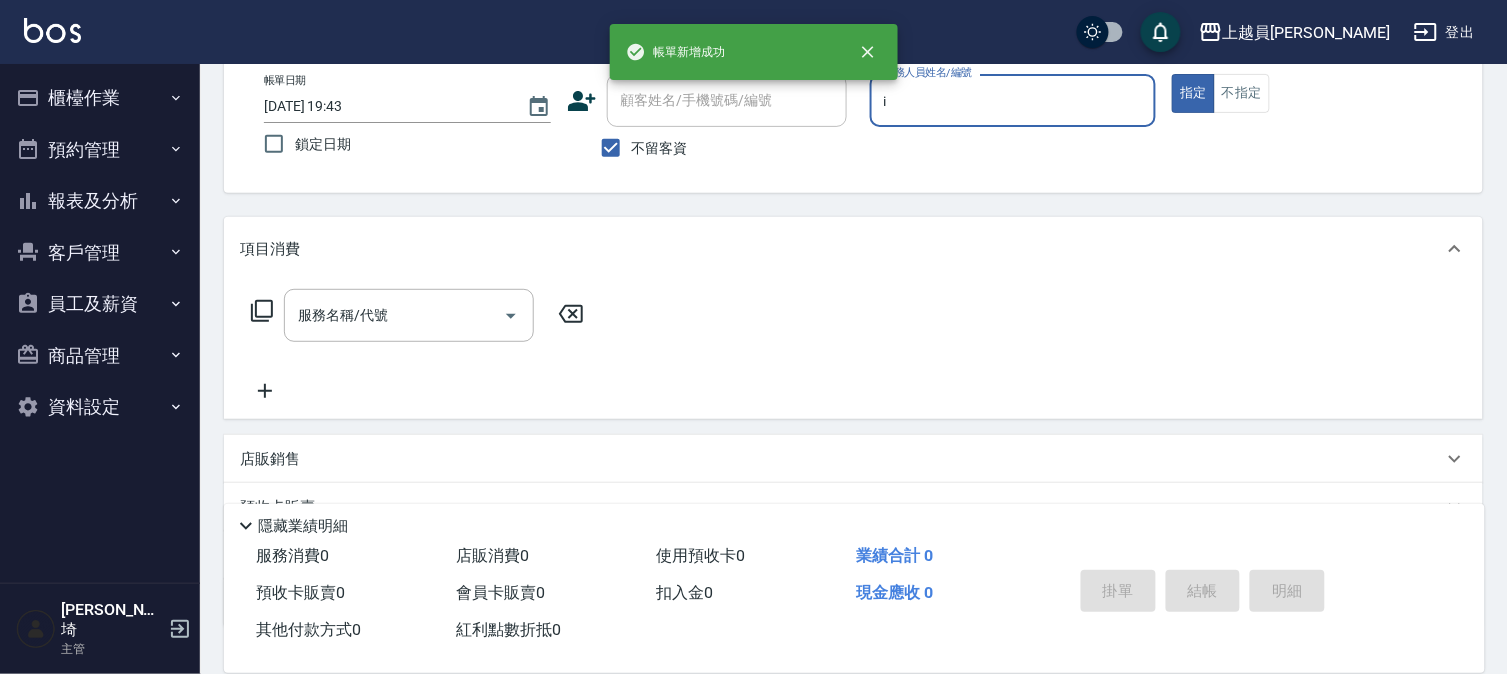 type on "Bella-I" 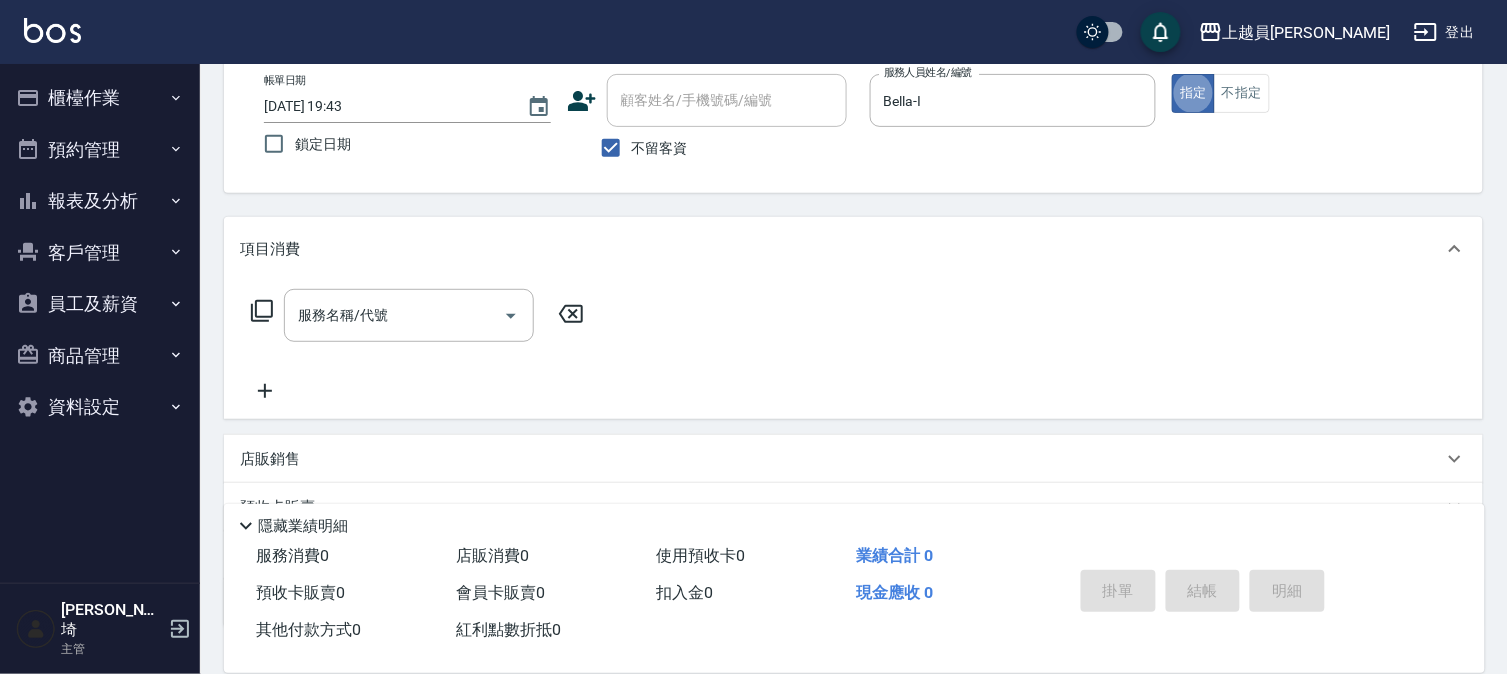 click on "服務名稱/代號 服務名稱/代號" at bounding box center [409, 315] 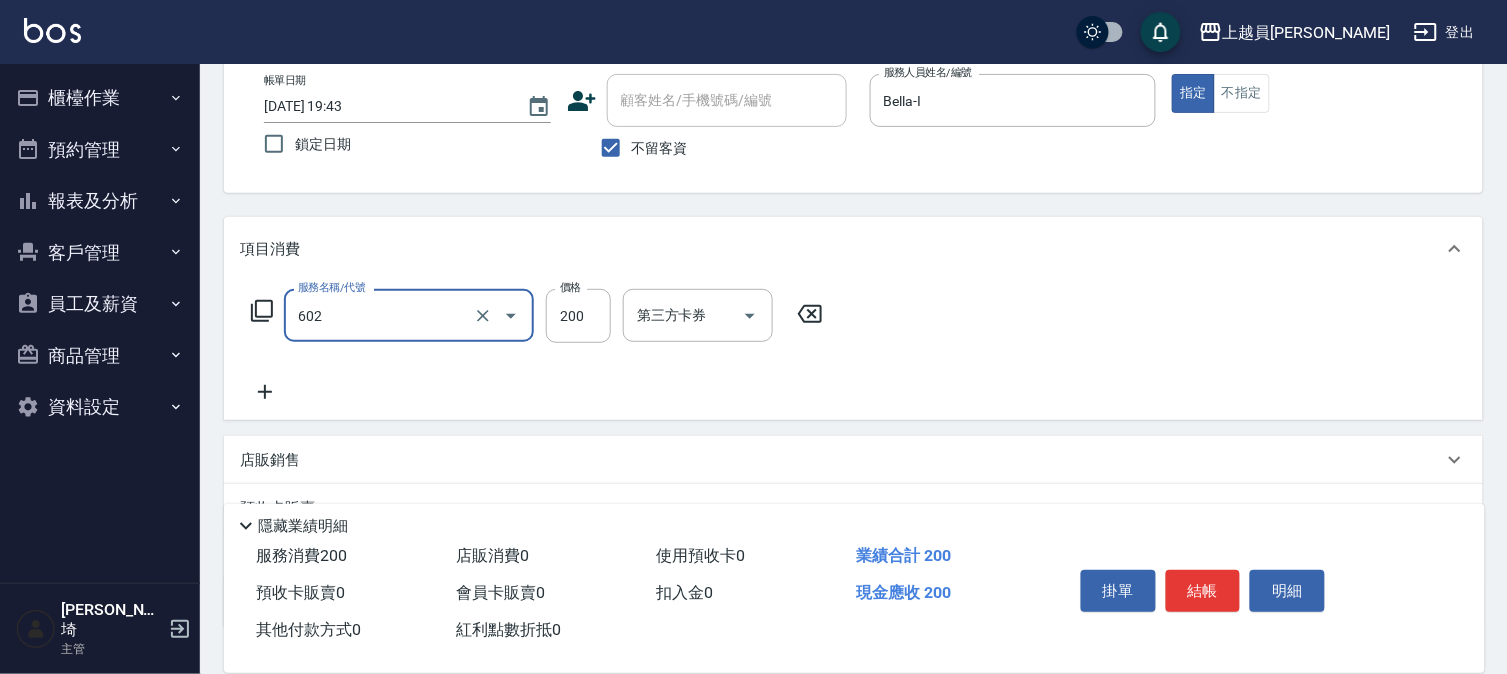 type on "一般洗髮(602)" 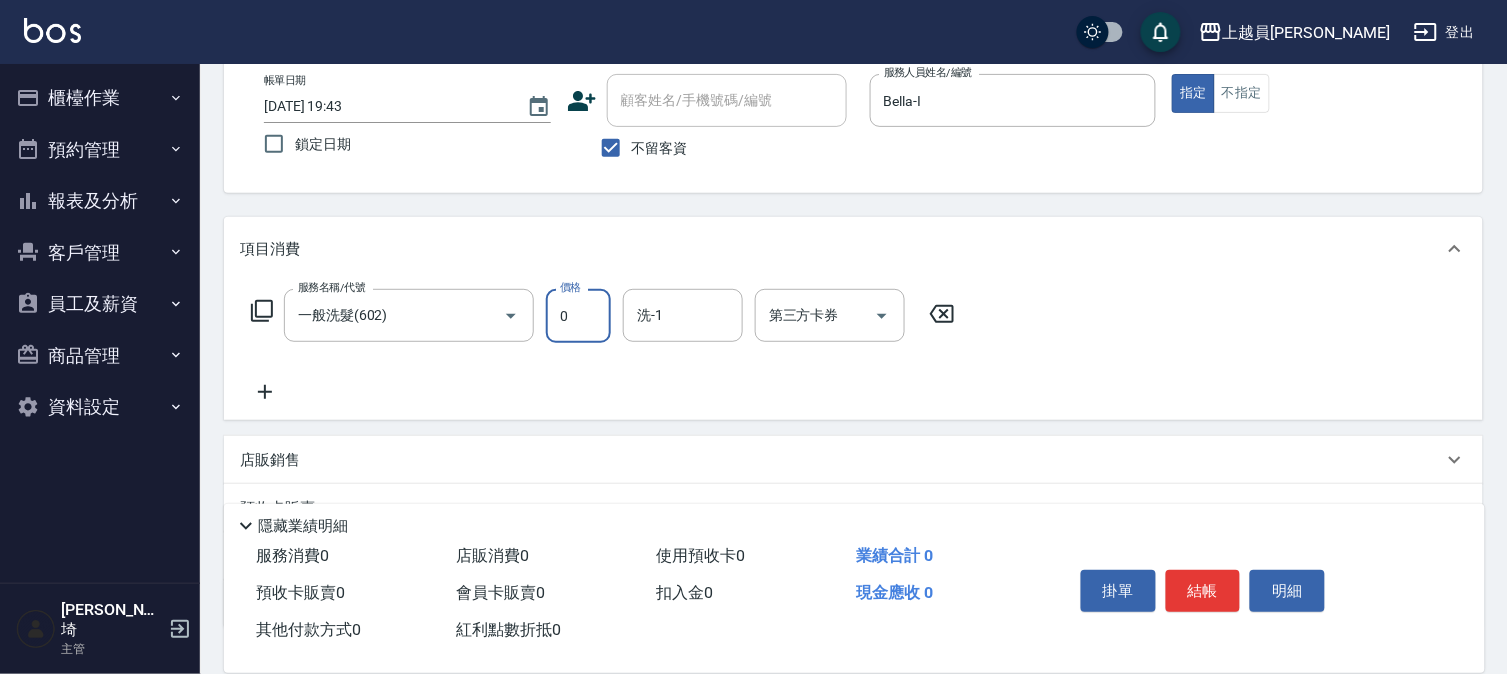 type on "0" 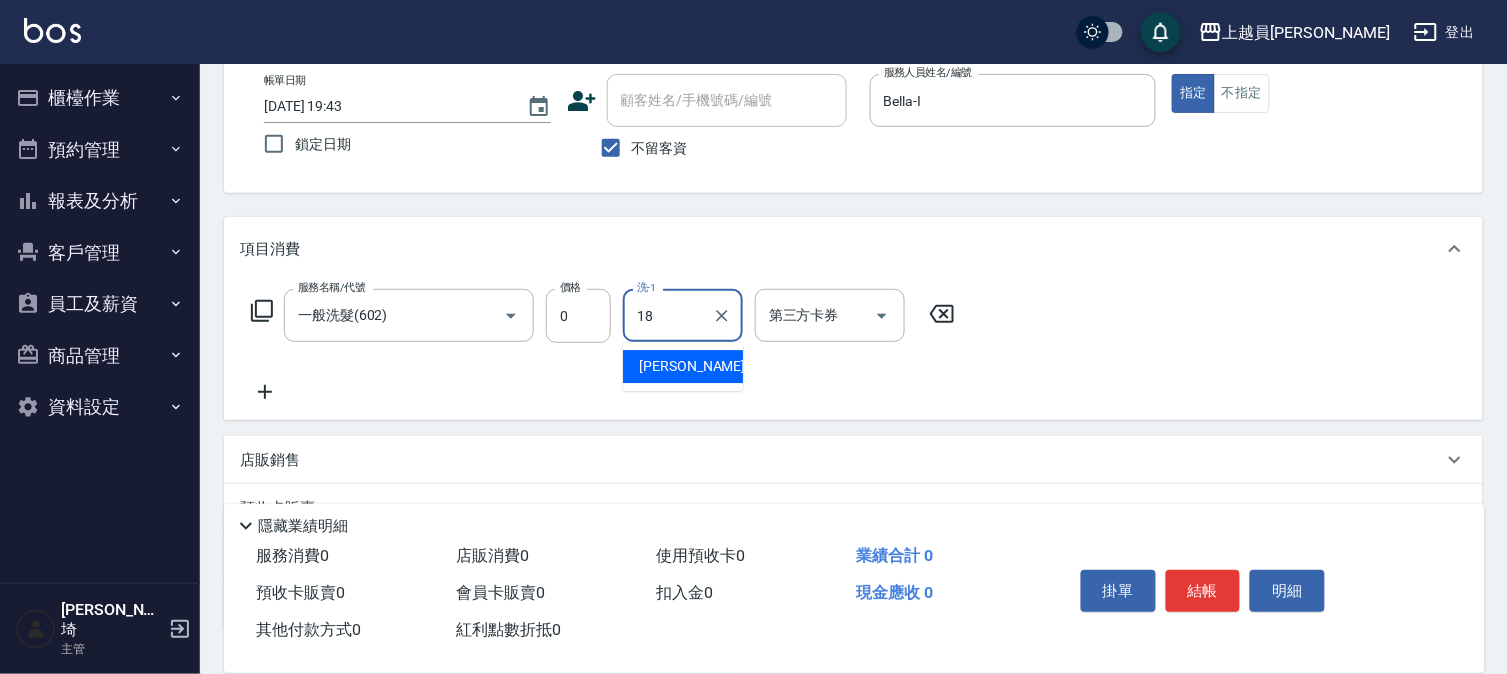 type on "[PERSON_NAME]-18" 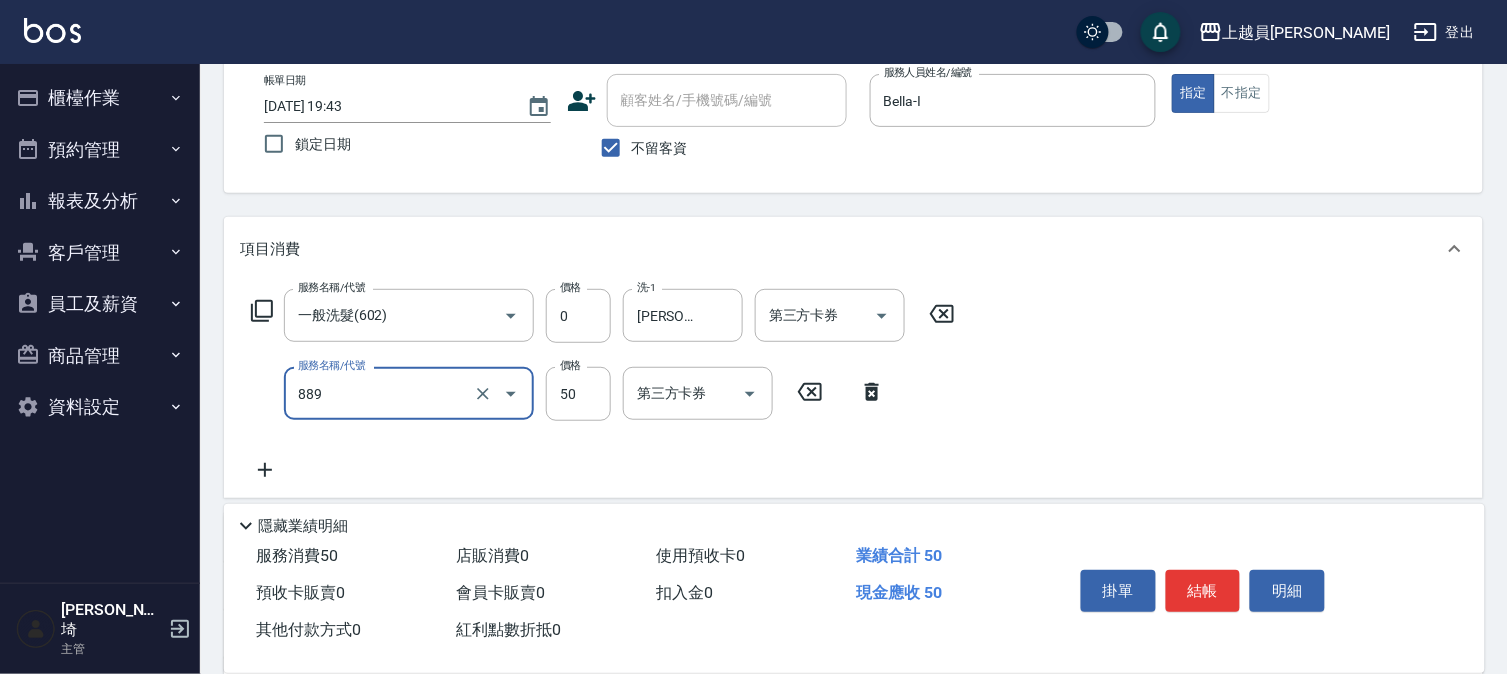 type on "精油(889)" 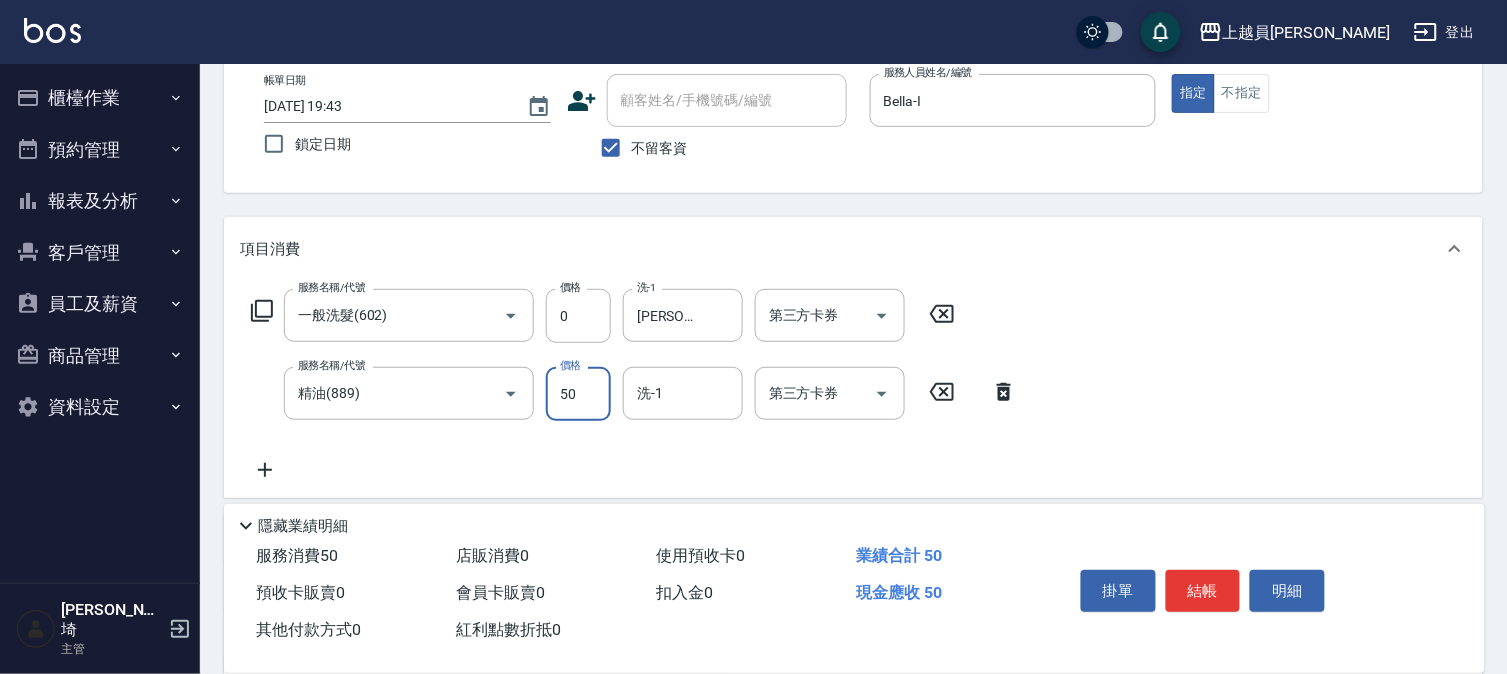 type on "0" 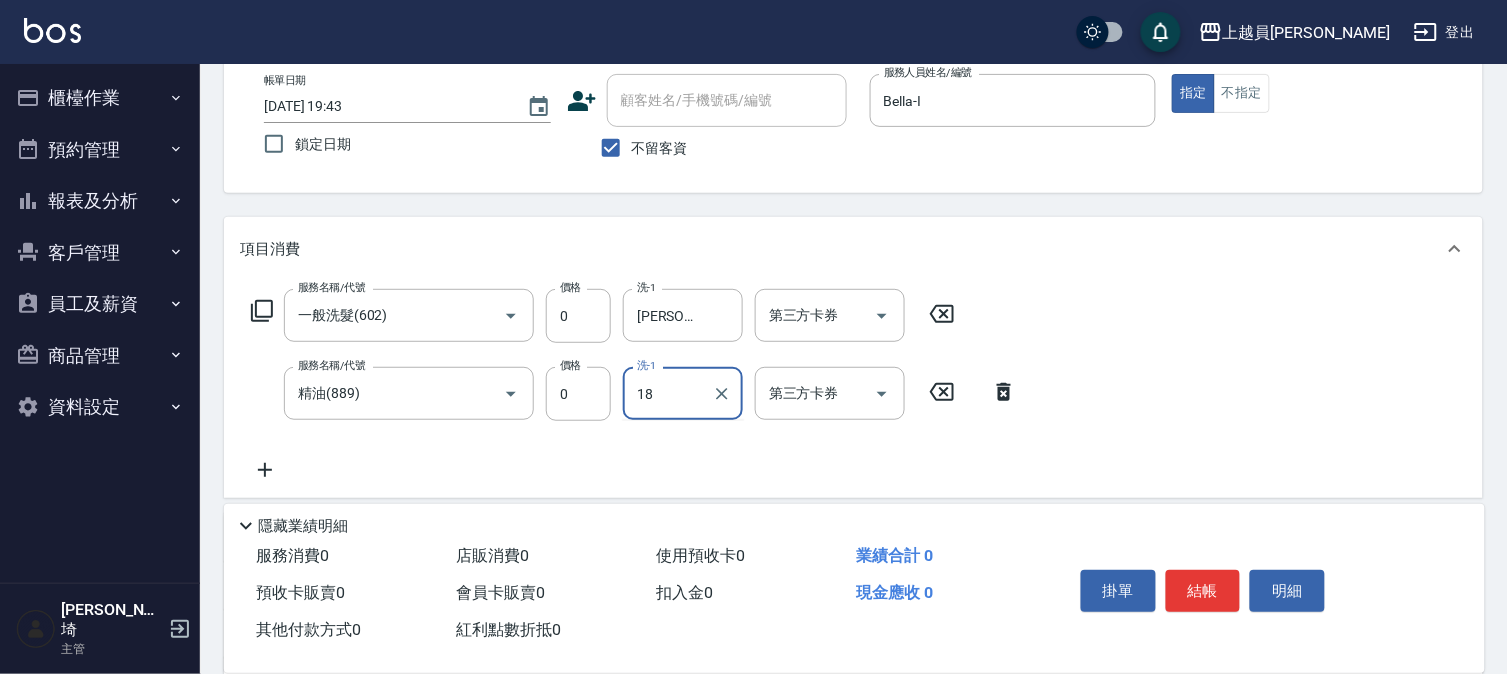 type on "[PERSON_NAME]-18" 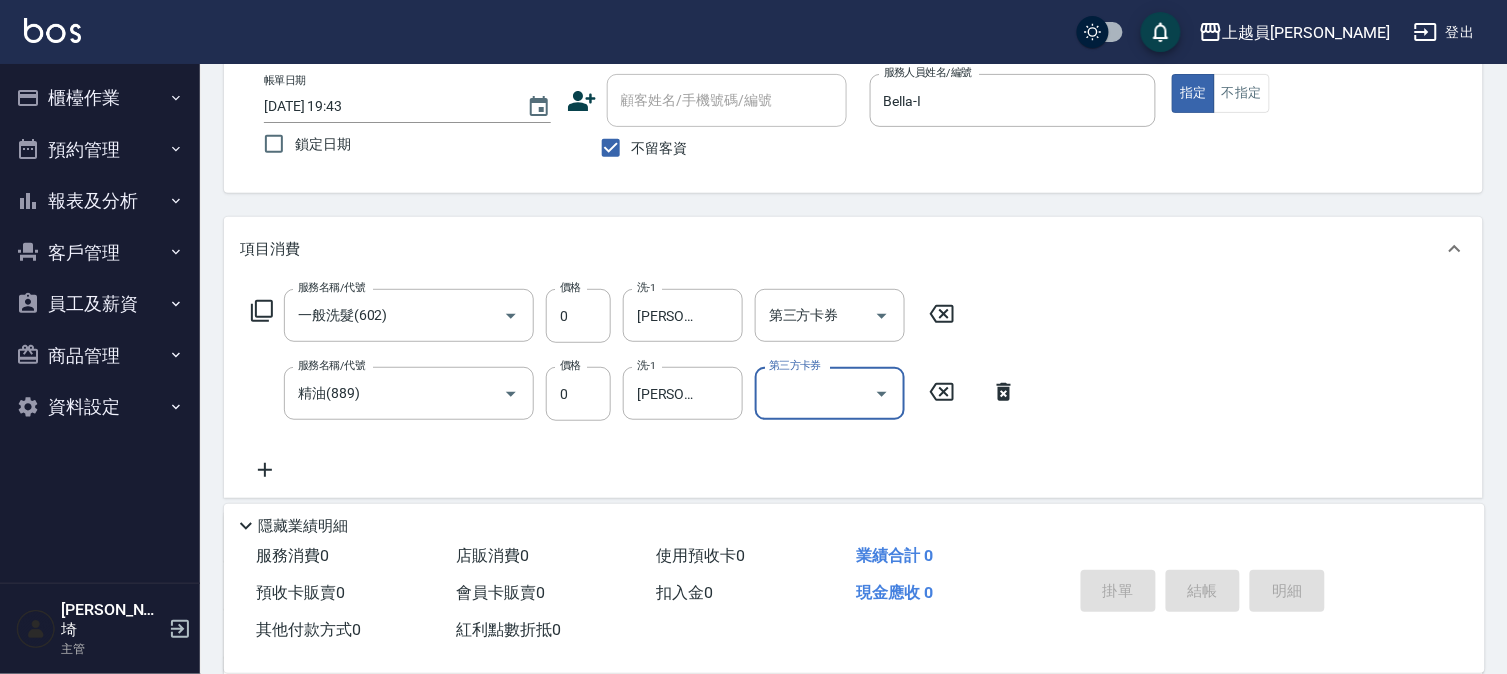 type 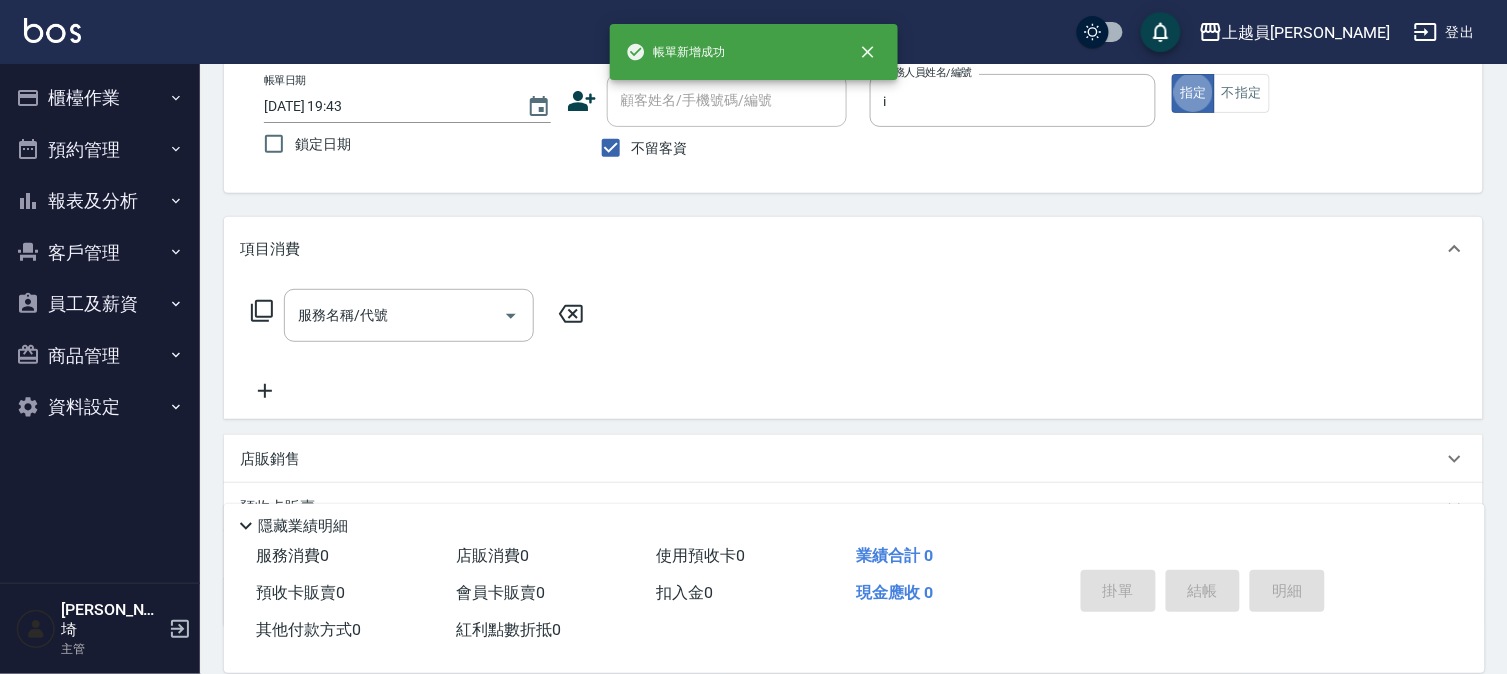 type on "Bella-I" 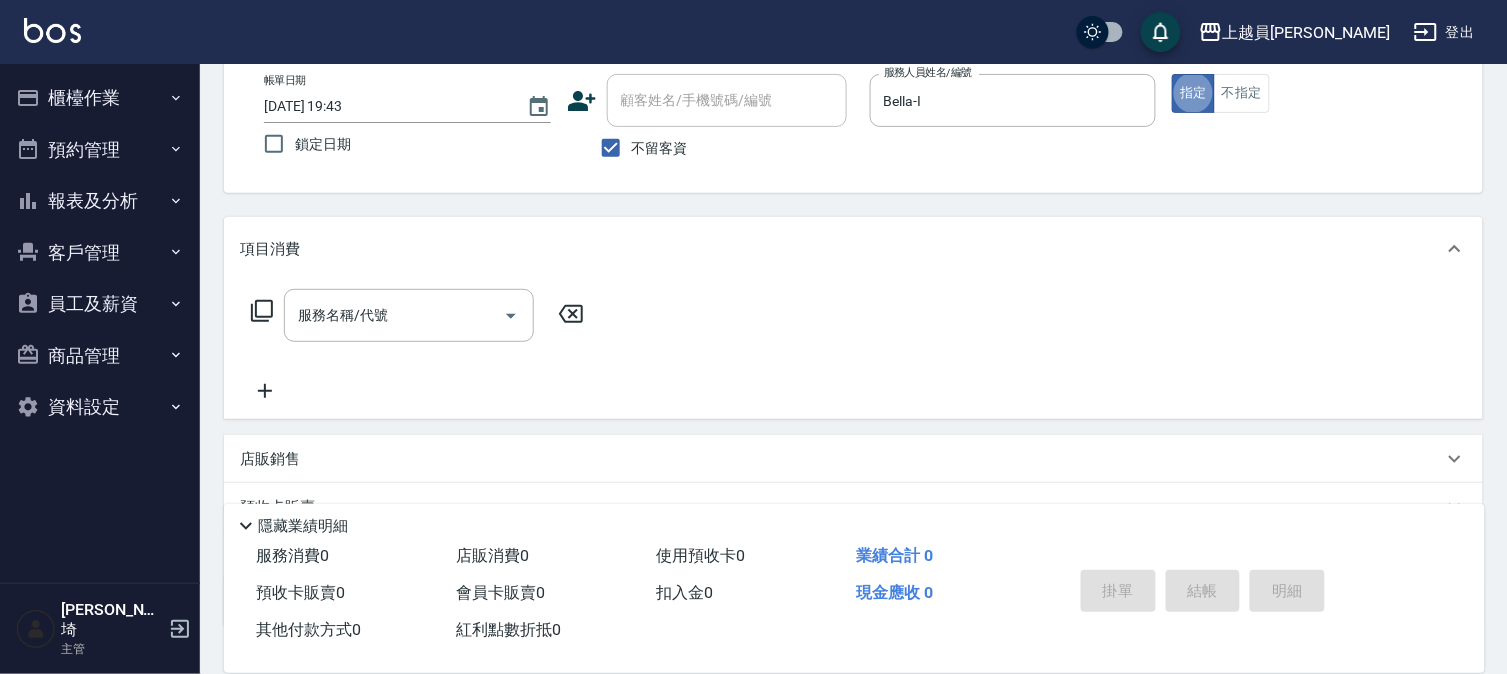 click on "服務名稱/代號 服務名稱/代號" at bounding box center (418, 315) 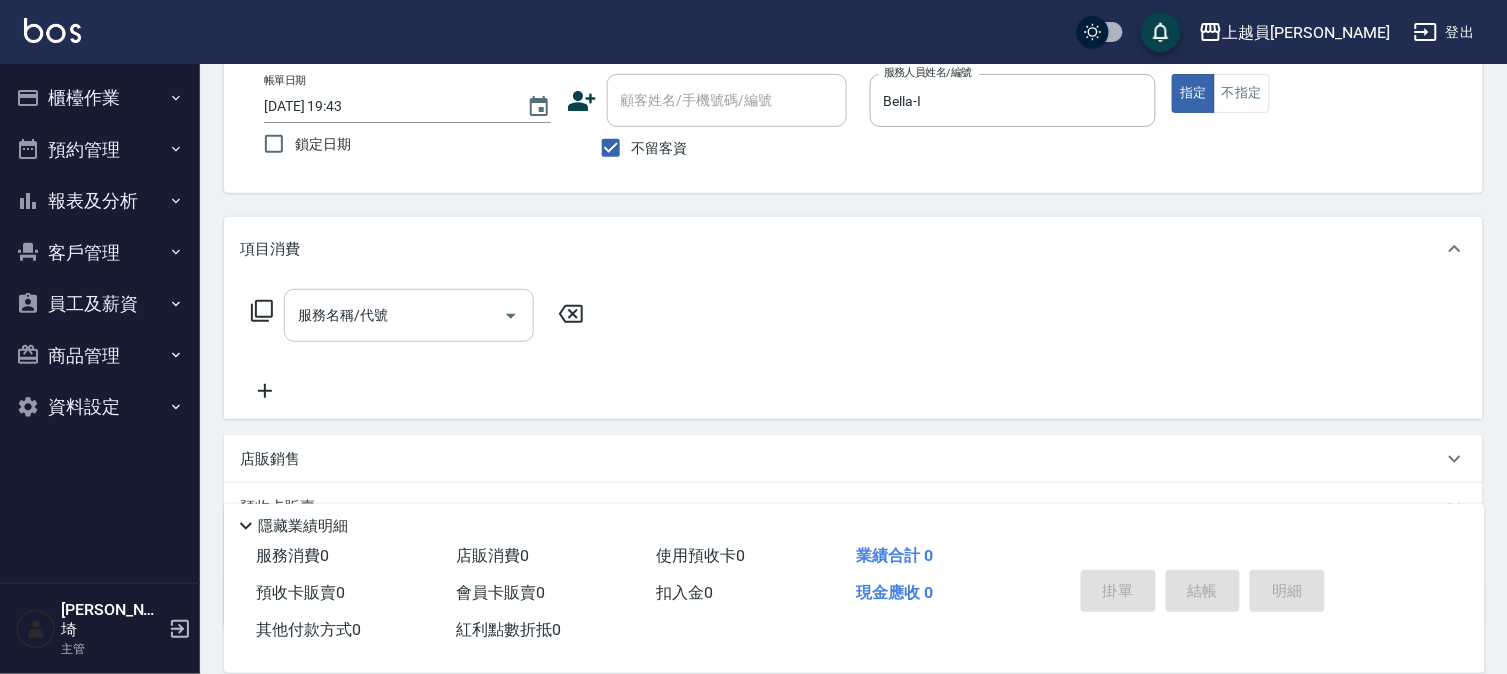 drag, startPoint x: 460, startPoint y: 302, endPoint x: 490, endPoint y: 313, distance: 31.95309 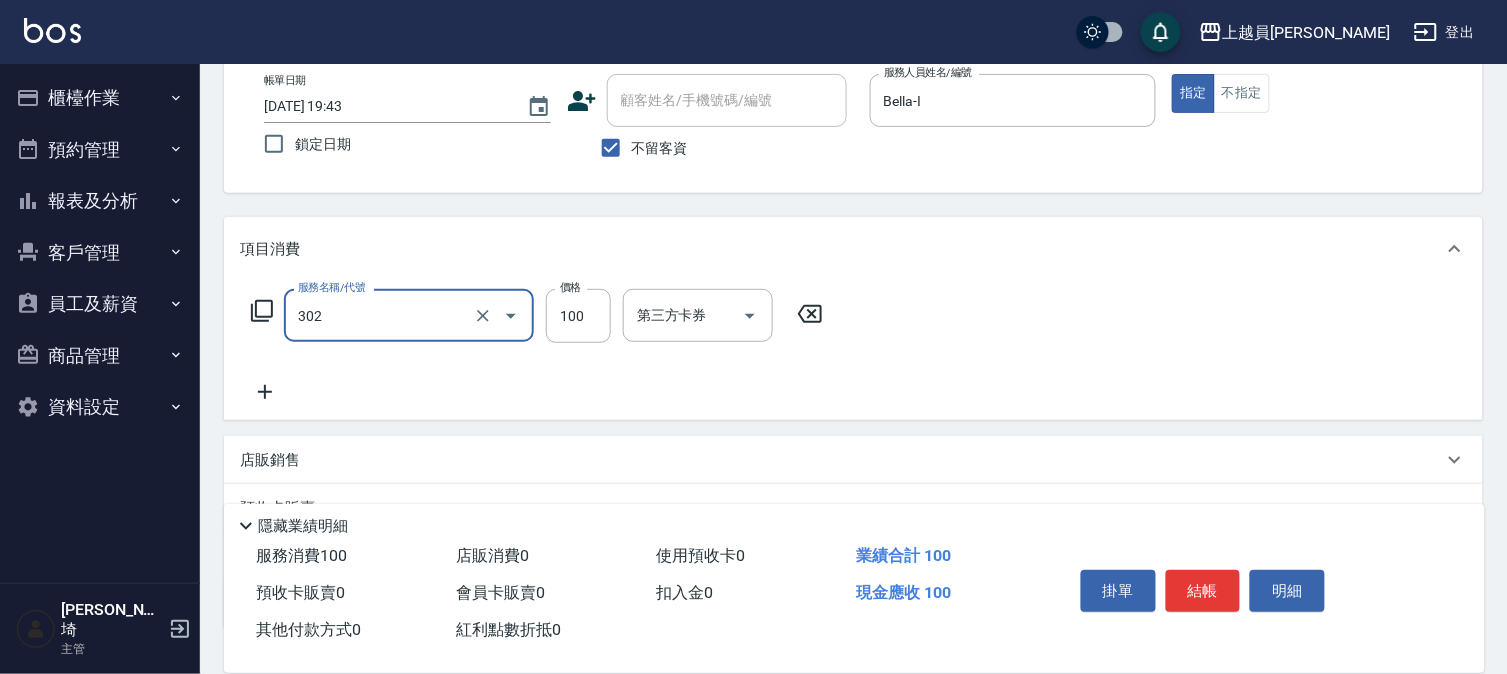 type on "剪髮(302)" 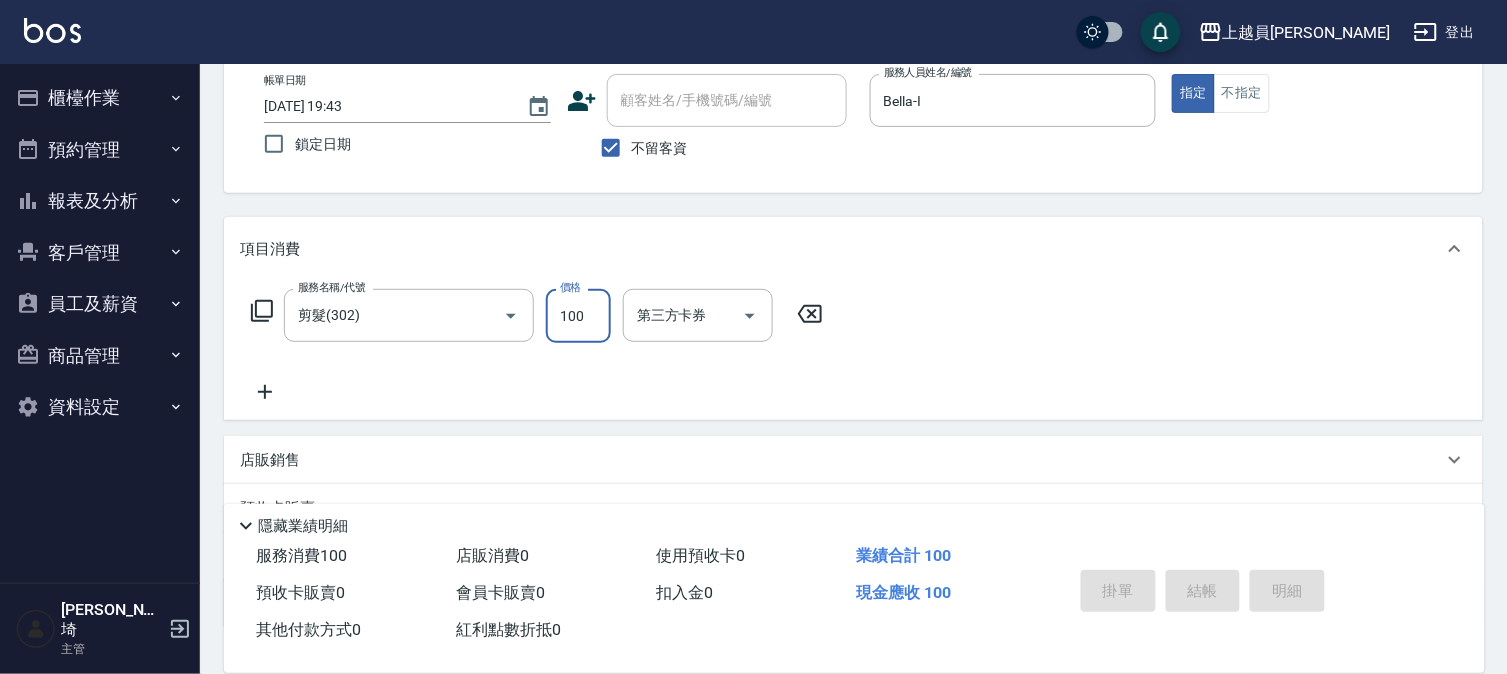 type 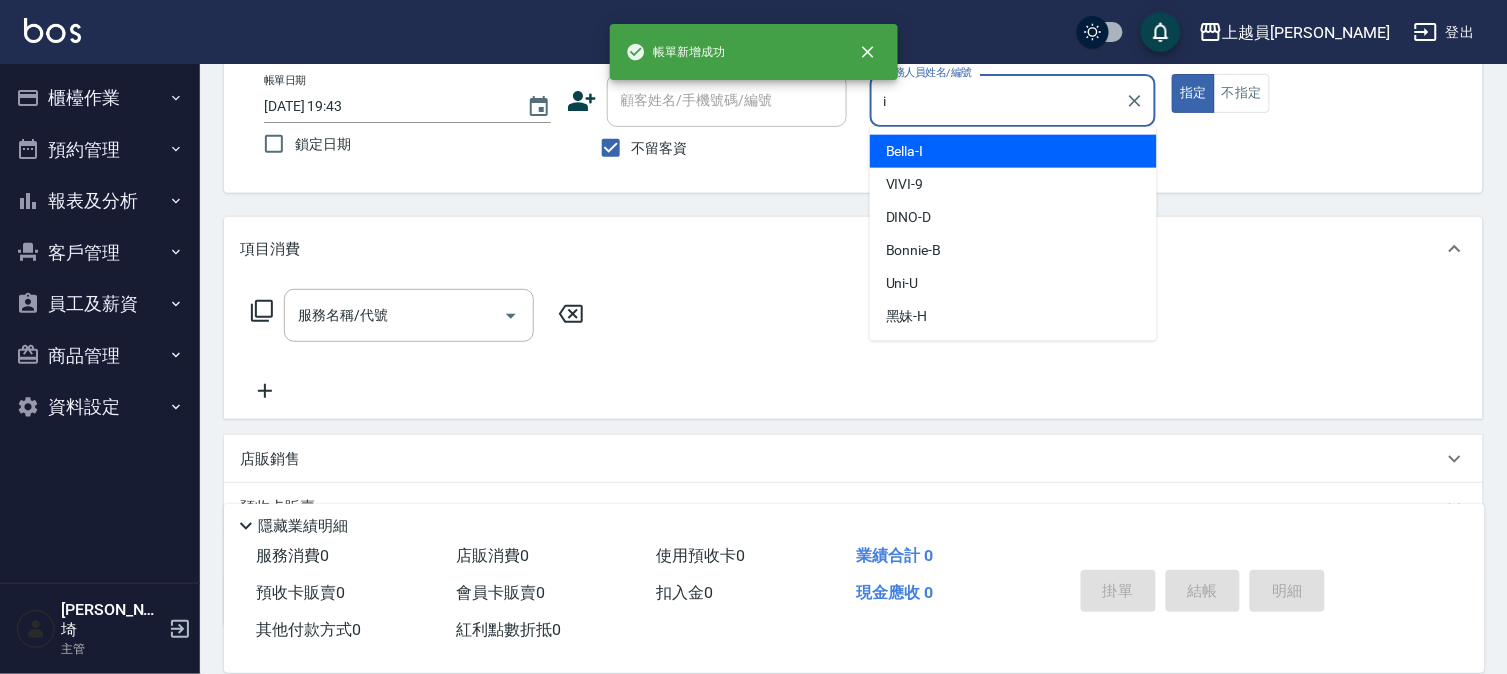 type on "Bella-I" 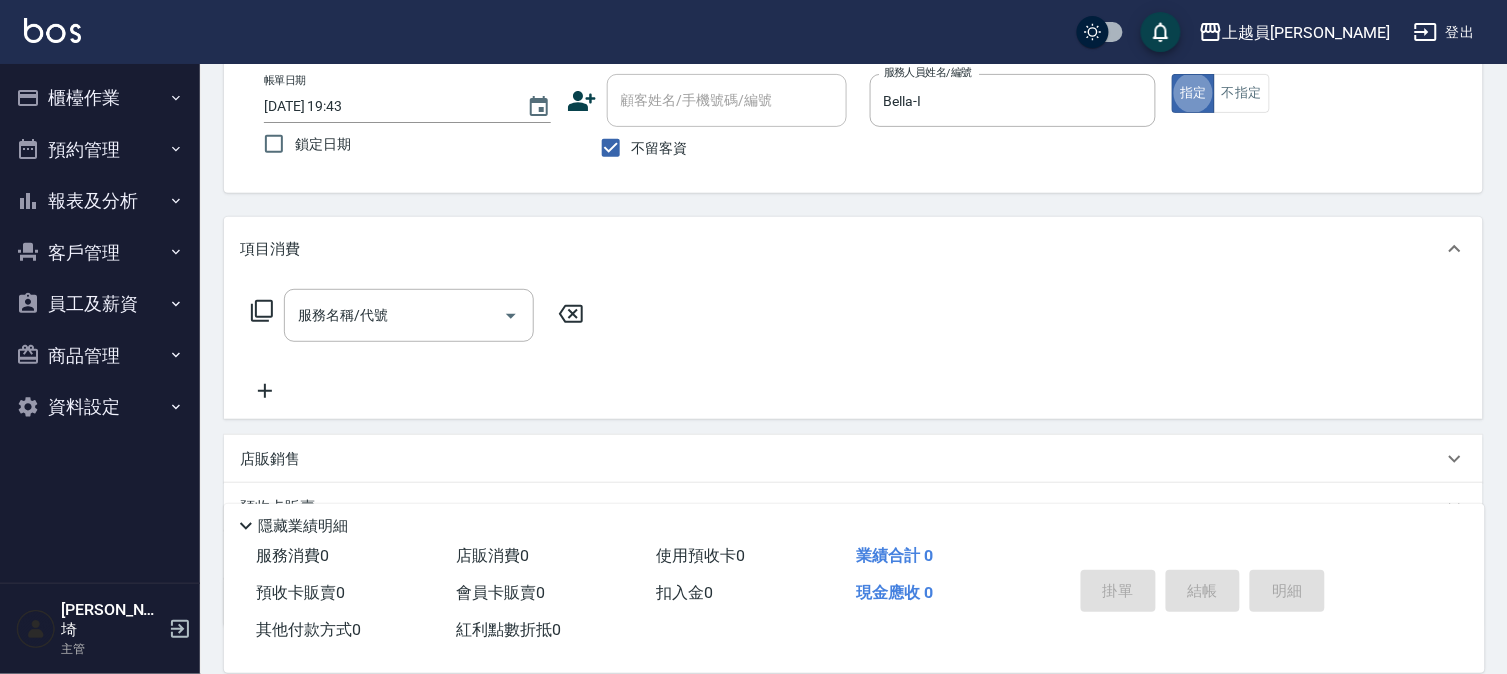 click on "服務名稱/代號 服務名稱/代號" at bounding box center (853, 350) 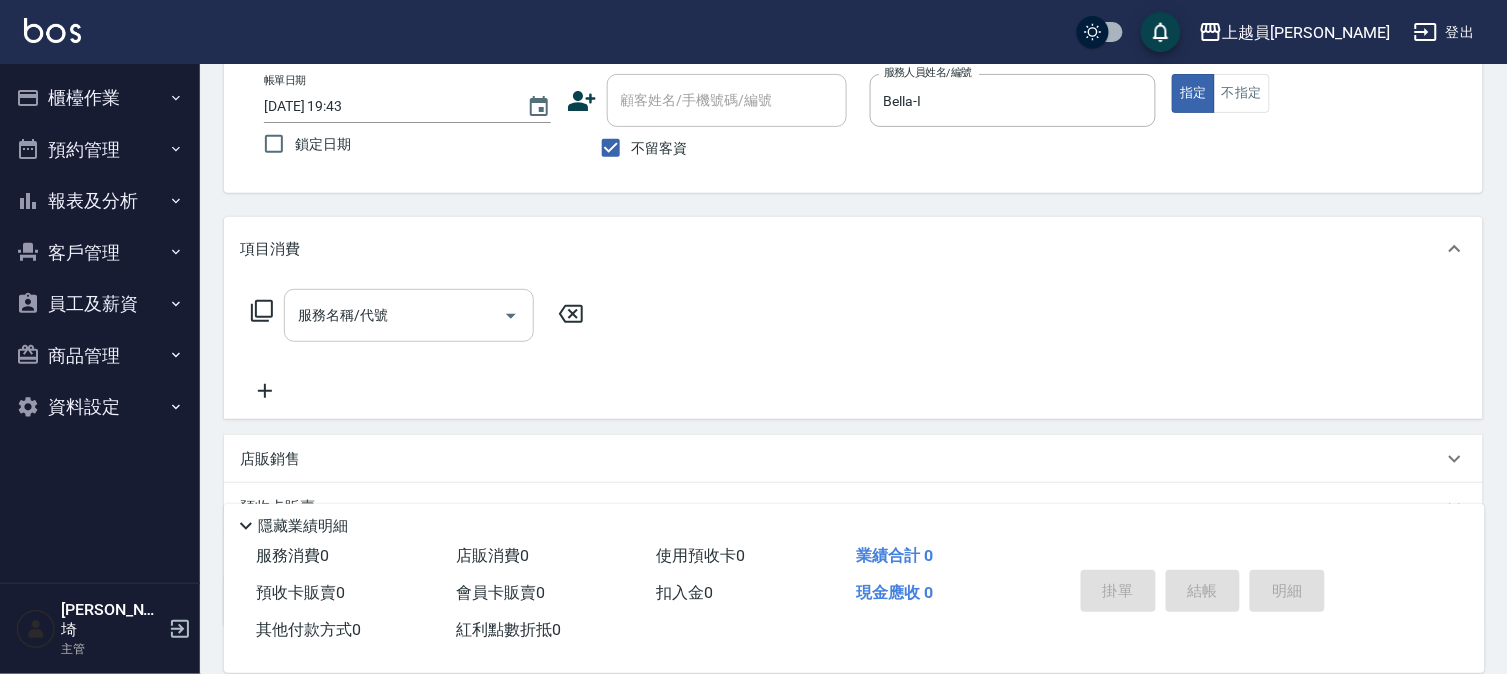 click on "服務名稱/代號" at bounding box center (394, 315) 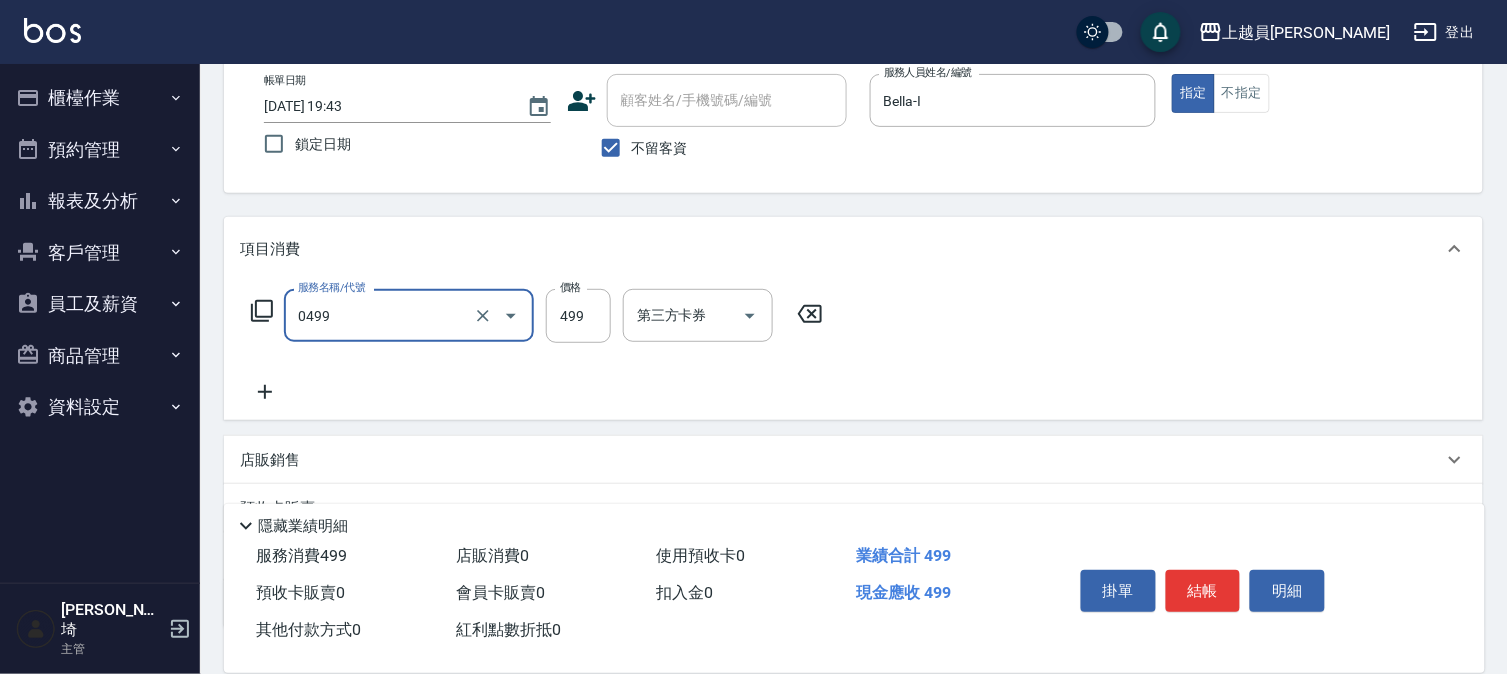 type on "去角質洗髮(0499)" 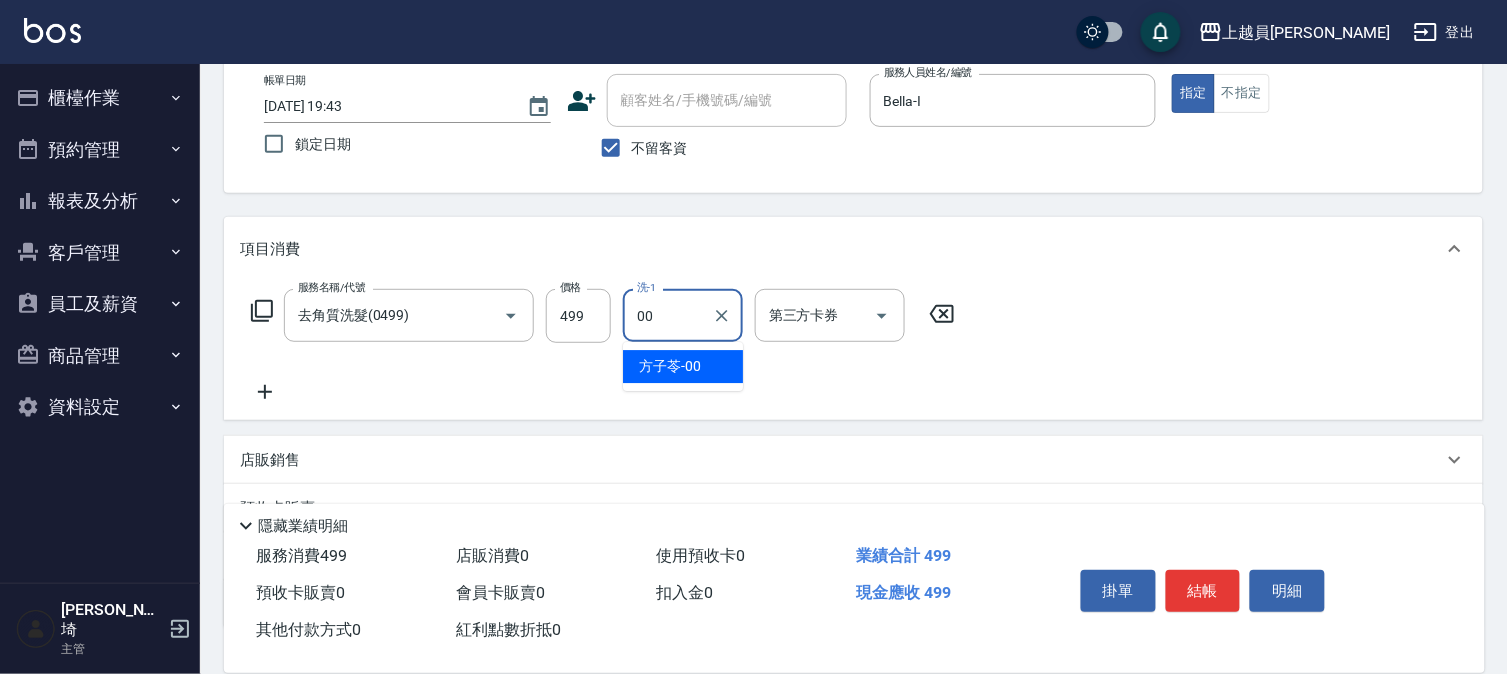type on "[PERSON_NAME]-00" 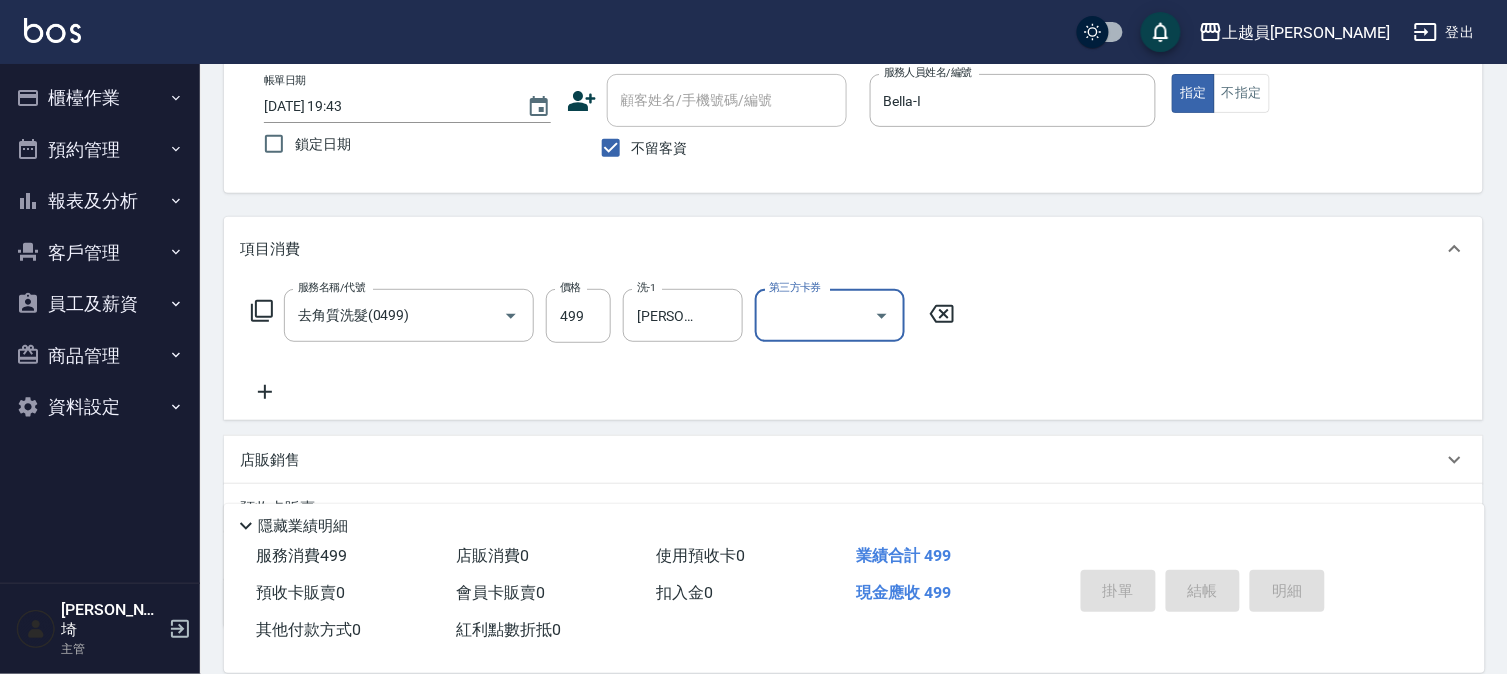 type 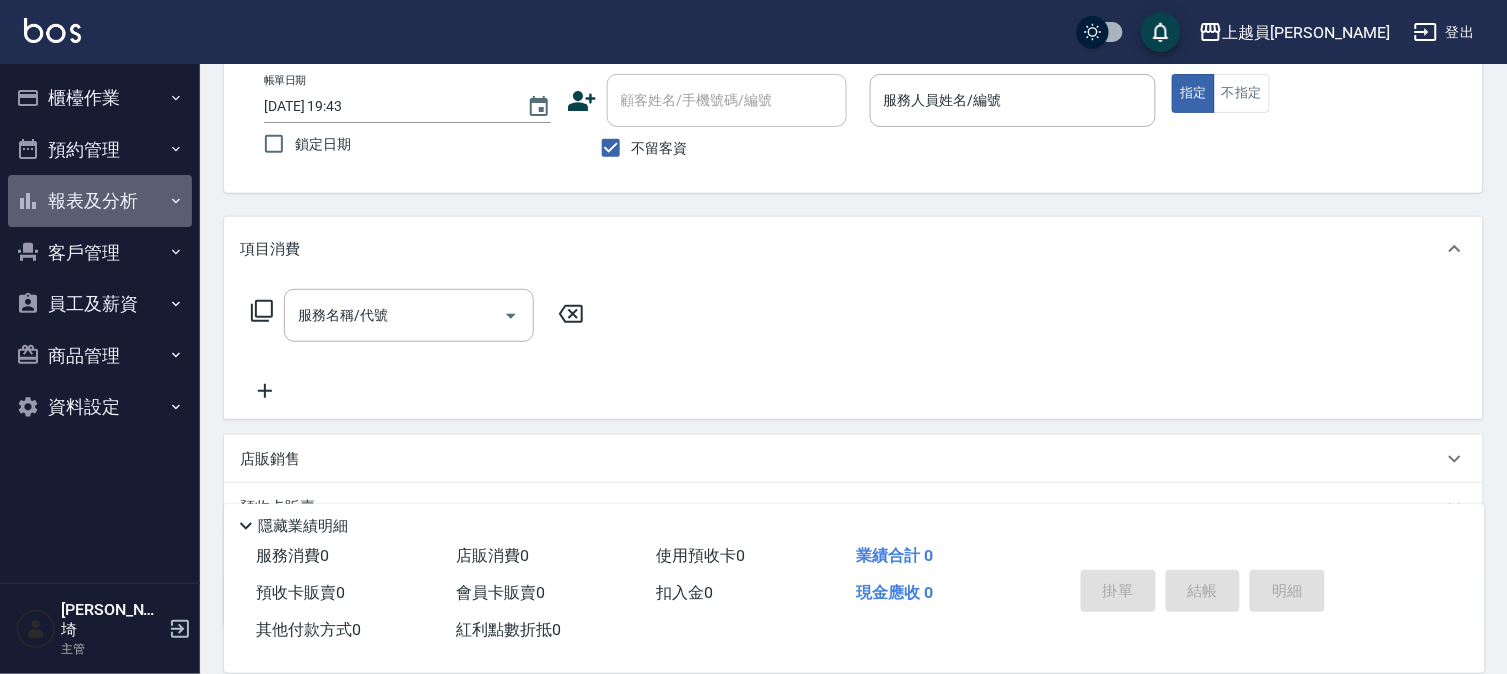 click on "報表及分析" at bounding box center (100, 201) 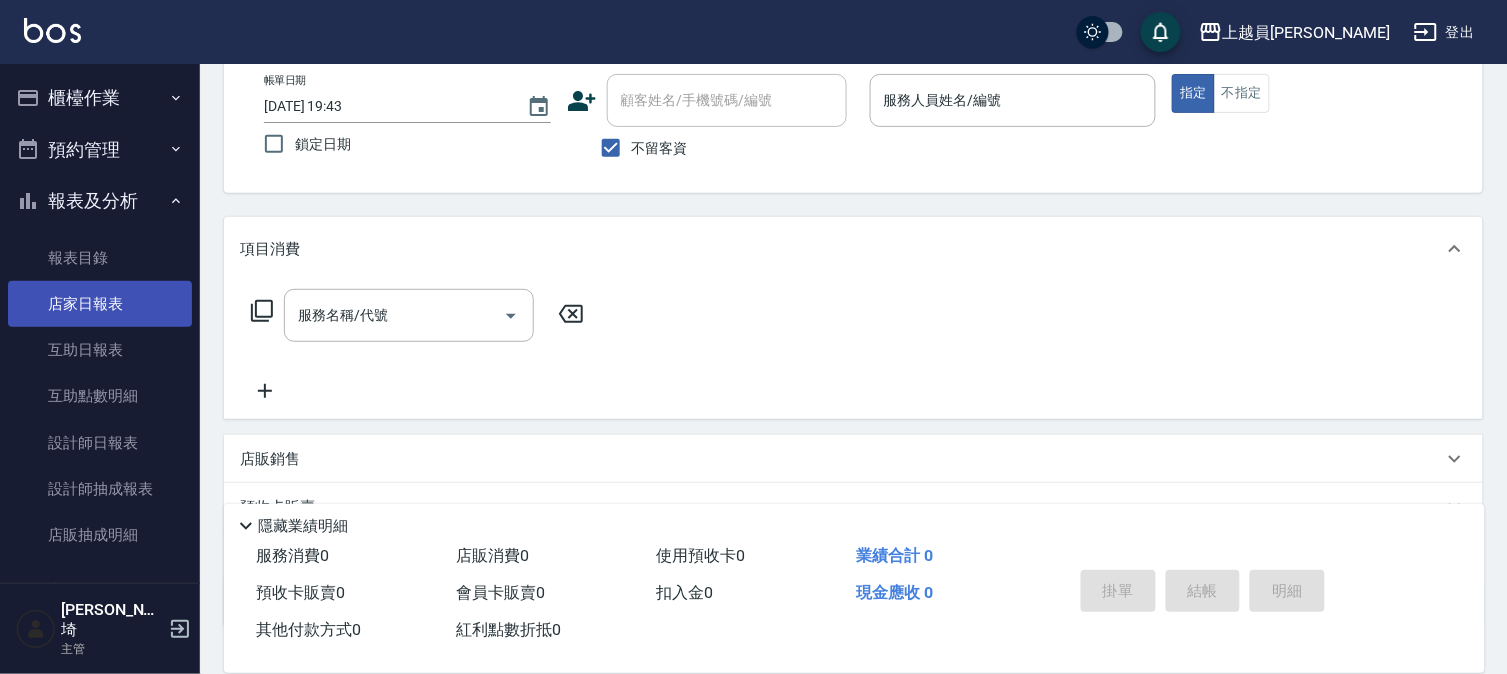 click on "店家日報表" at bounding box center (100, 304) 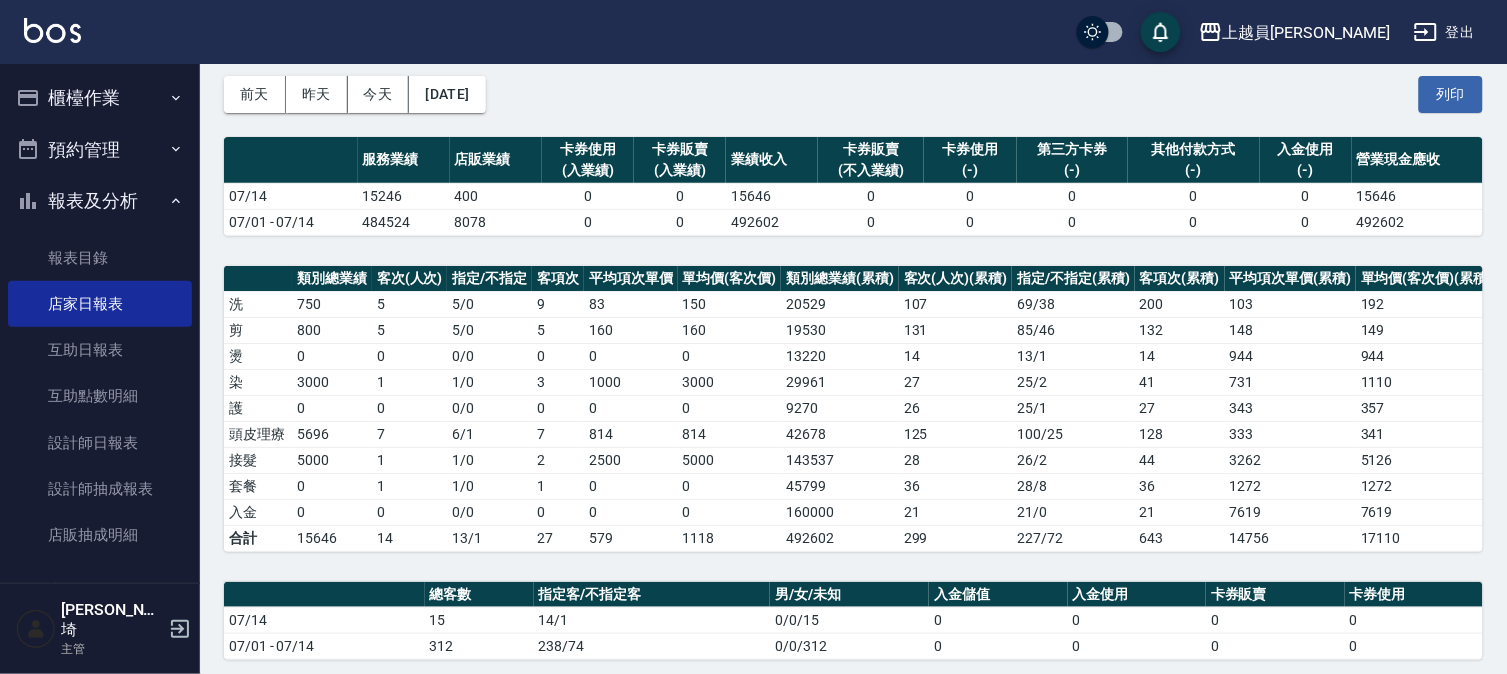 scroll, scrollTop: 555, scrollLeft: 0, axis: vertical 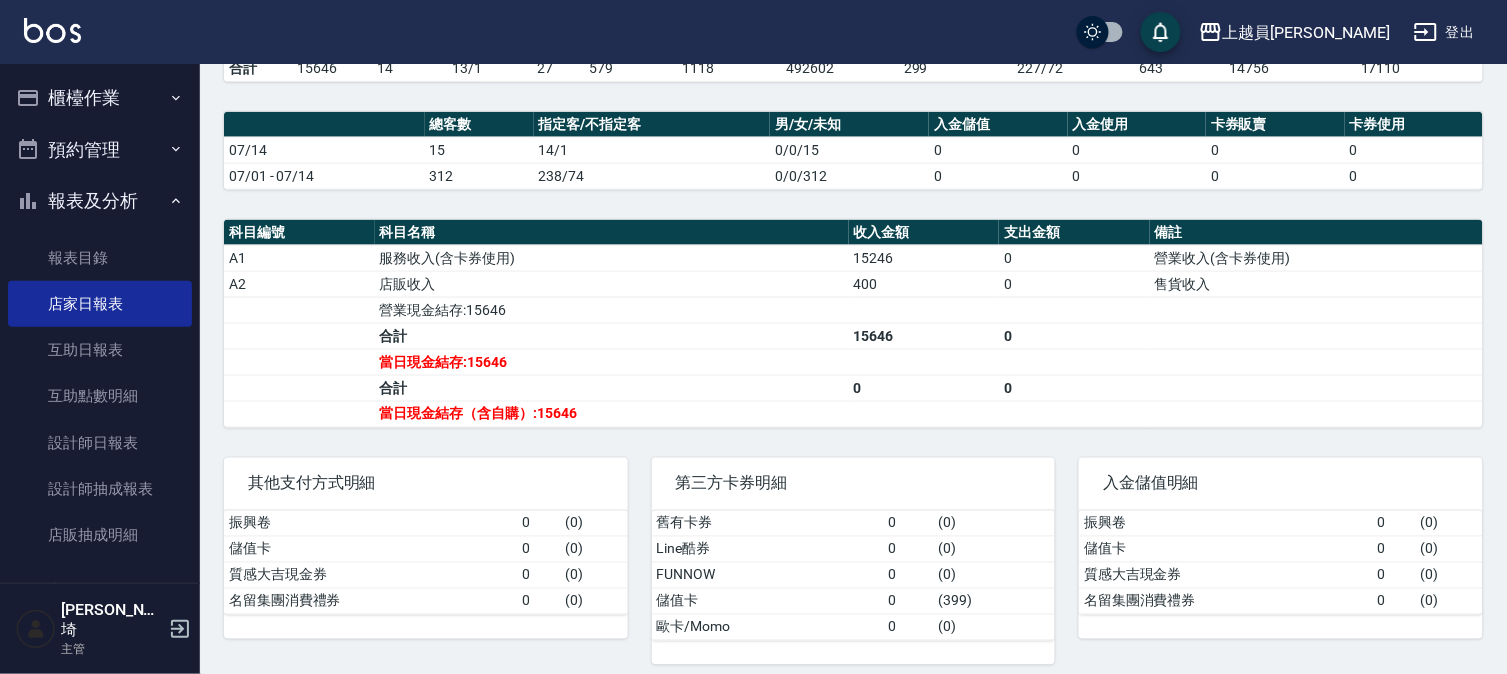click on "0" at bounding box center [1074, 258] 